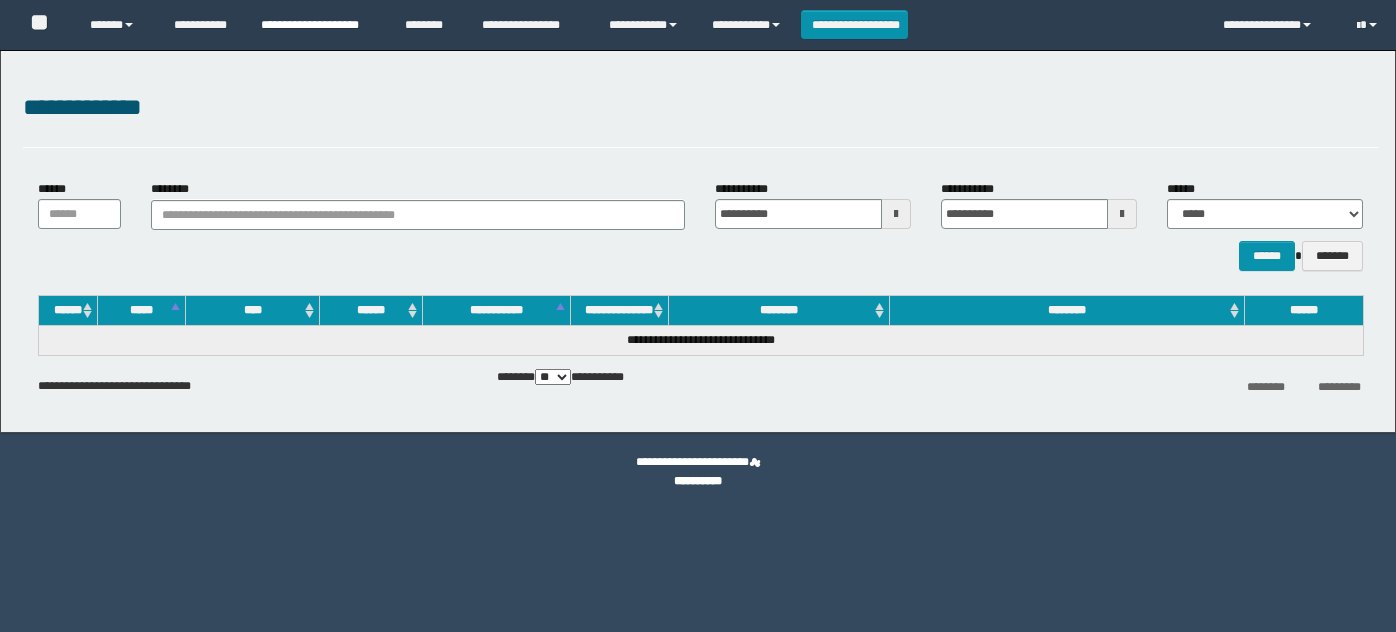 scroll, scrollTop: 0, scrollLeft: 0, axis: both 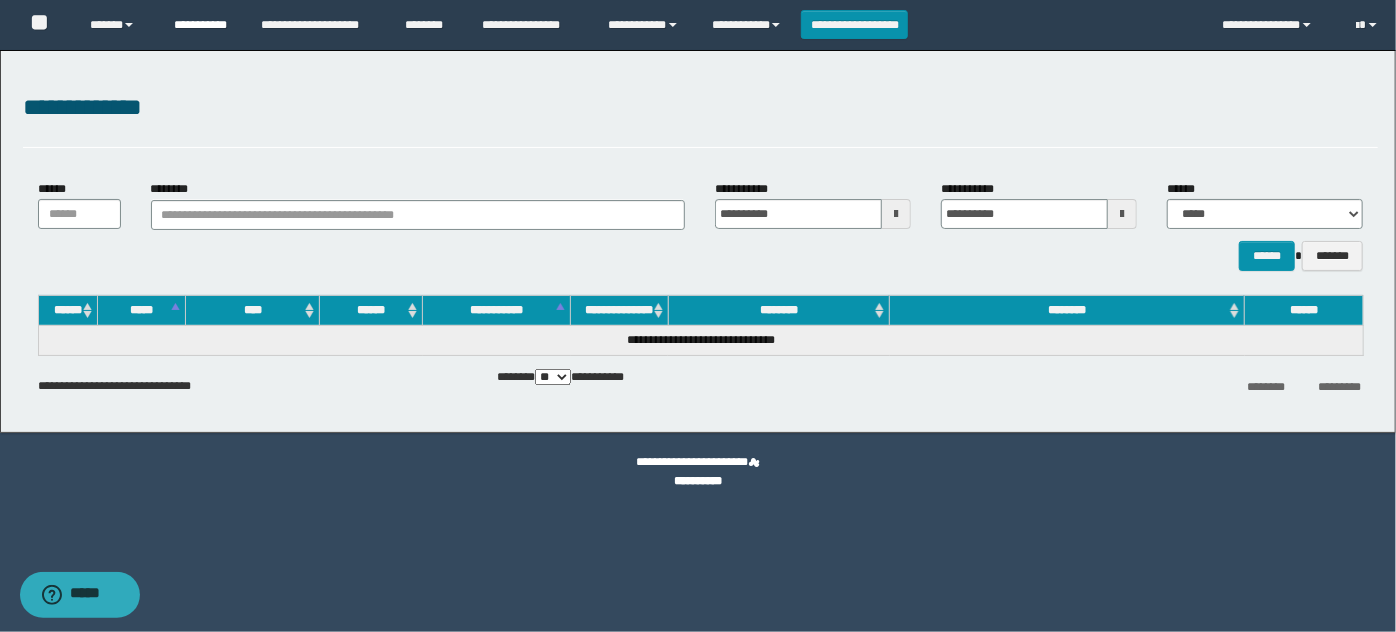 click on "**********" at bounding box center (202, 25) 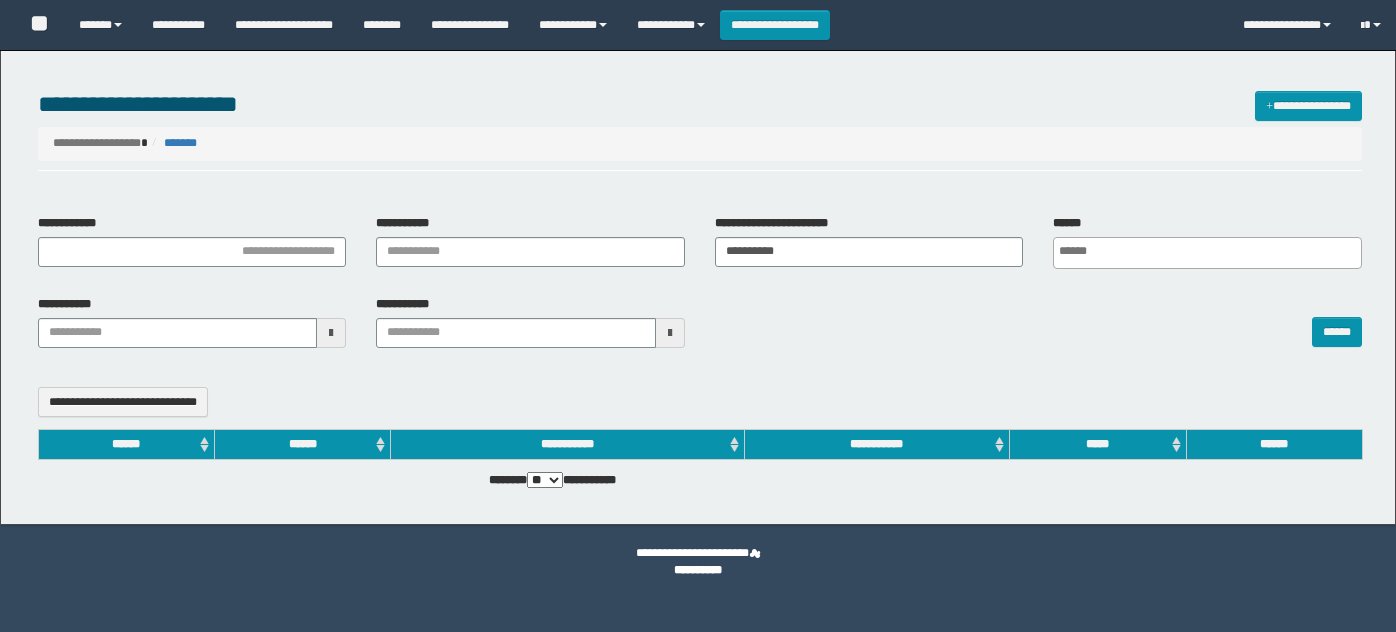 select 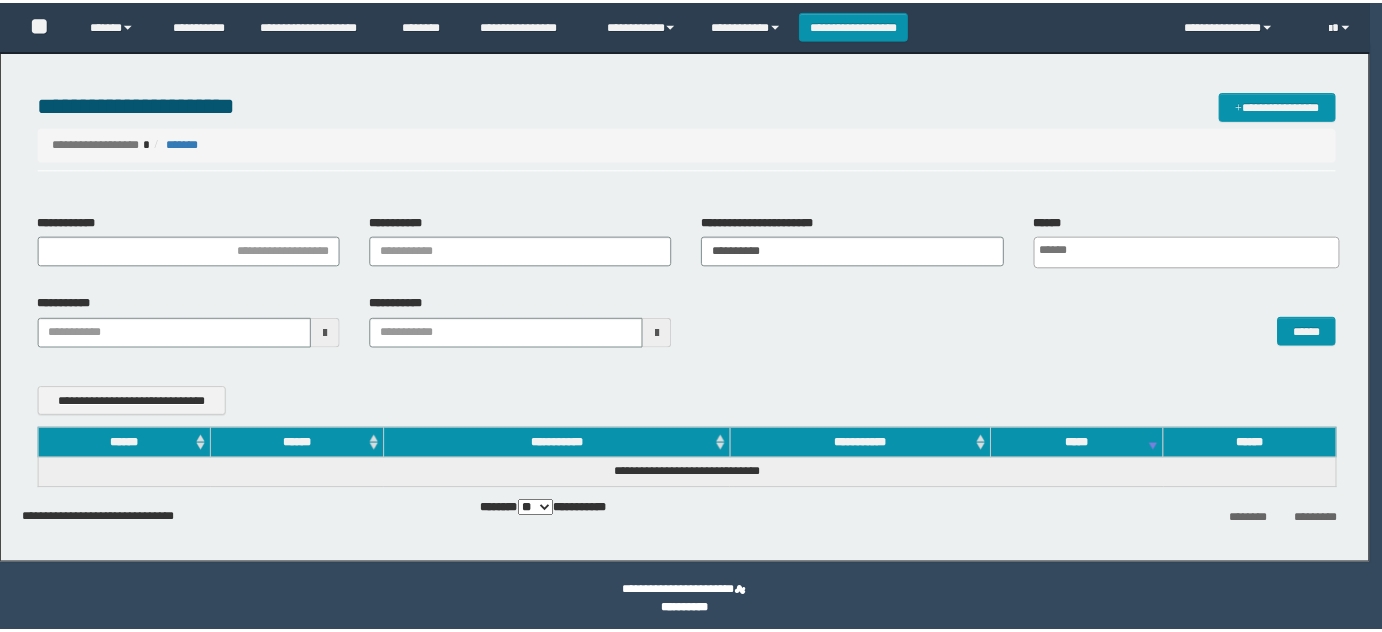 scroll, scrollTop: 0, scrollLeft: 0, axis: both 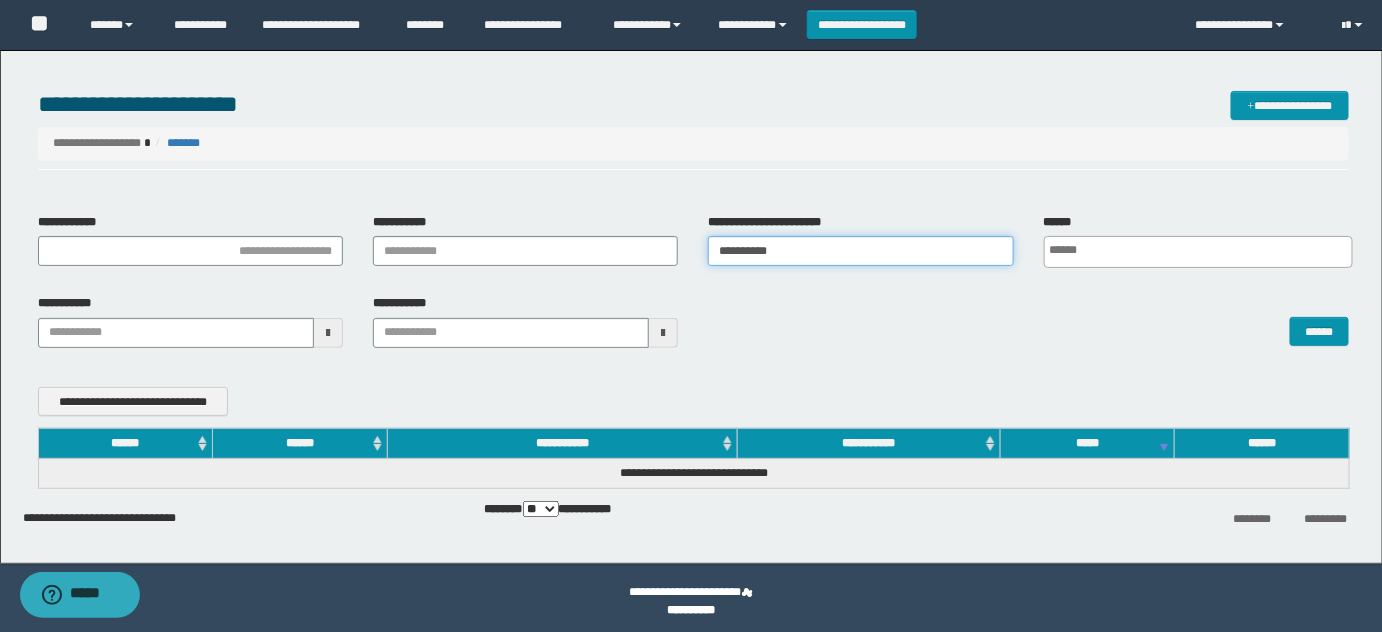 drag, startPoint x: 818, startPoint y: 252, endPoint x: 434, endPoint y: 176, distance: 391.44858 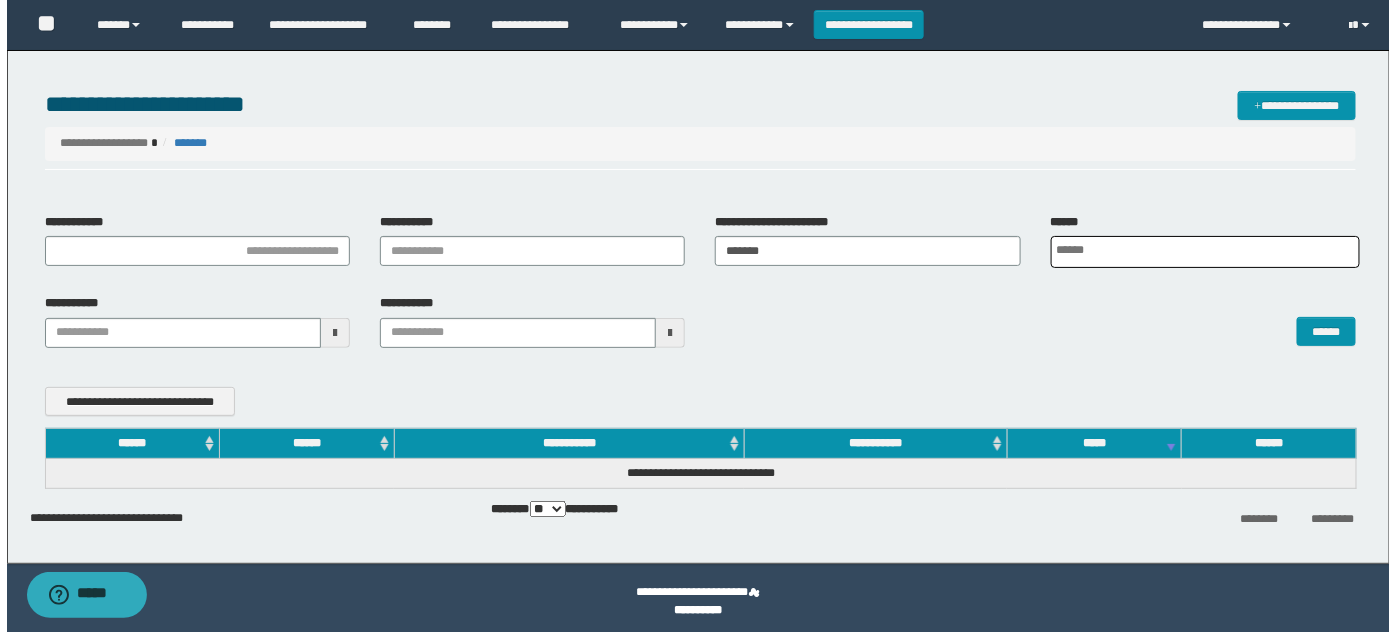 scroll, scrollTop: 0, scrollLeft: 5, axis: horizontal 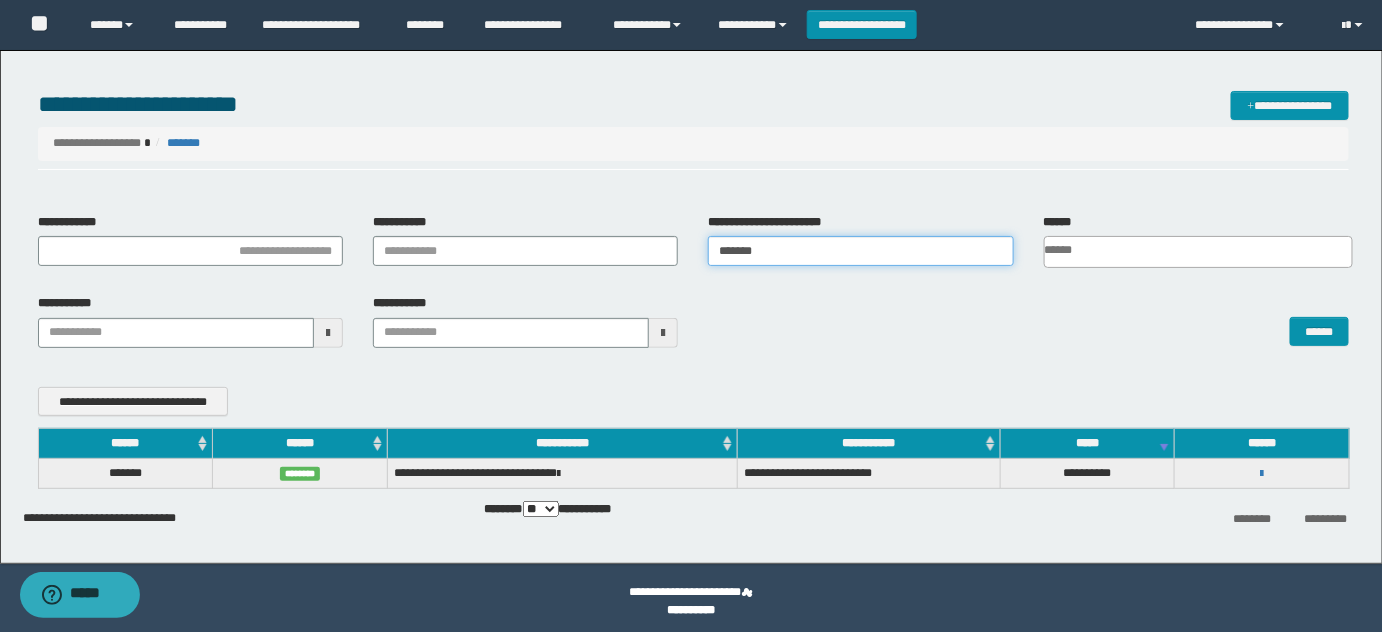 drag, startPoint x: 636, startPoint y: 228, endPoint x: 242, endPoint y: 231, distance: 394.0114 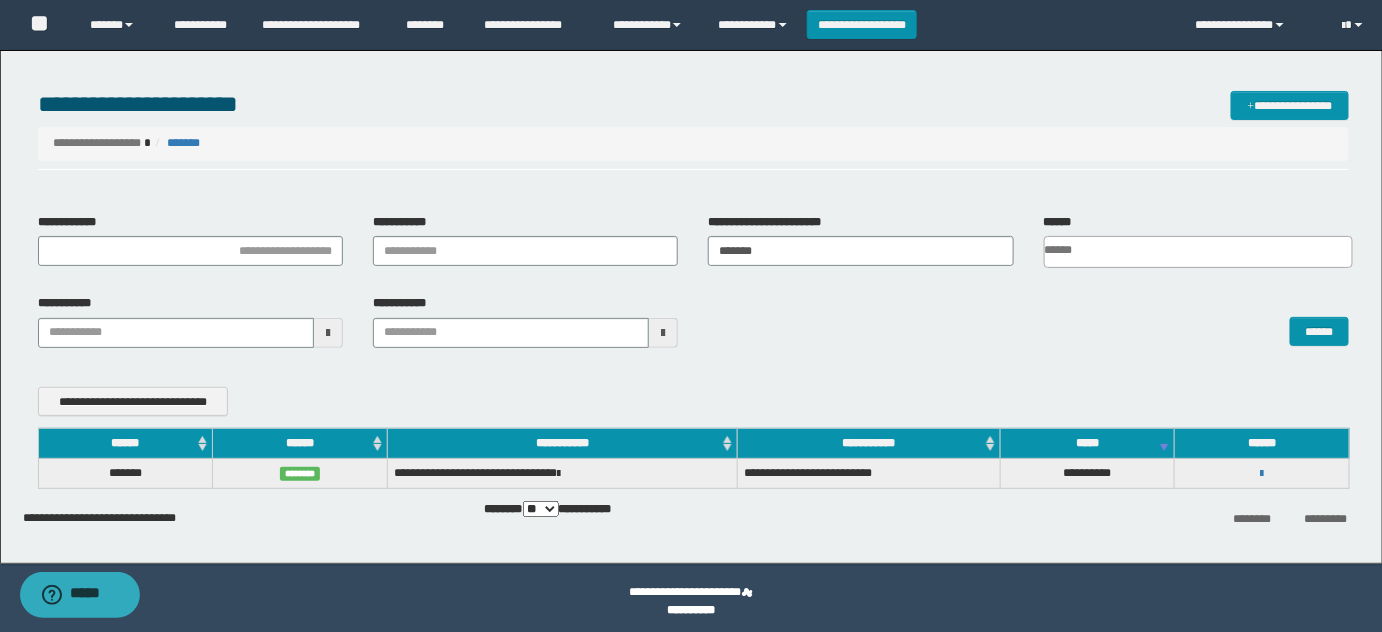 click on "**********" at bounding box center [1262, 473] 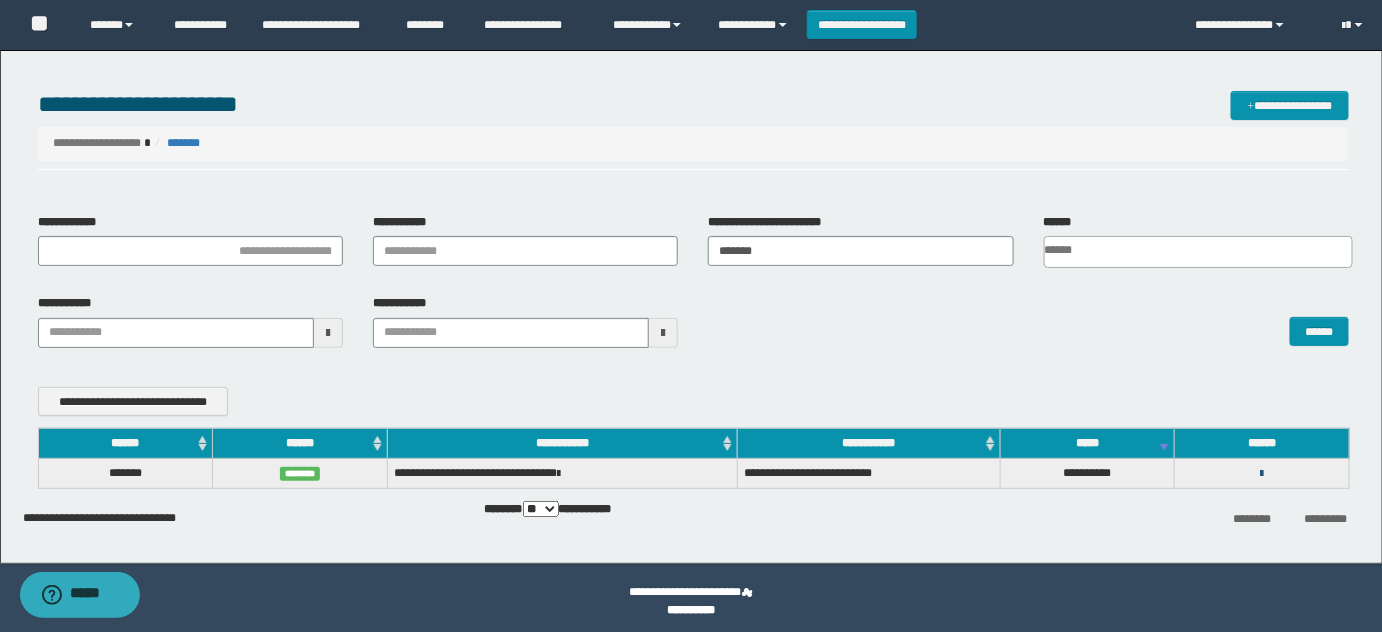 click at bounding box center (1262, 474) 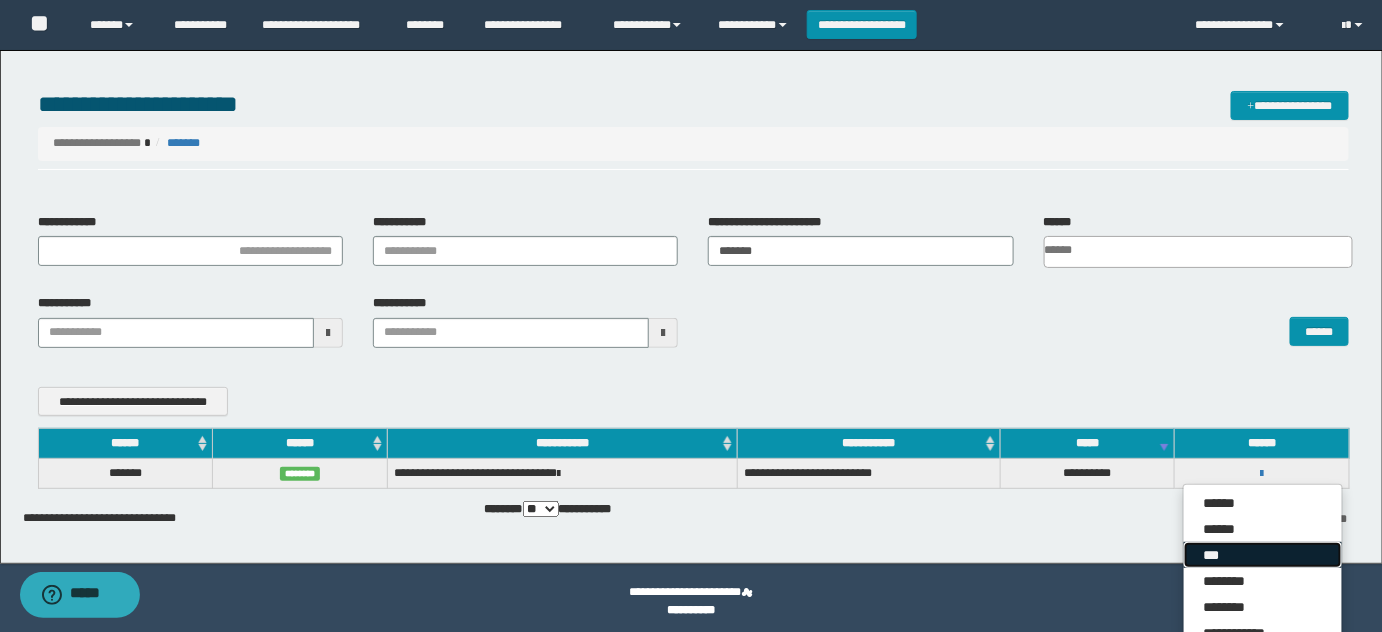 click on "***" at bounding box center (1263, 555) 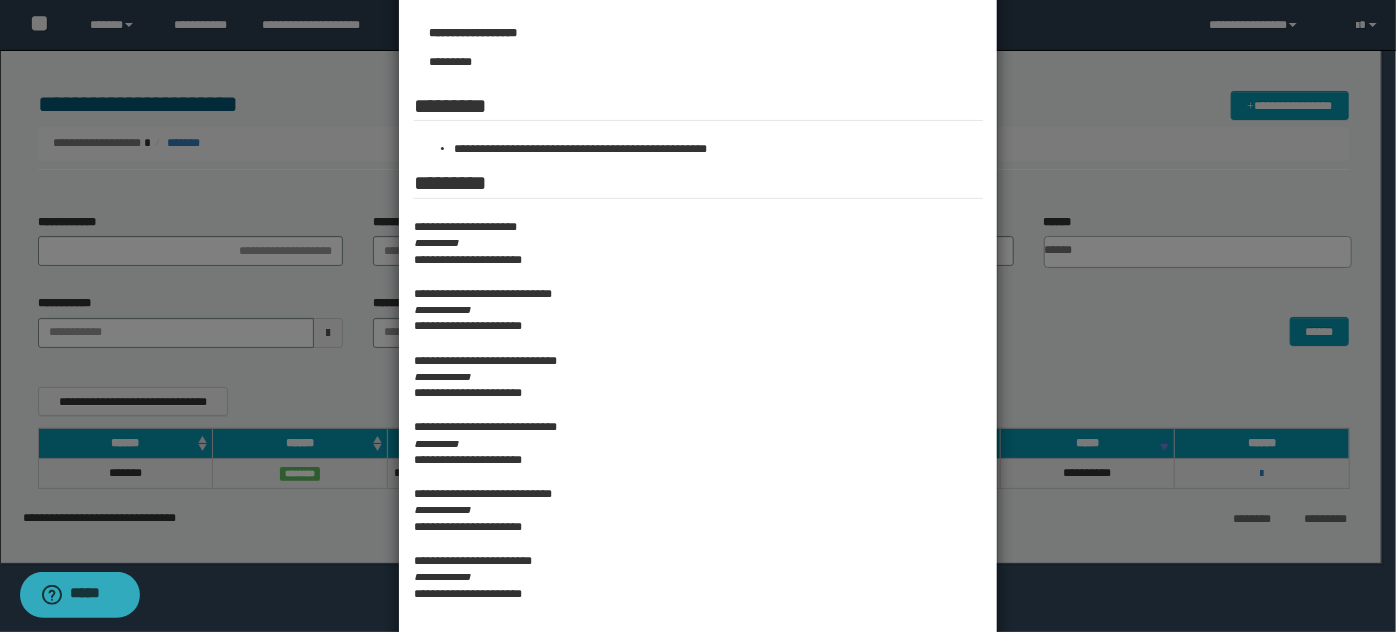 scroll, scrollTop: 363, scrollLeft: 0, axis: vertical 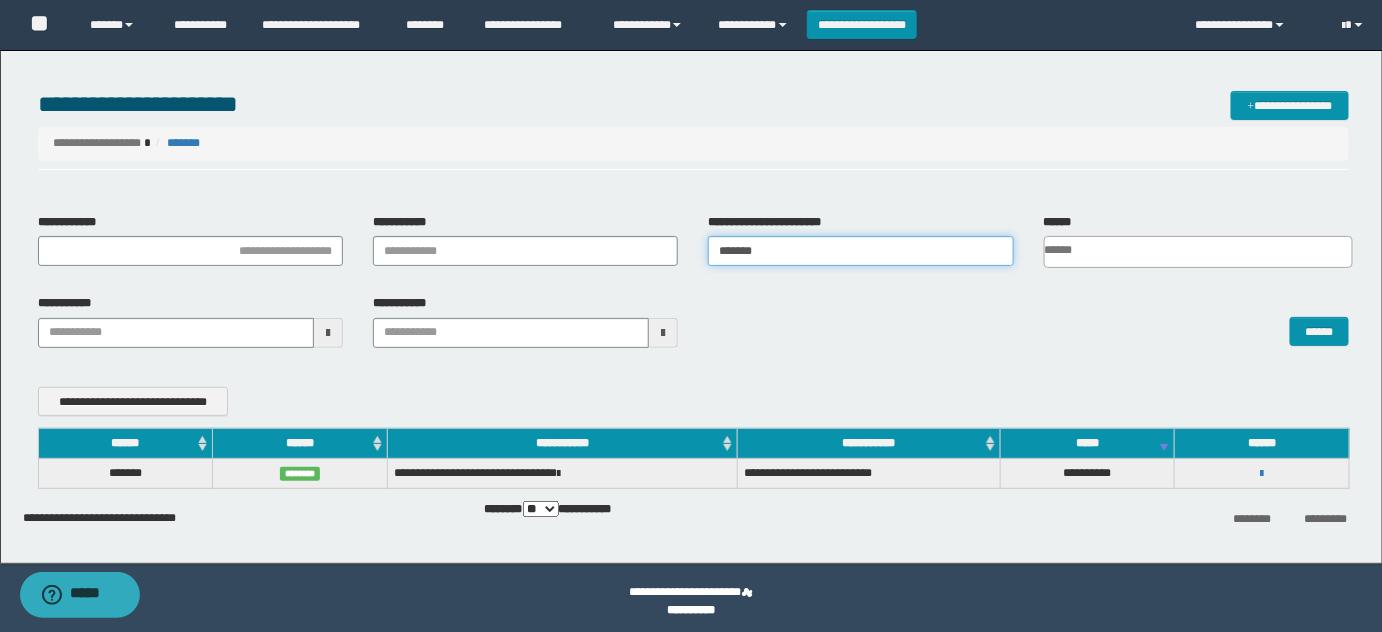 drag, startPoint x: 840, startPoint y: 258, endPoint x: 284, endPoint y: 124, distance: 571.91956 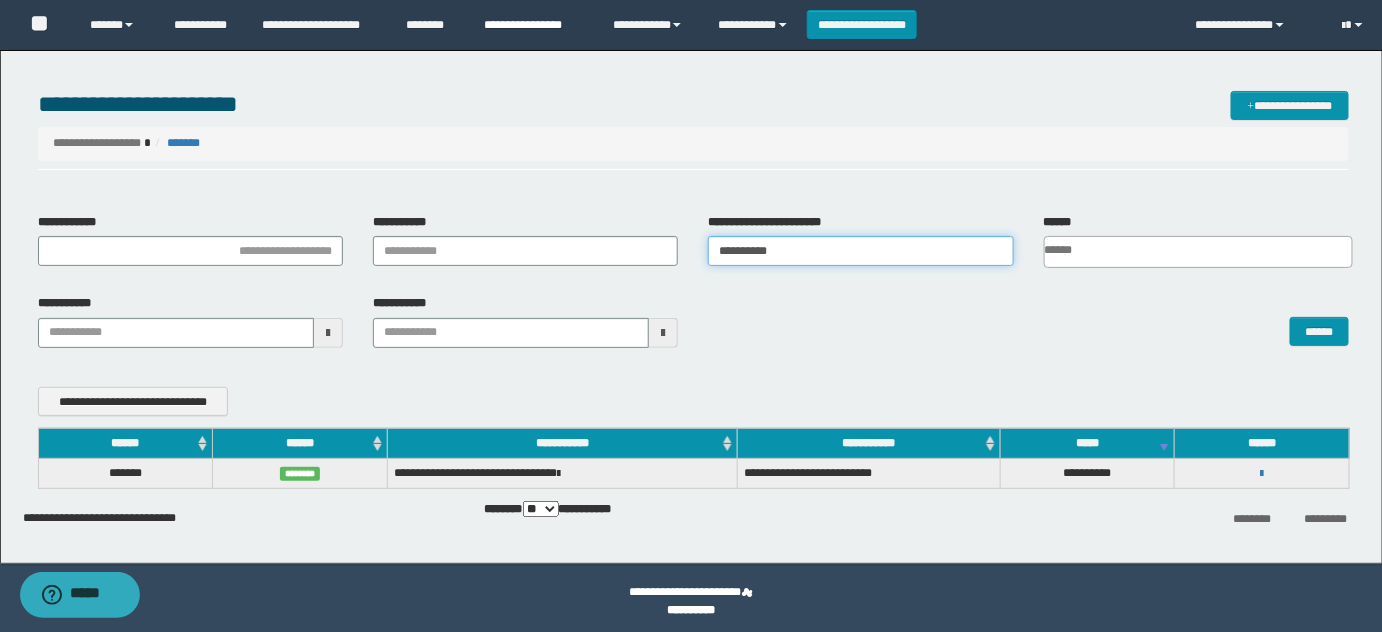 type on "**********" 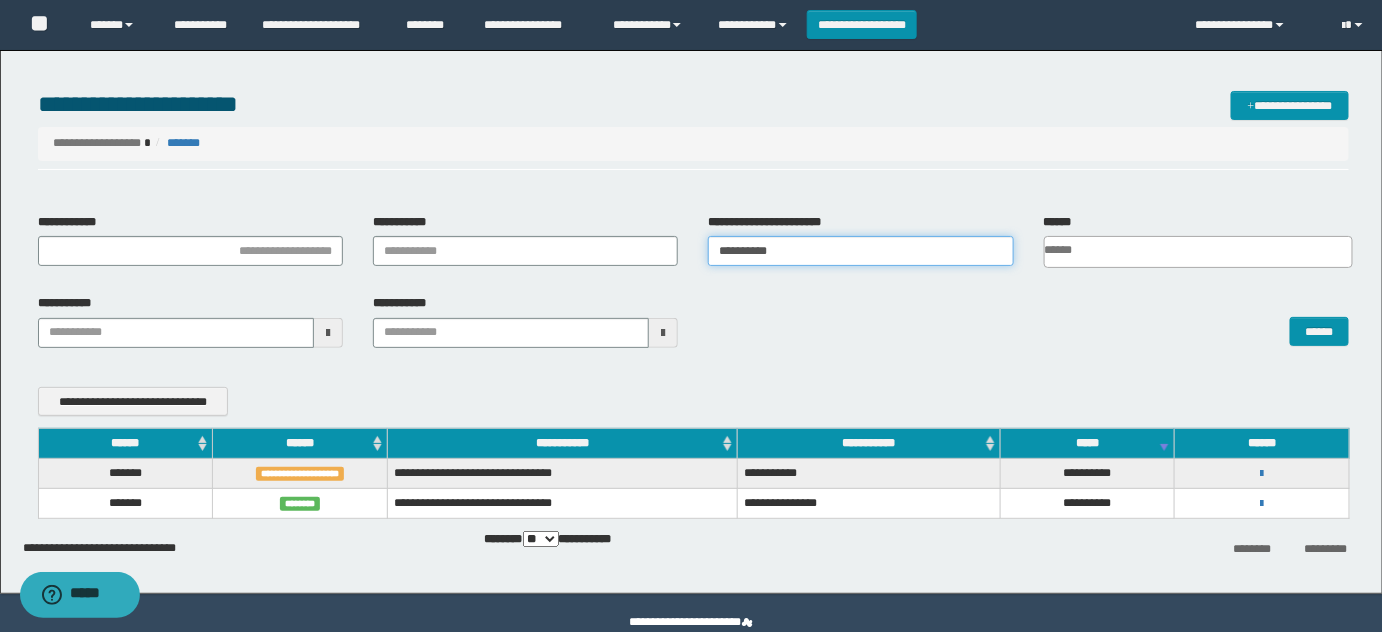 drag, startPoint x: 829, startPoint y: 247, endPoint x: 604, endPoint y: 214, distance: 227.40712 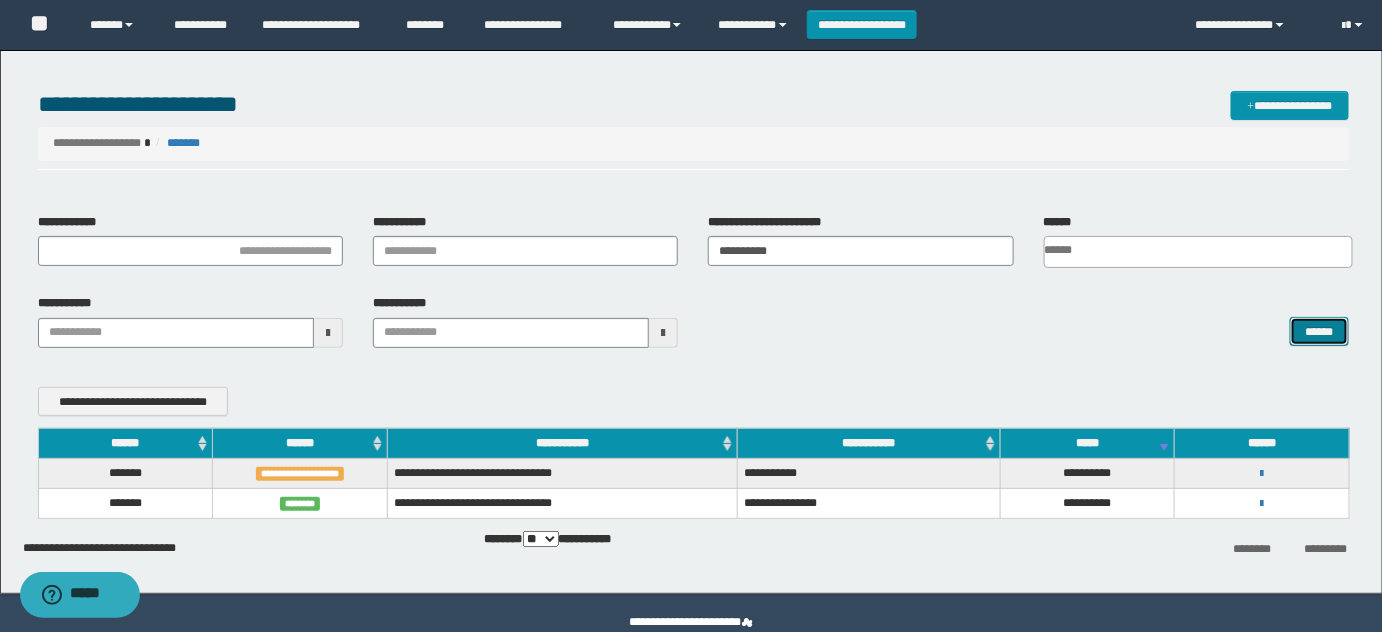 click on "******" at bounding box center [1319, 331] 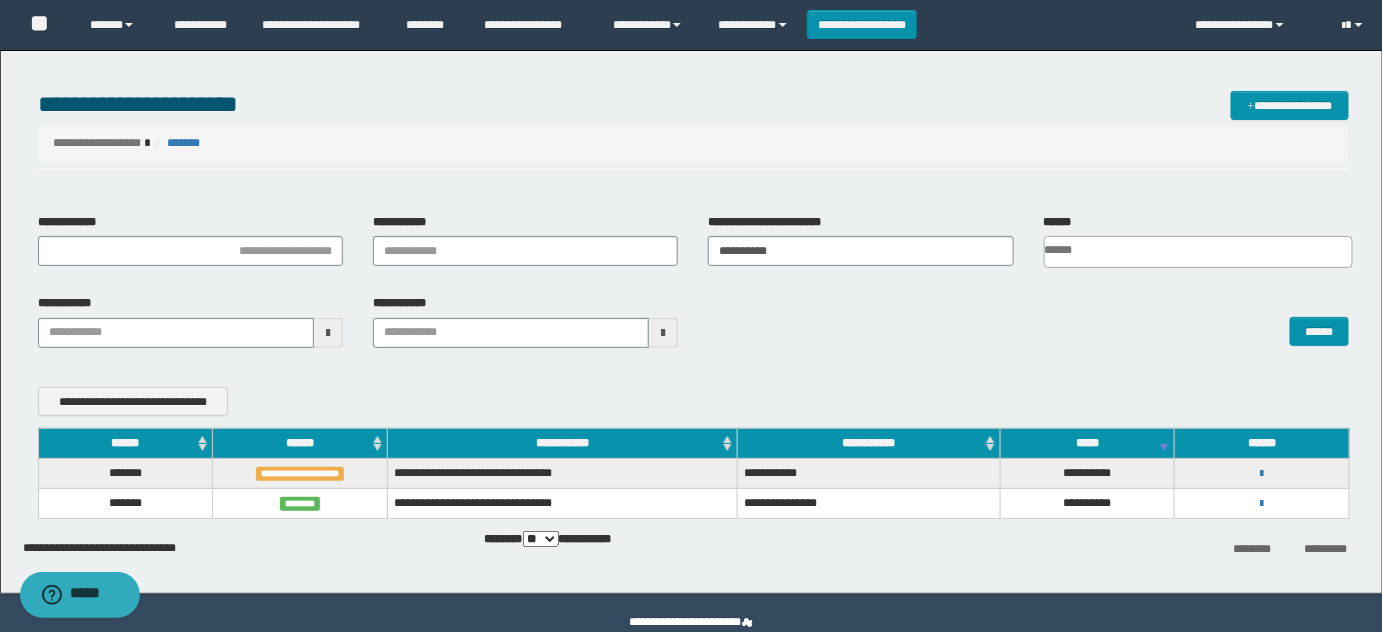 click on "**********" at bounding box center (1262, 474) 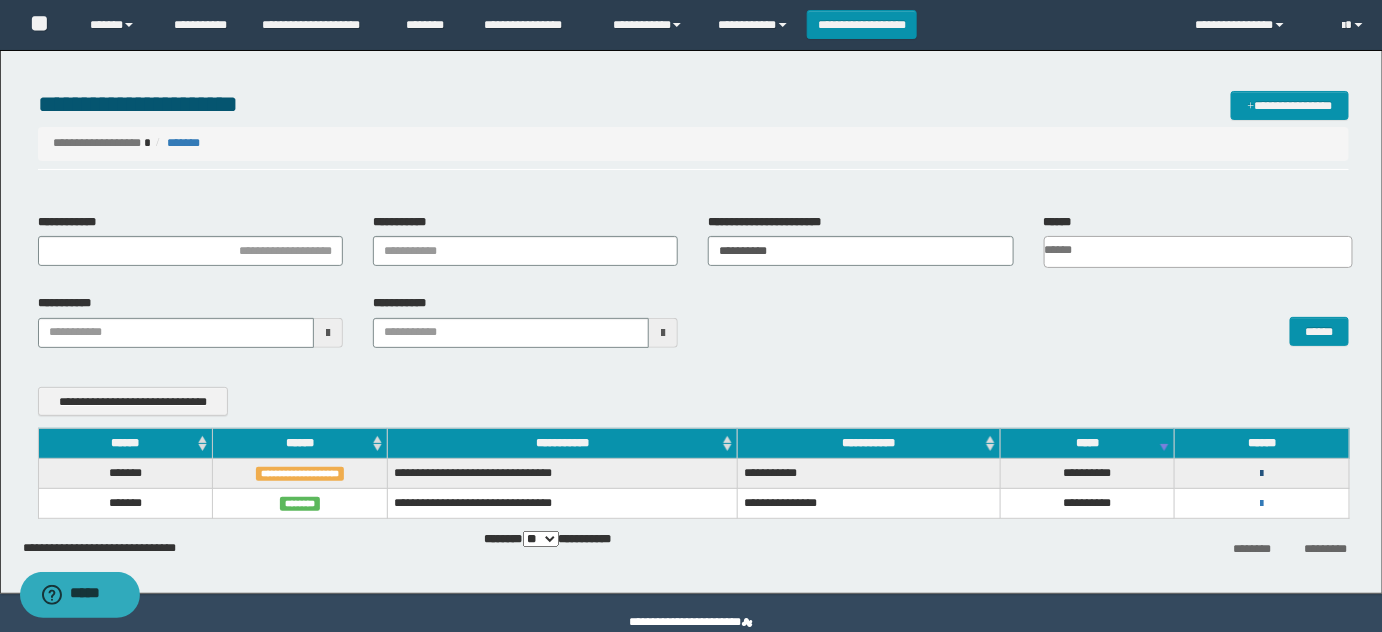 click at bounding box center (1262, 474) 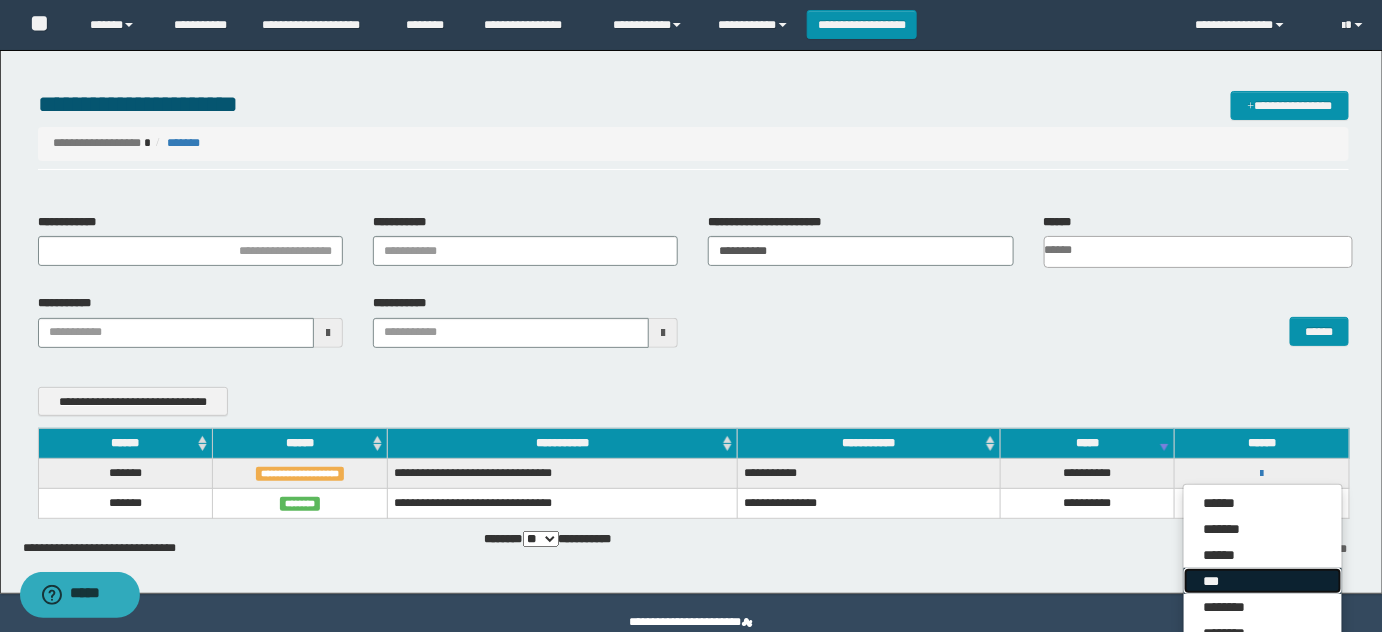 click on "***" at bounding box center [1263, 581] 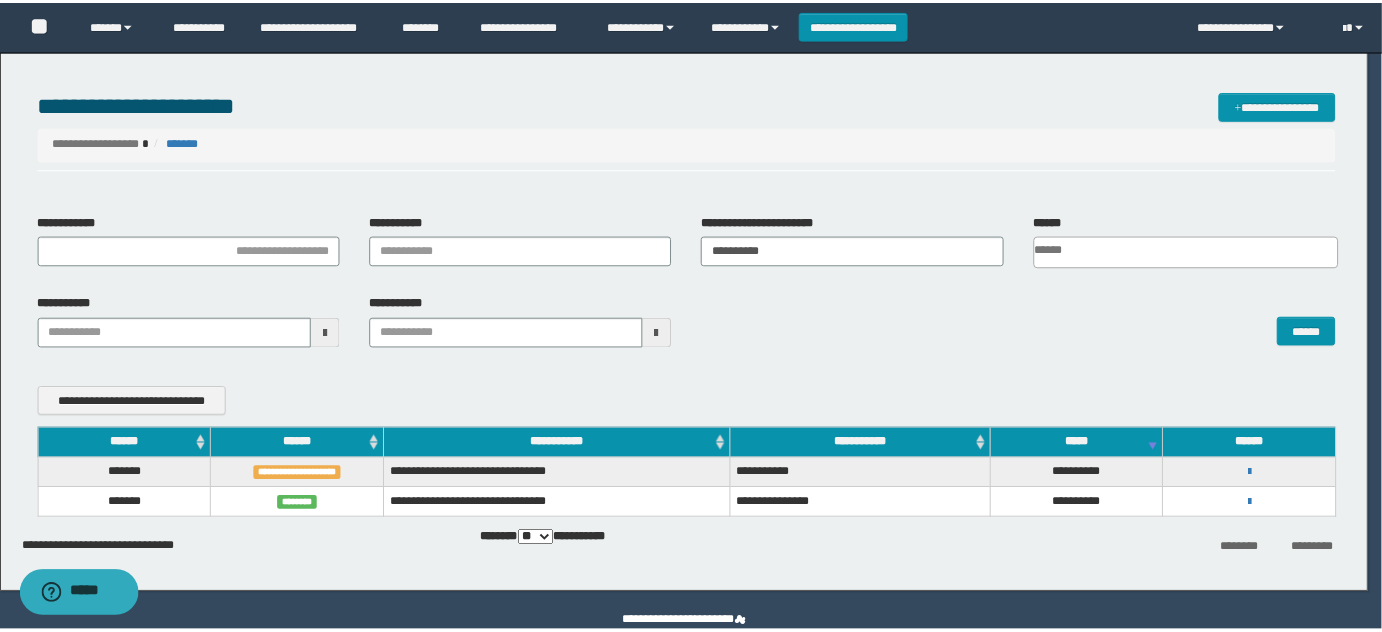 scroll, scrollTop: 0, scrollLeft: 0, axis: both 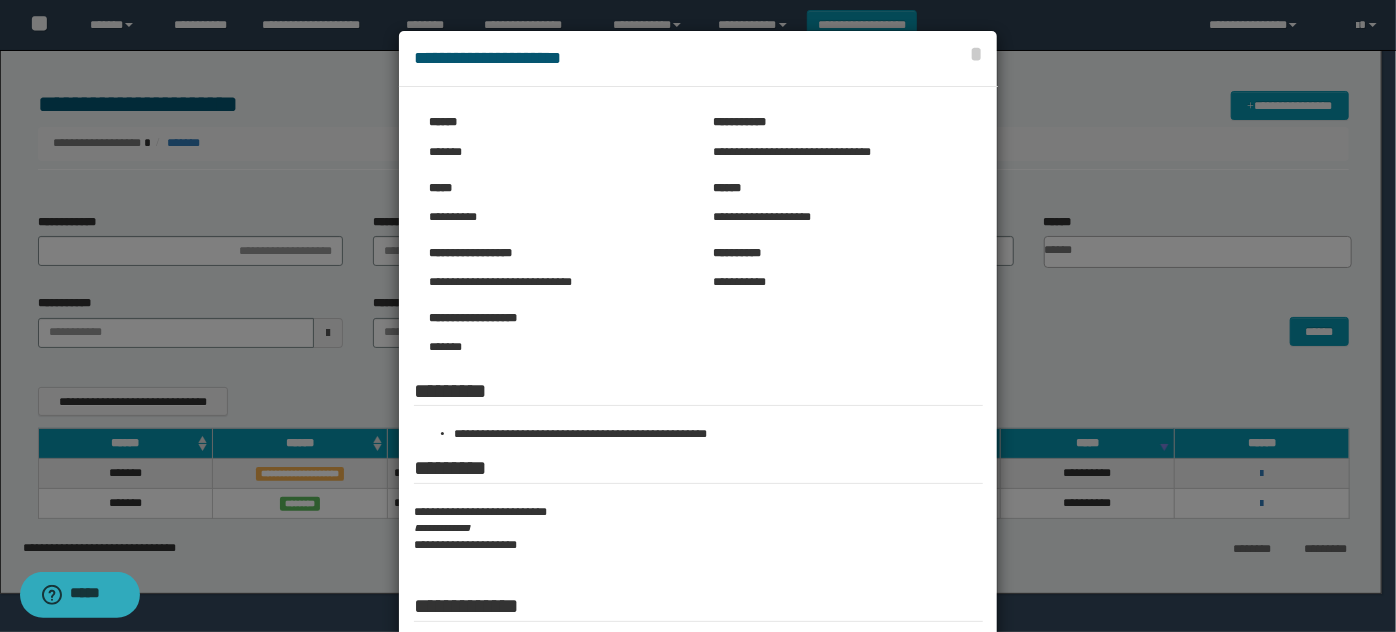 drag, startPoint x: 1242, startPoint y: 375, endPoint x: 1280, endPoint y: 340, distance: 51.662365 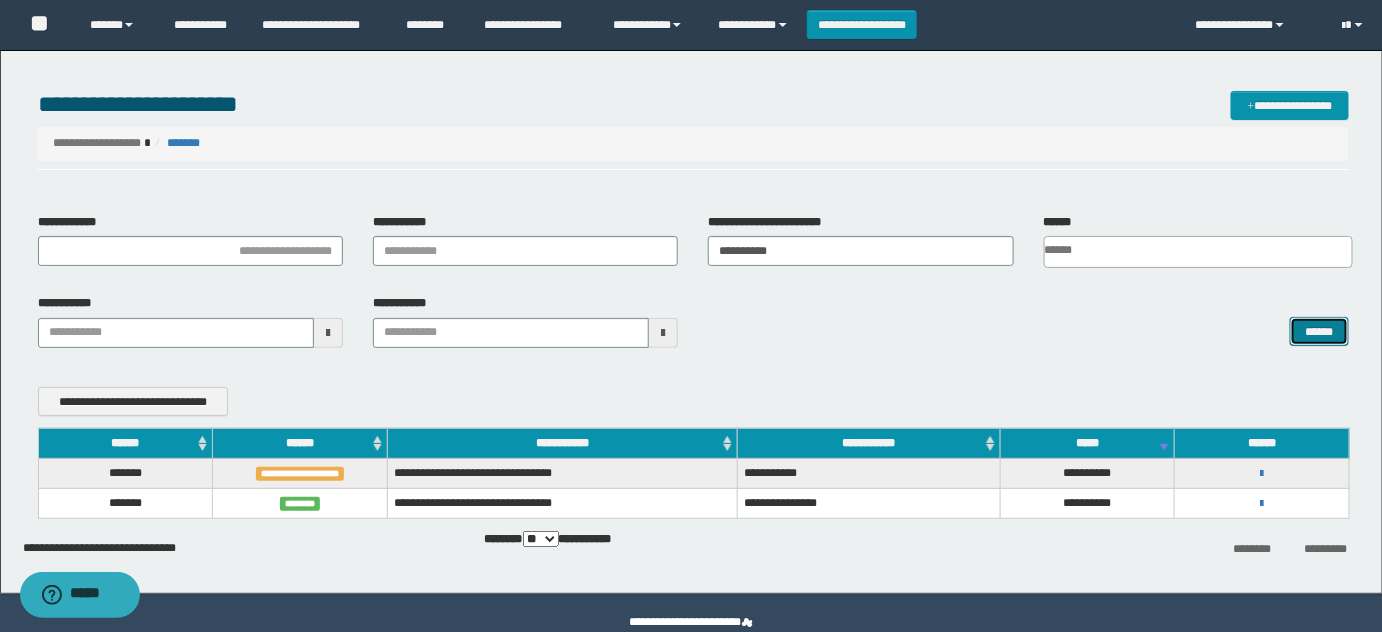 click on "******" at bounding box center (1319, 331) 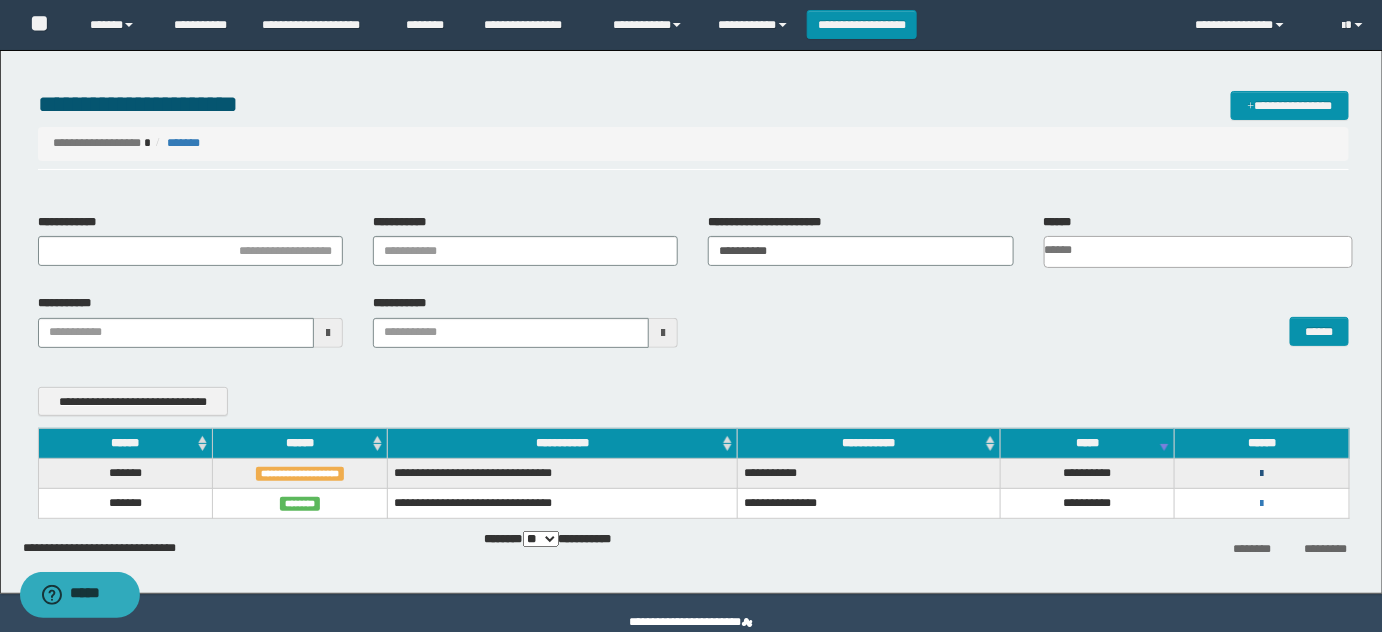 click at bounding box center (1262, 474) 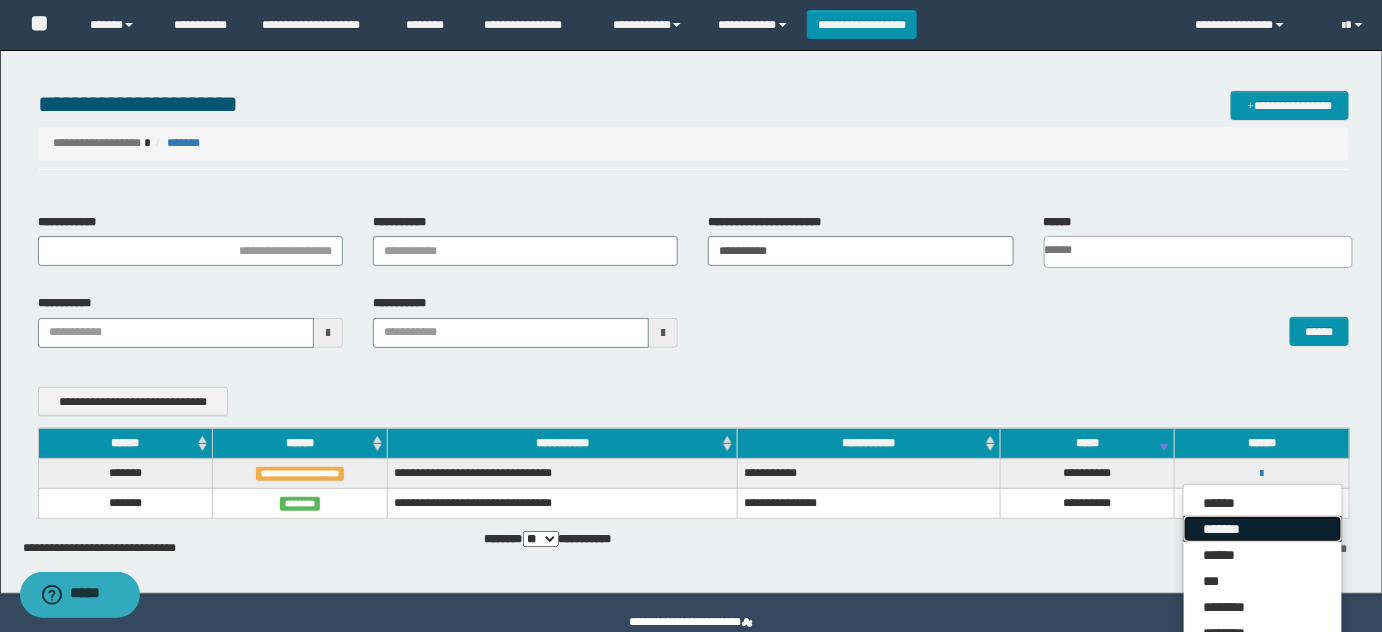 click on "*******" at bounding box center (1263, 529) 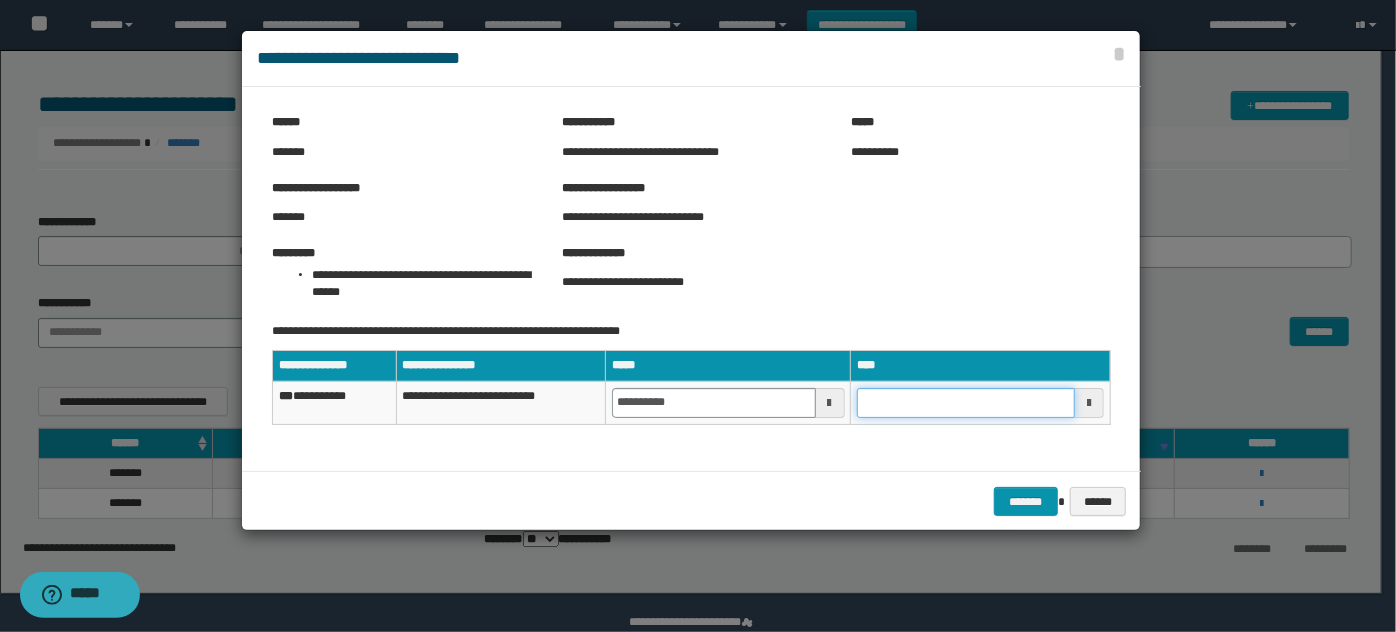 click at bounding box center [966, 403] 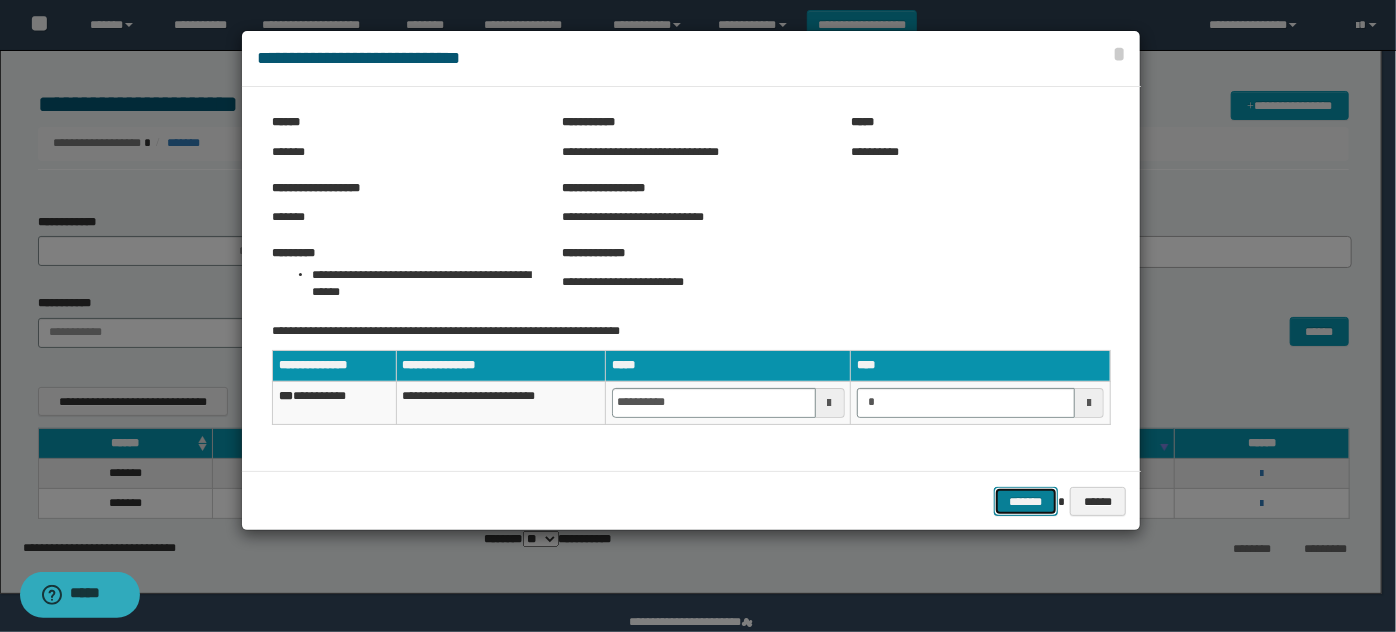 type on "*******" 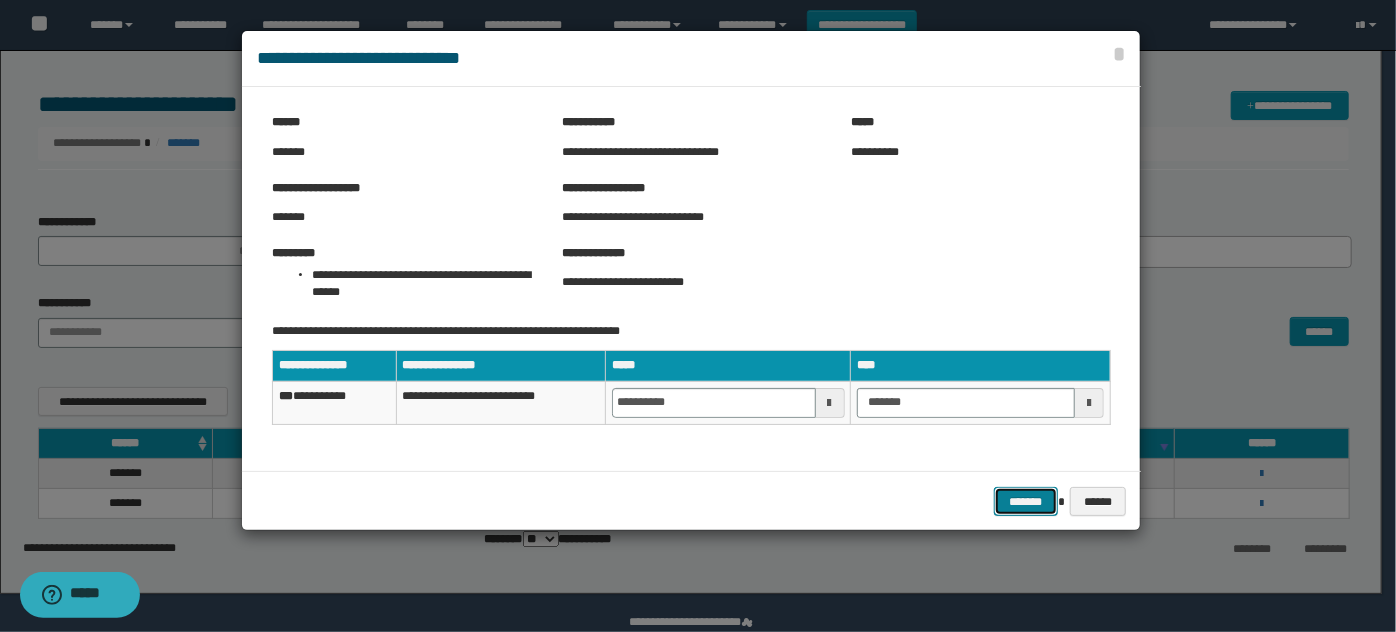 click on "*******" at bounding box center (1026, 501) 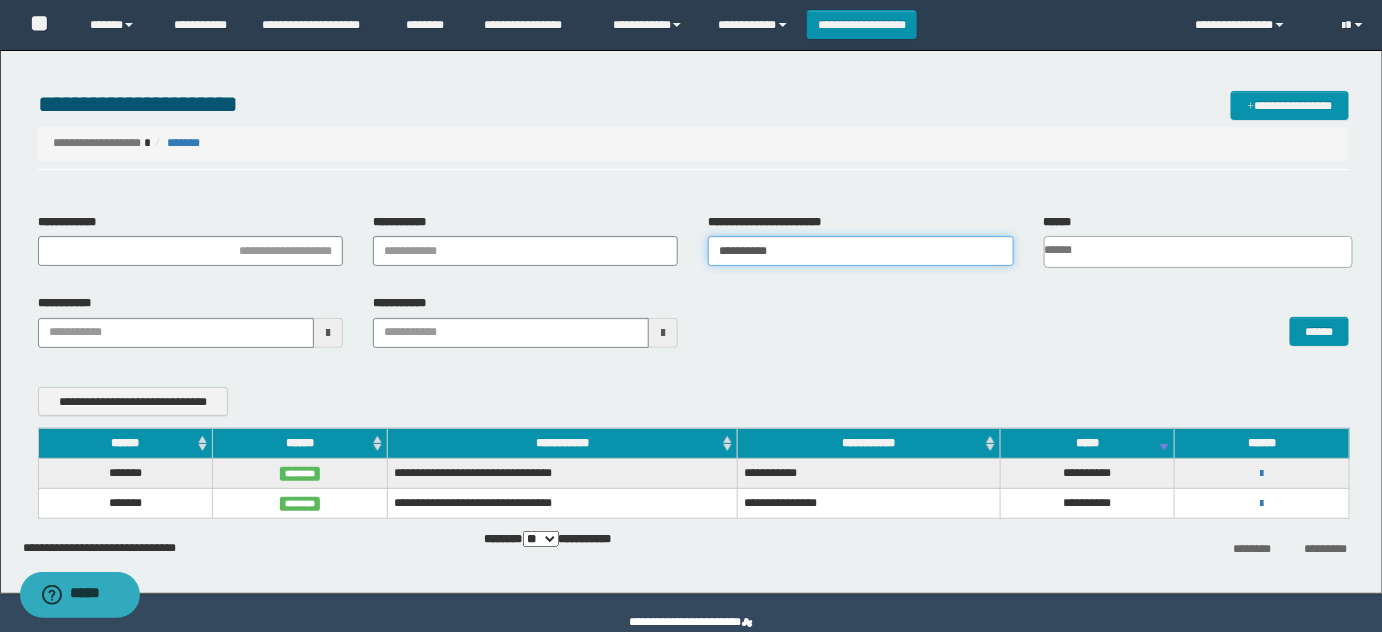 drag, startPoint x: 847, startPoint y: 247, endPoint x: 219, endPoint y: 106, distance: 643.6342 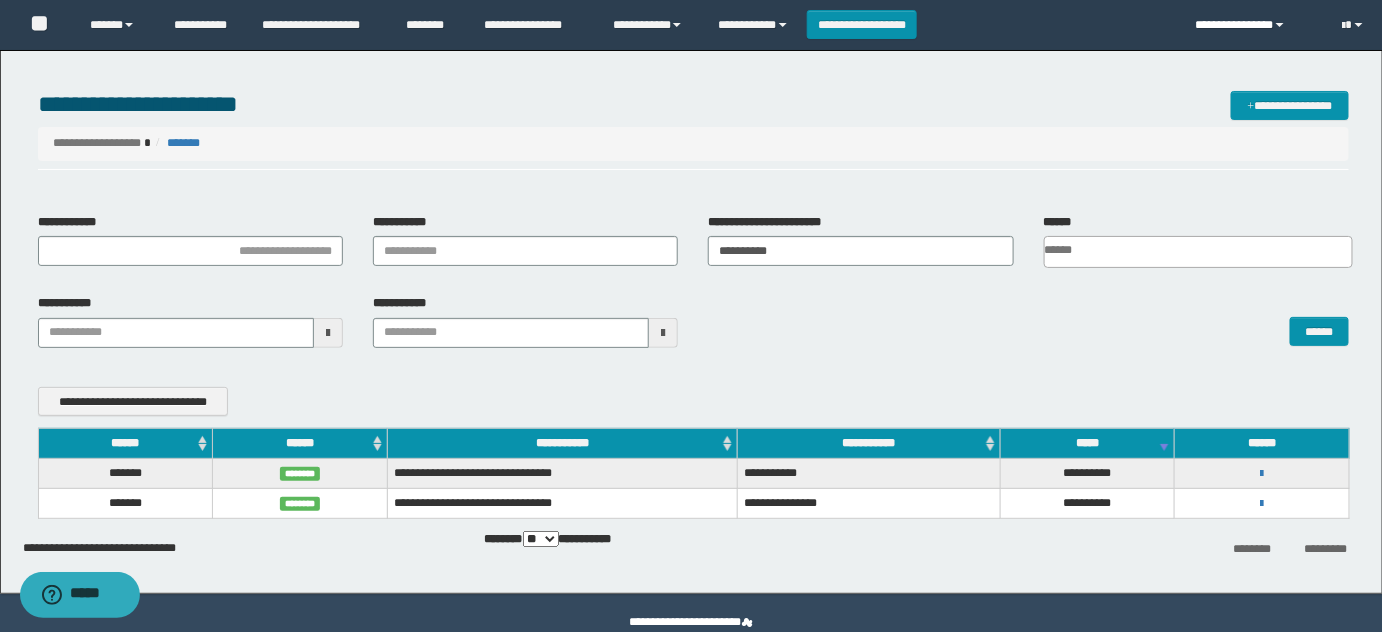 click on "**********" at bounding box center [1254, 25] 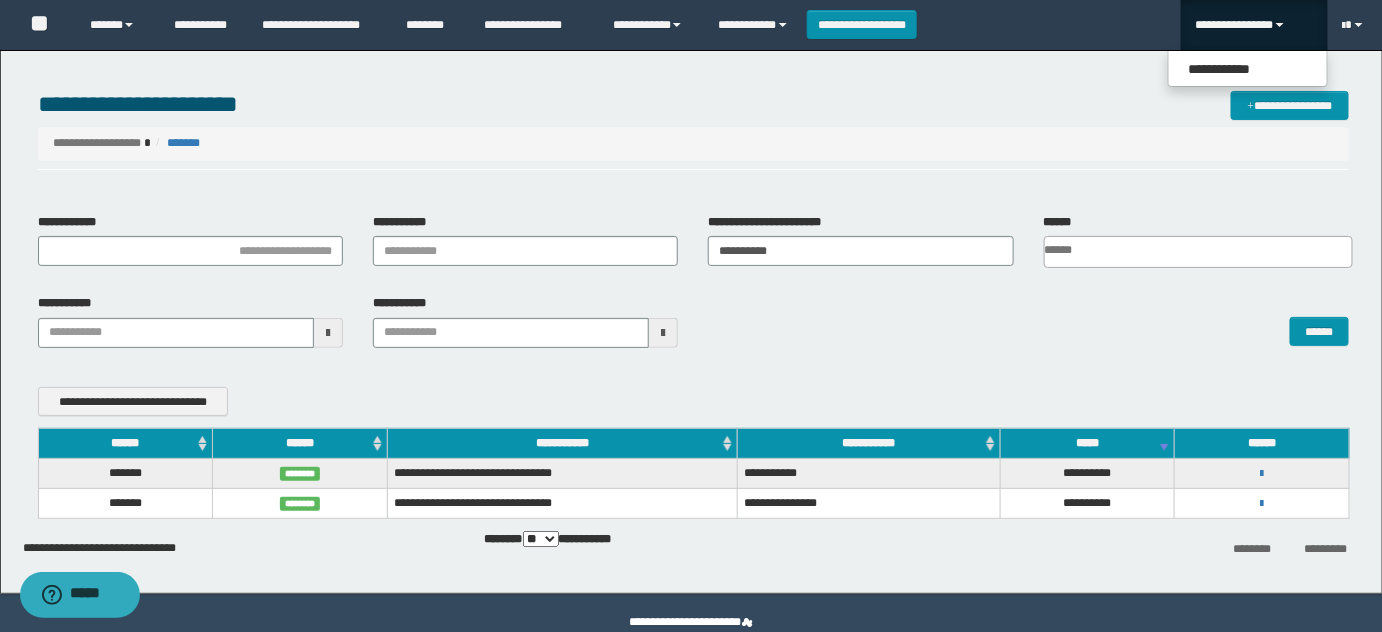 click on "**********" at bounding box center (1248, 68) 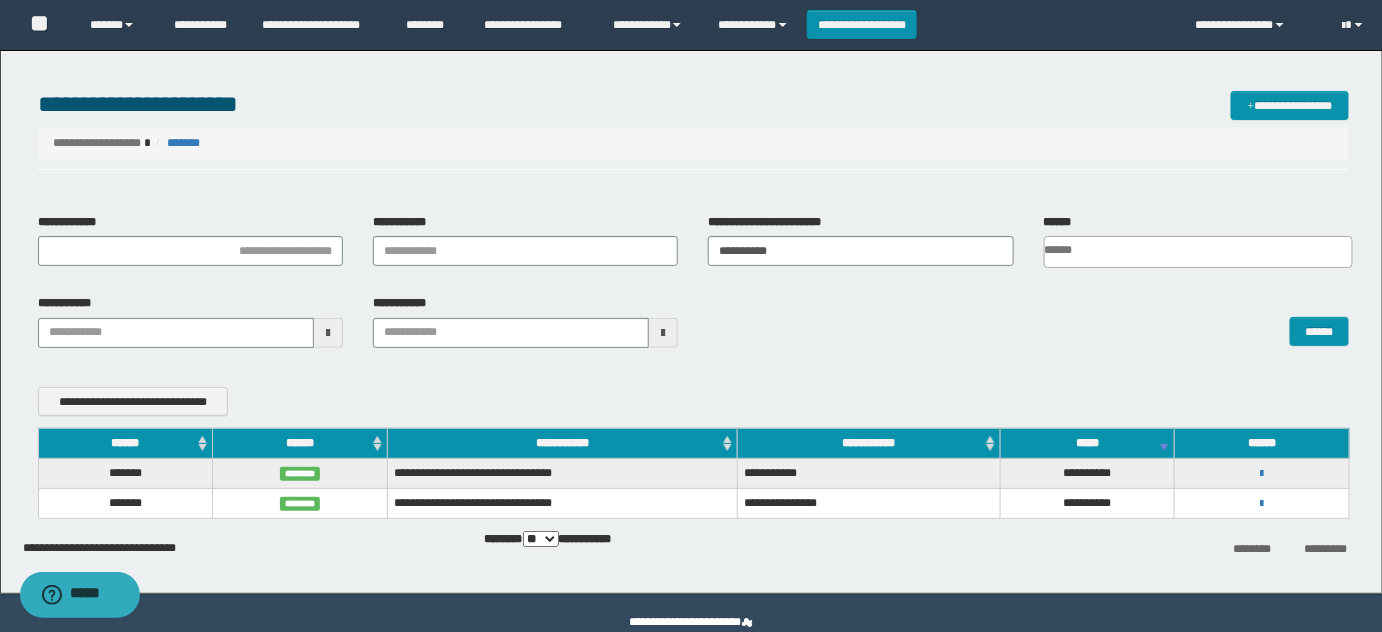 click on "**********" at bounding box center (691, 317) 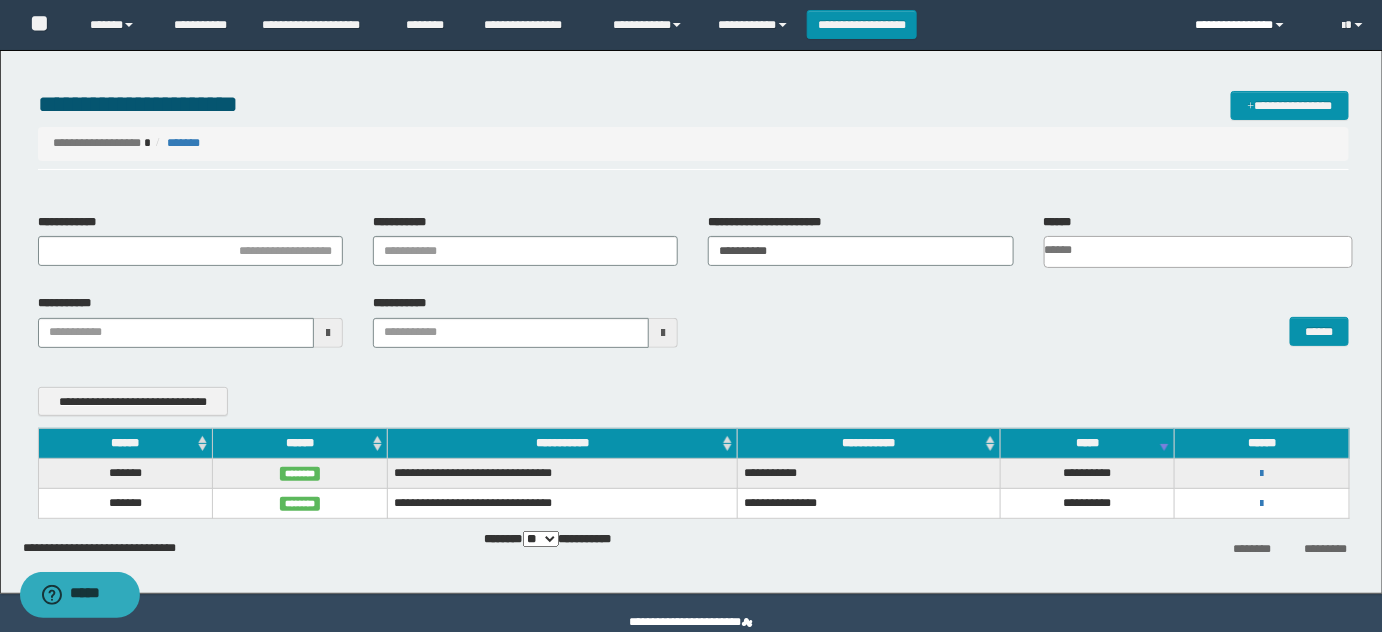 click on "**********" at bounding box center [1254, 25] 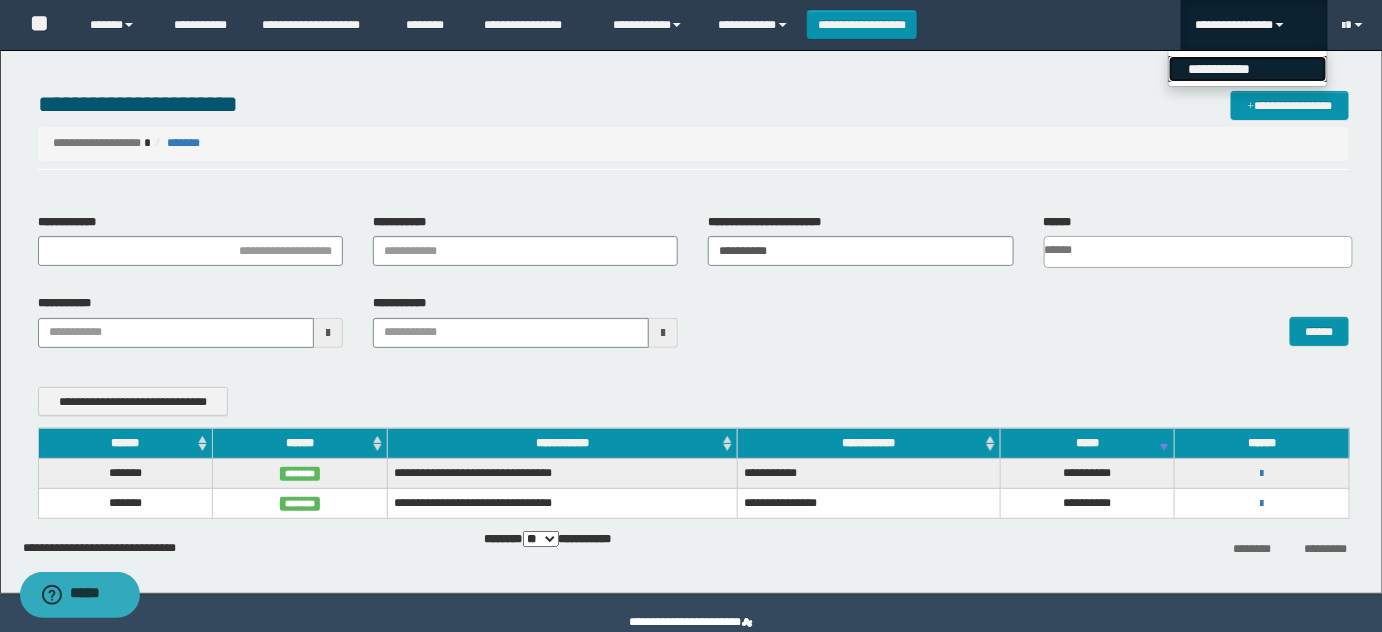 click on "**********" at bounding box center [1248, 69] 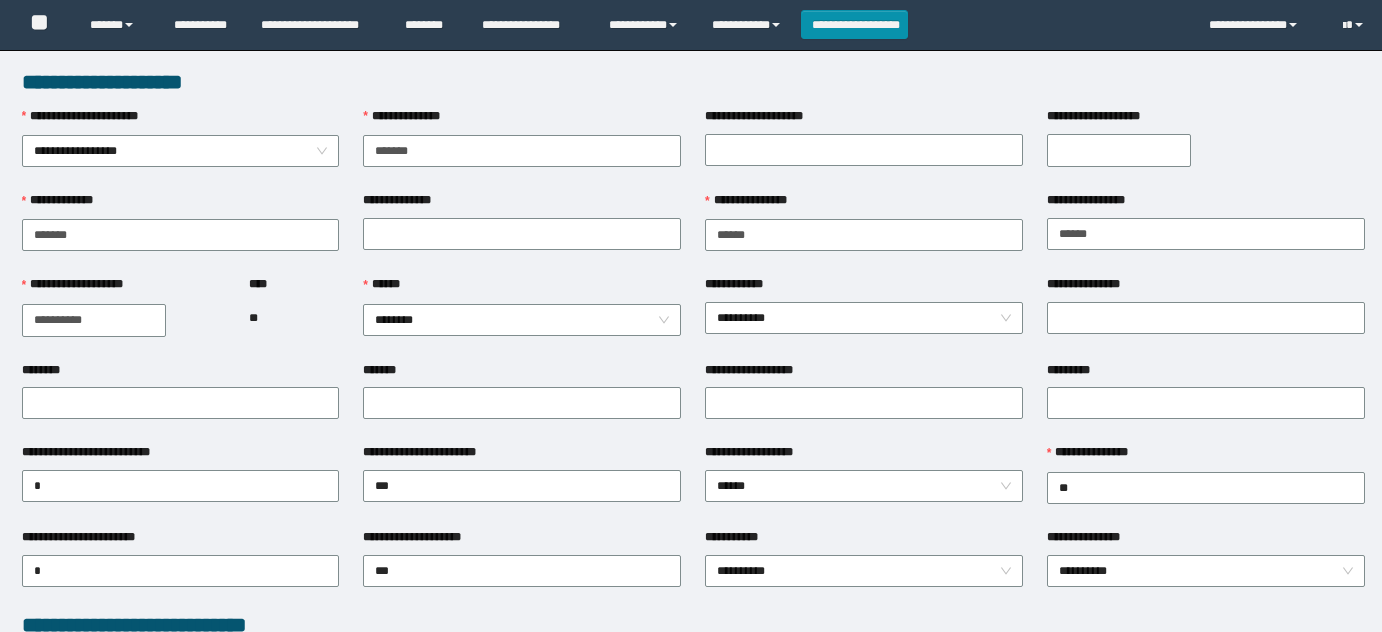 scroll, scrollTop: 0, scrollLeft: 0, axis: both 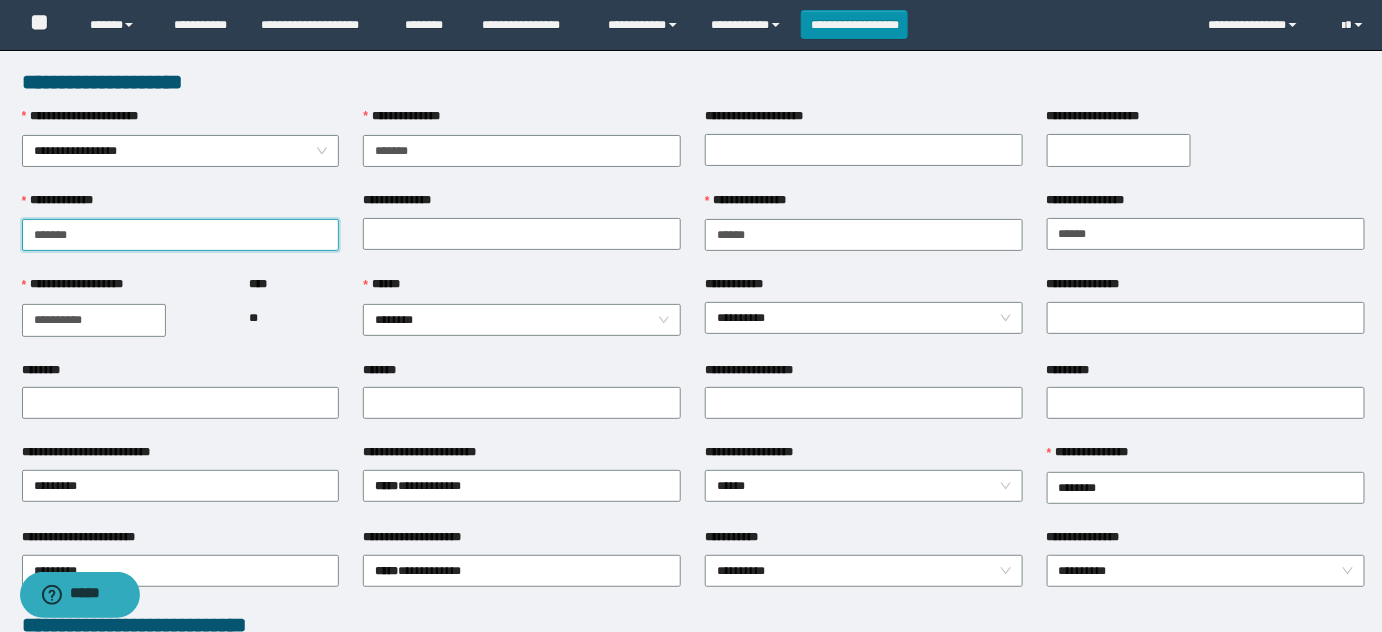 drag, startPoint x: 15, startPoint y: 240, endPoint x: 0, endPoint y: 255, distance: 21.213203 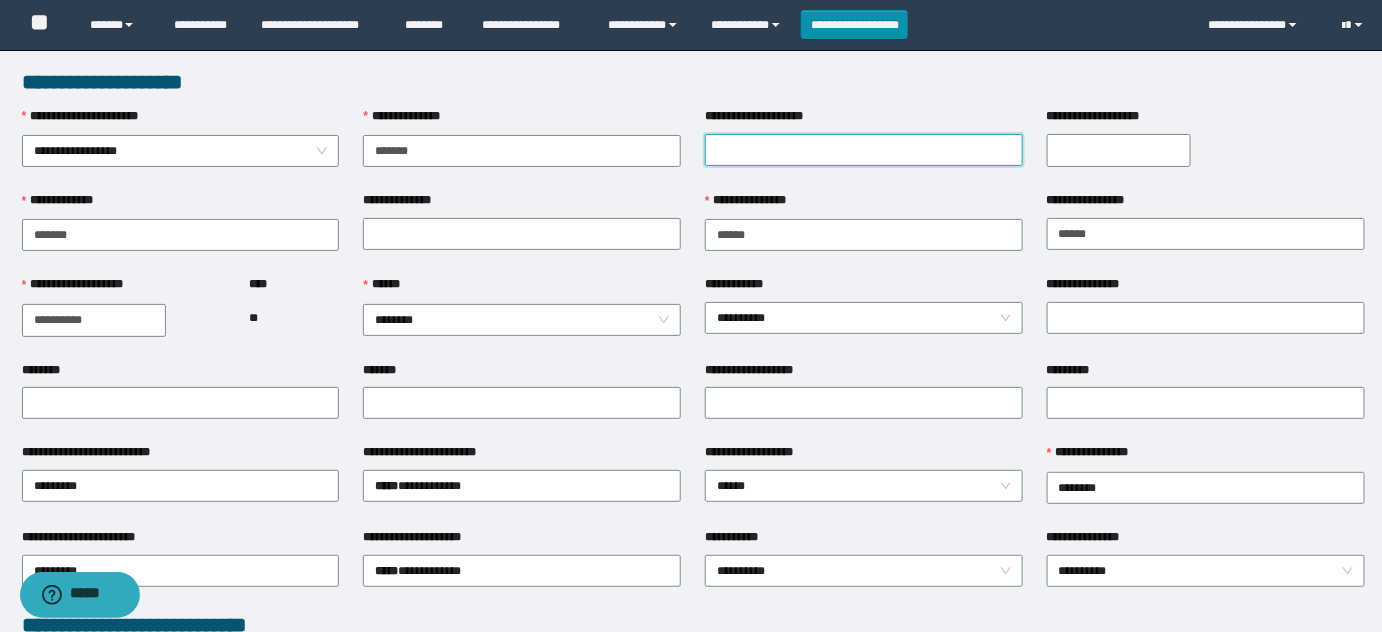 click on "**********" at bounding box center [864, 150] 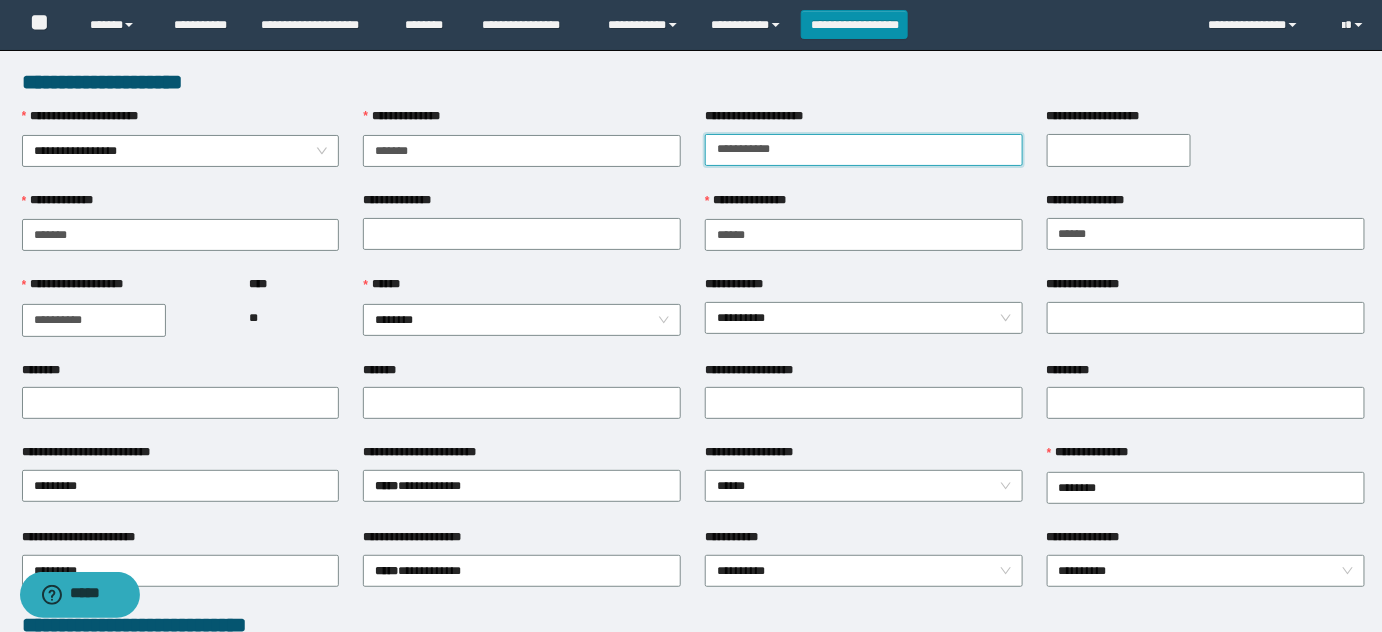 type on "**********" 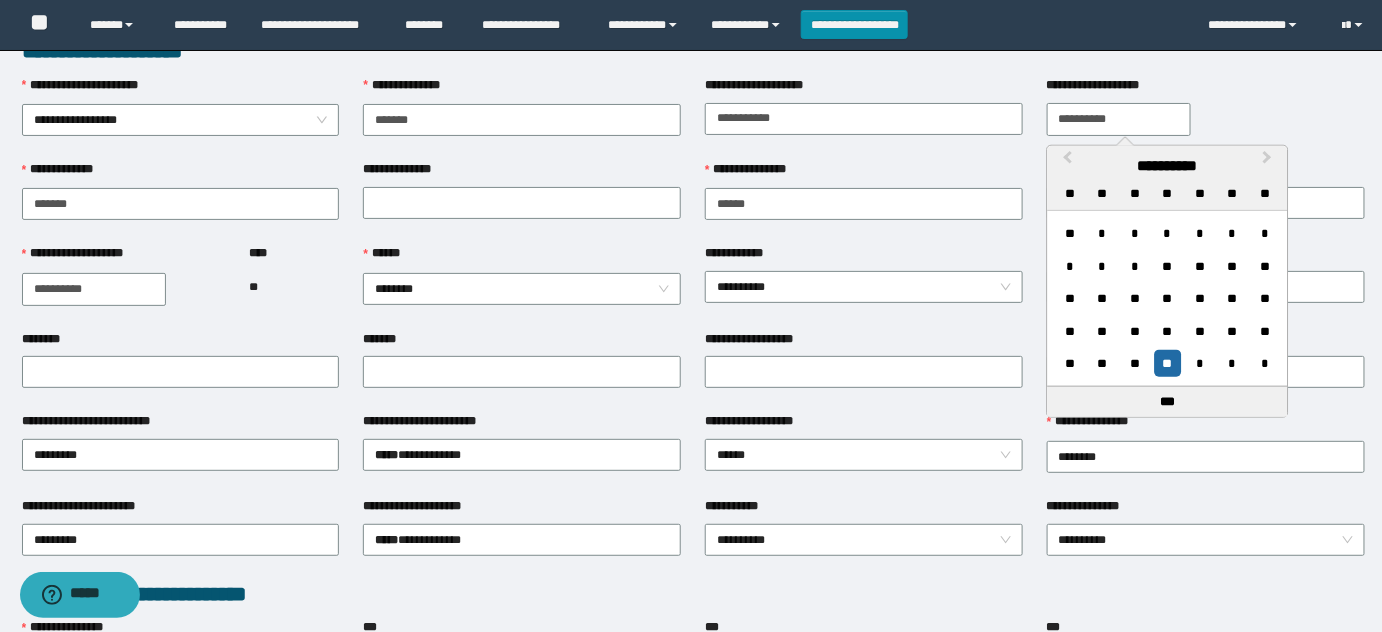 scroll, scrollTop: 0, scrollLeft: 0, axis: both 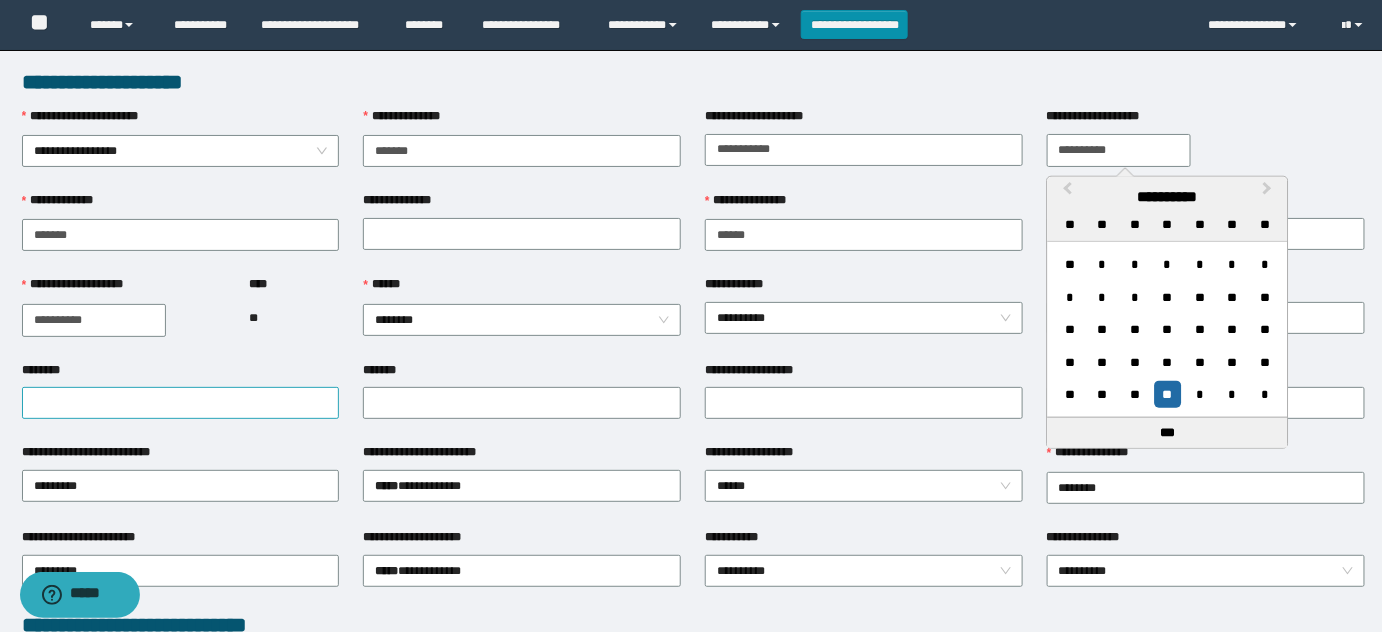 type on "**********" 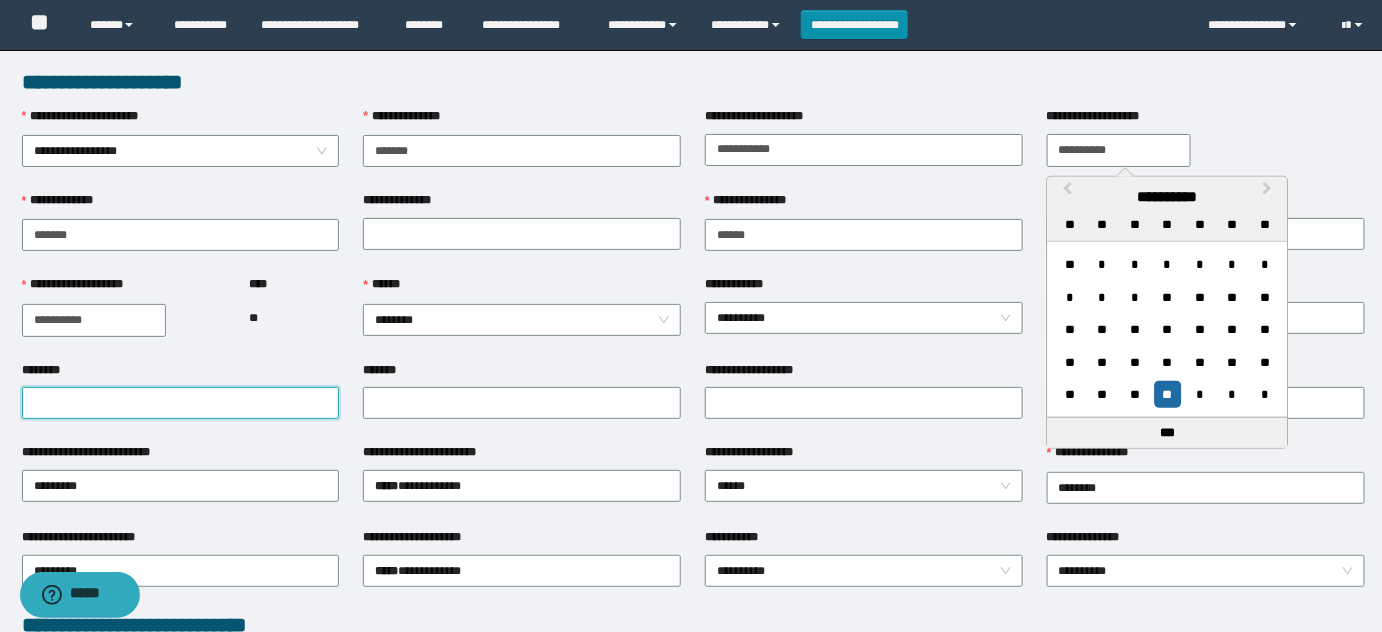 click on "********" at bounding box center [181, 403] 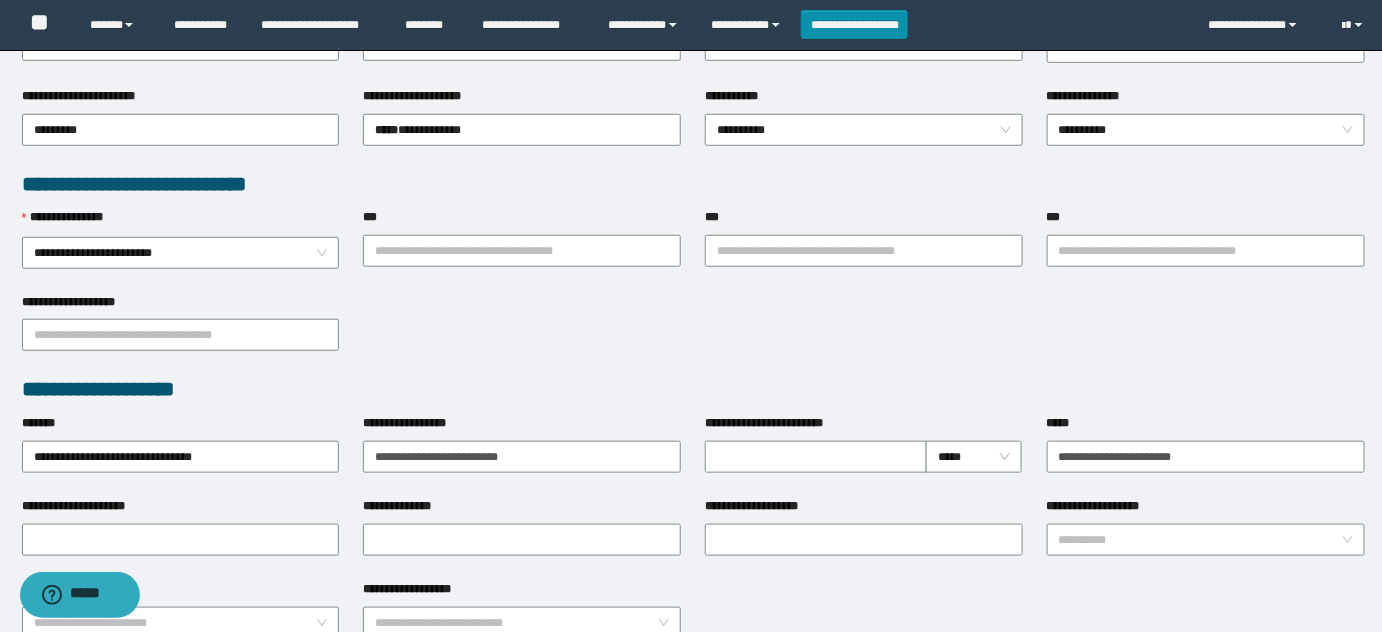 scroll, scrollTop: 454, scrollLeft: 0, axis: vertical 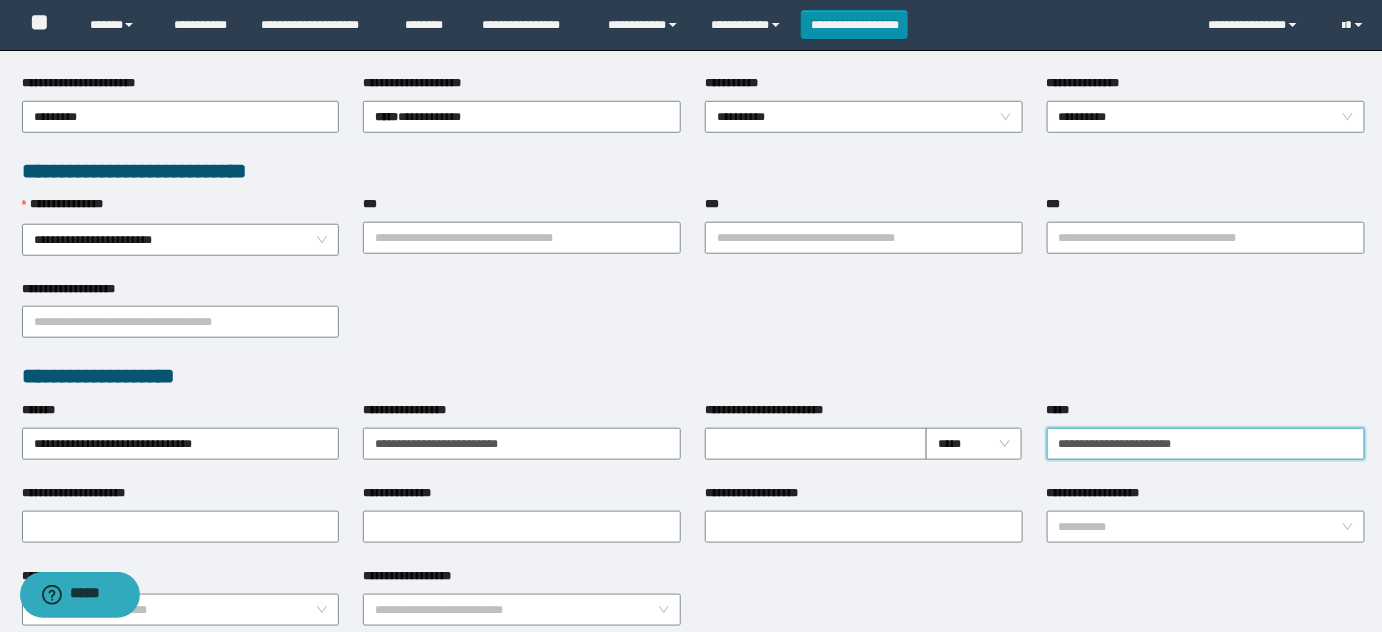 click on "**********" at bounding box center (1206, 444) 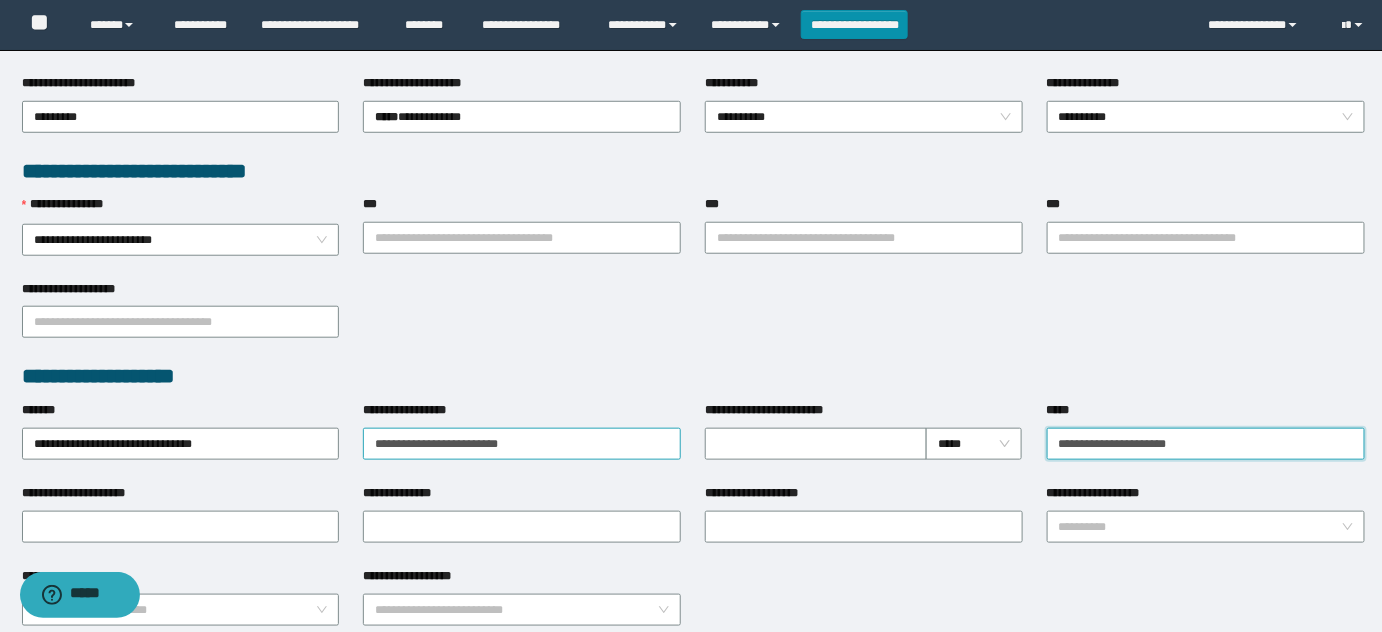 type on "**********" 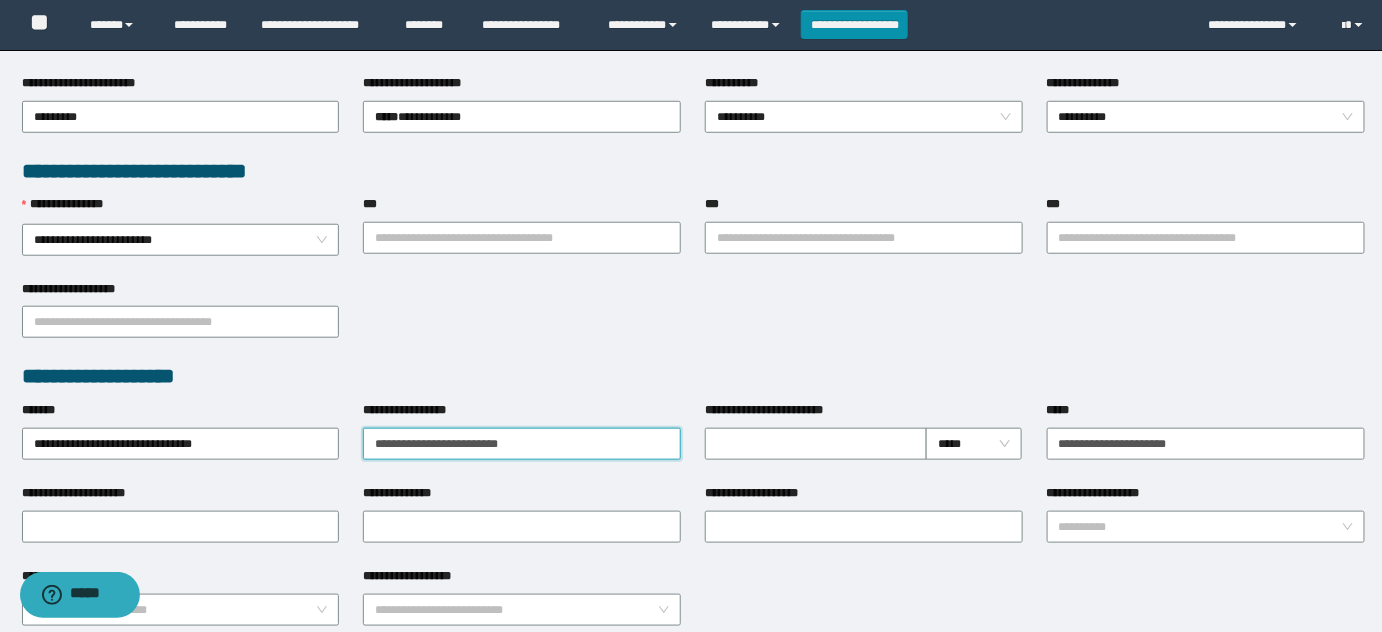 click on "**********" at bounding box center (522, 444) 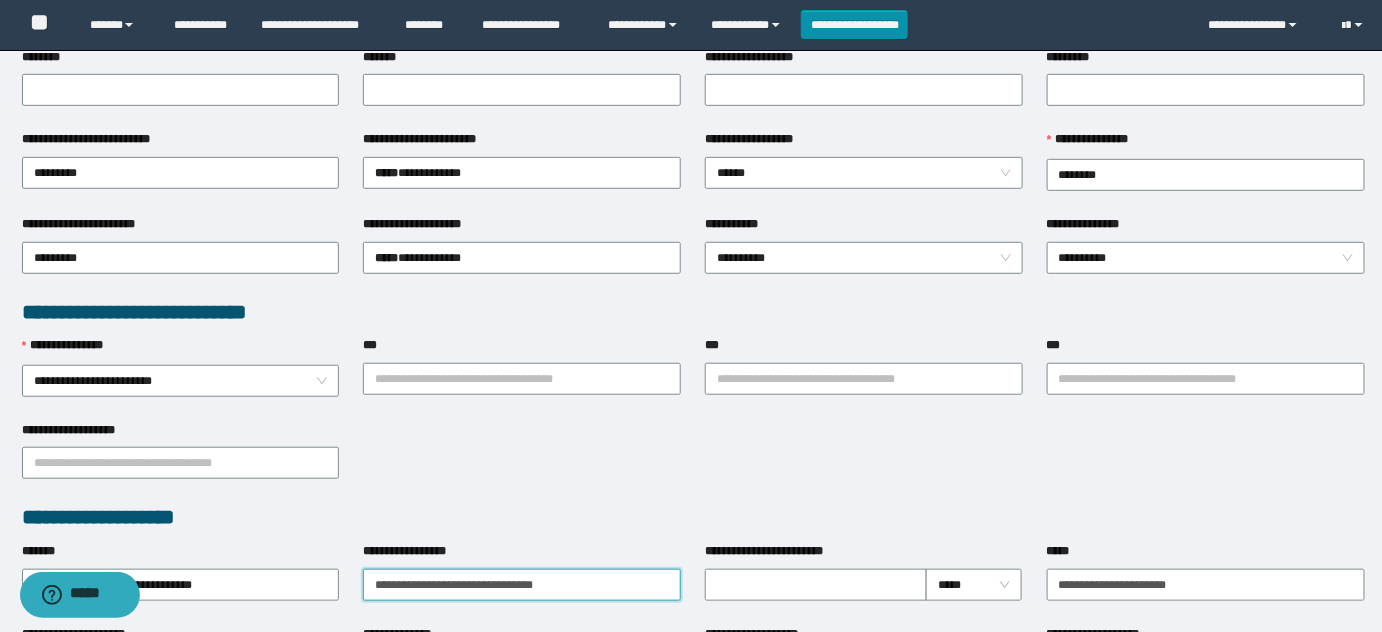 scroll, scrollTop: 181, scrollLeft: 0, axis: vertical 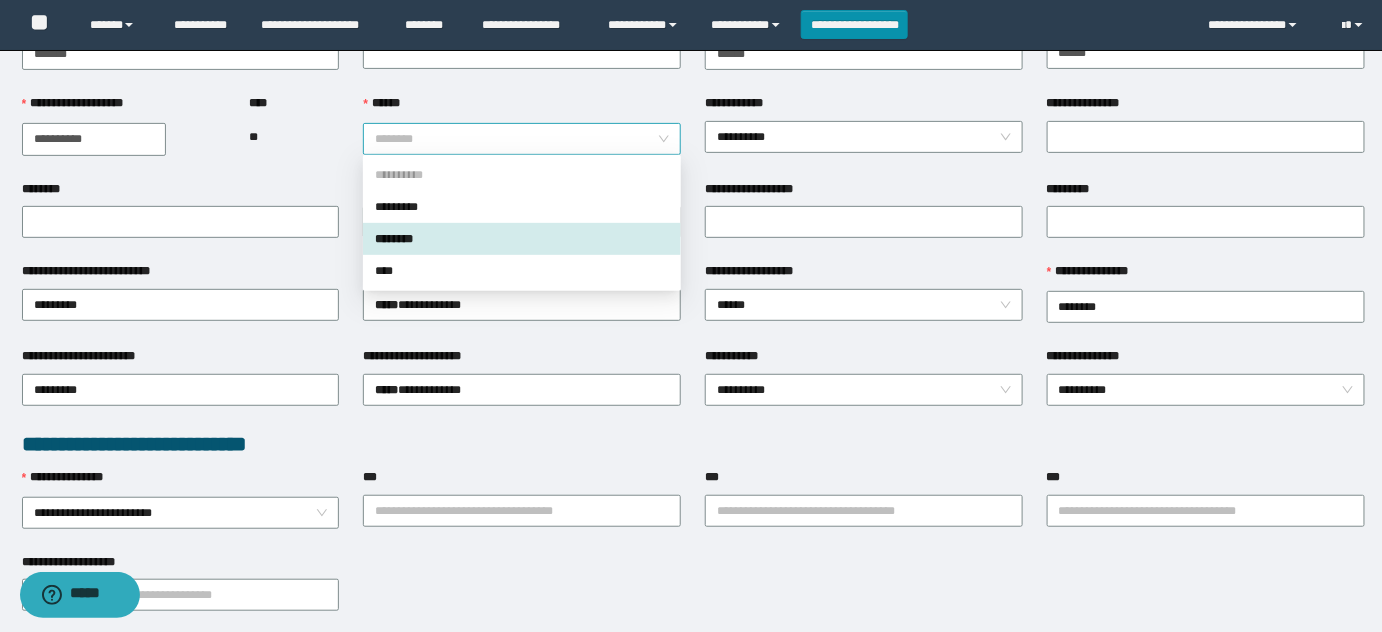 click on "********" at bounding box center (522, 139) 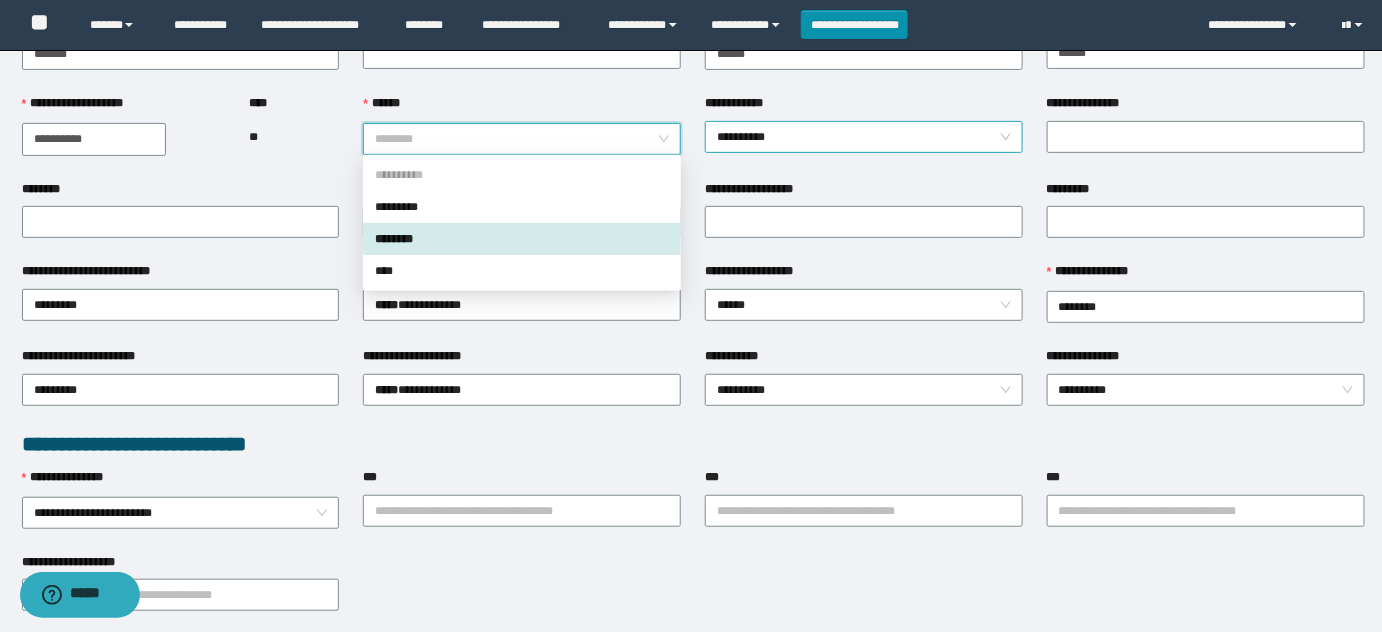 click on "**********" at bounding box center [864, 137] 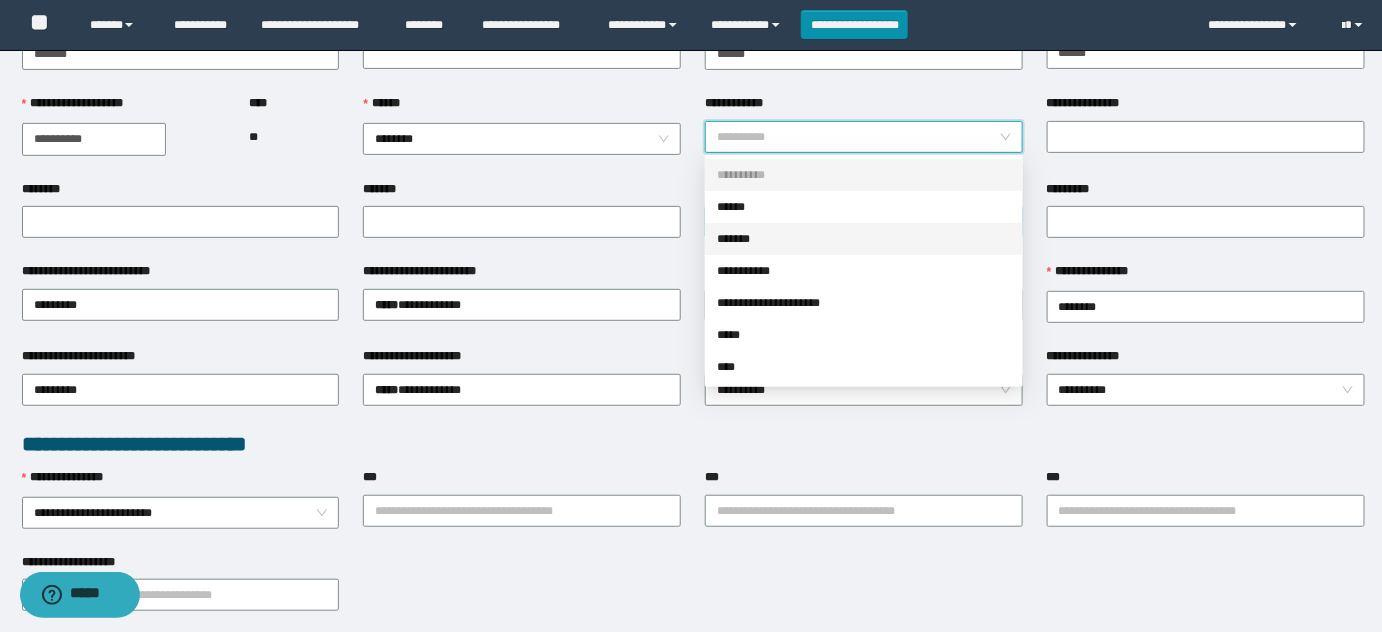 click on "*******" at bounding box center (864, 239) 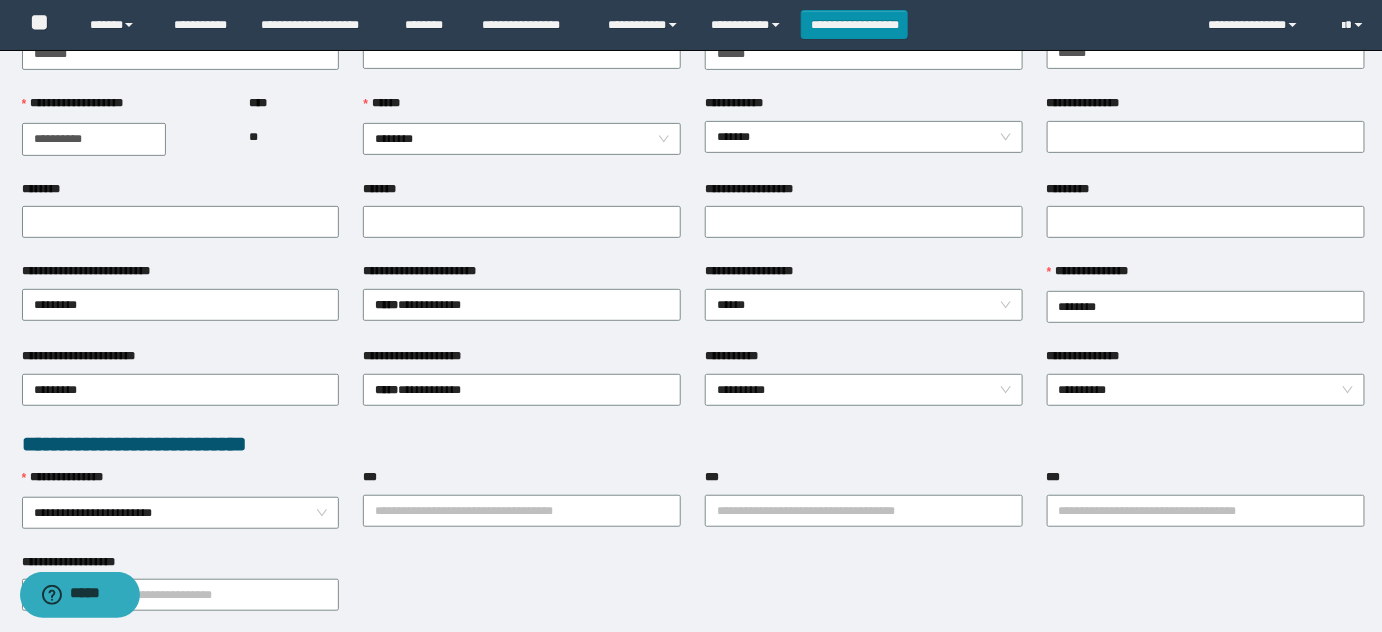 click on "**********" at bounding box center (1206, 107) 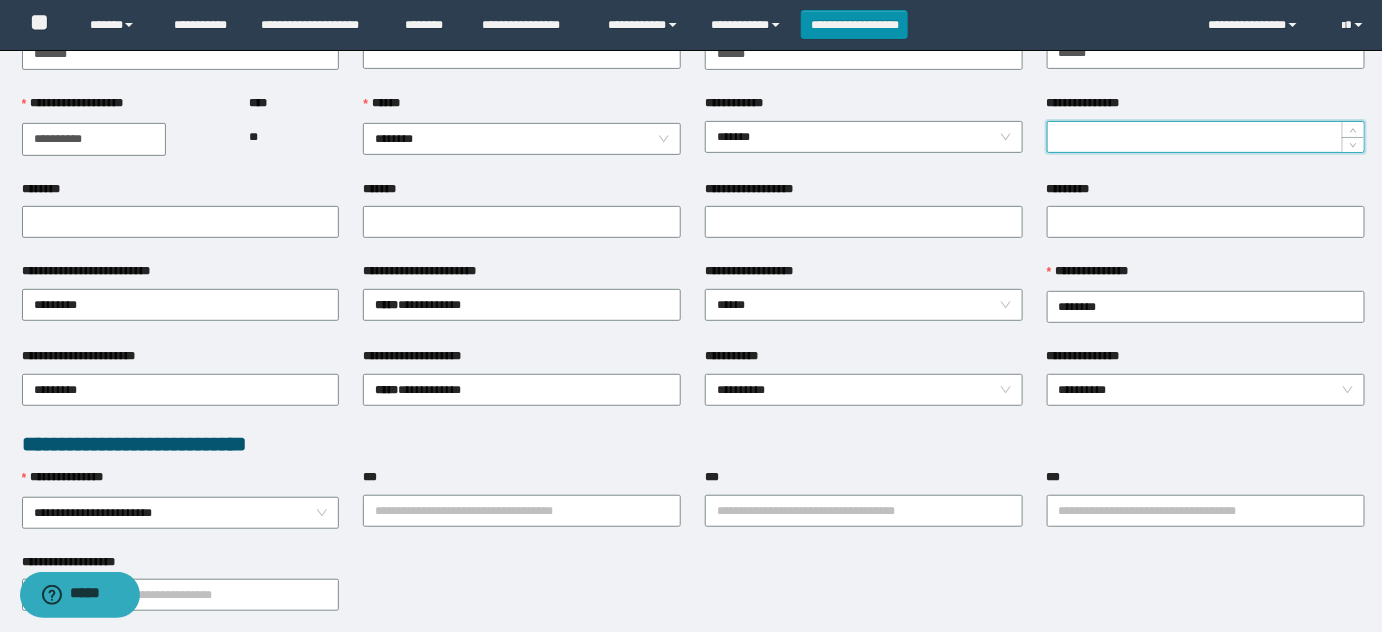 click on "**********" at bounding box center [1206, 137] 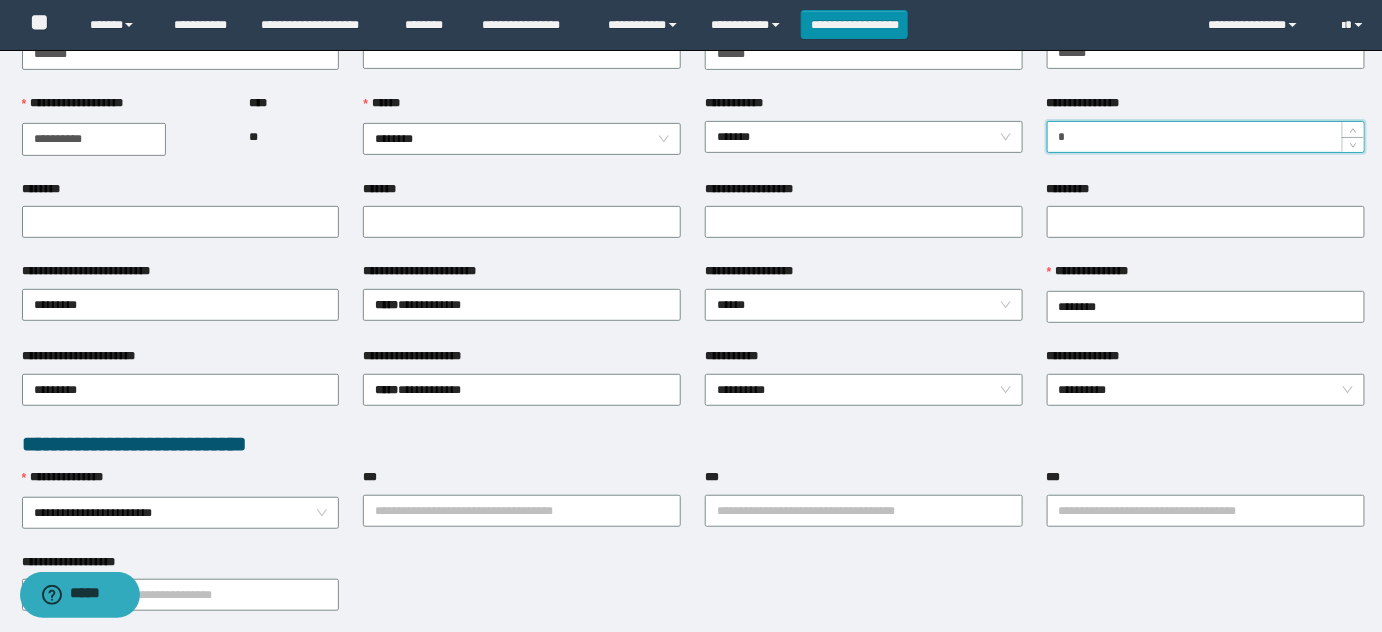 type on "*" 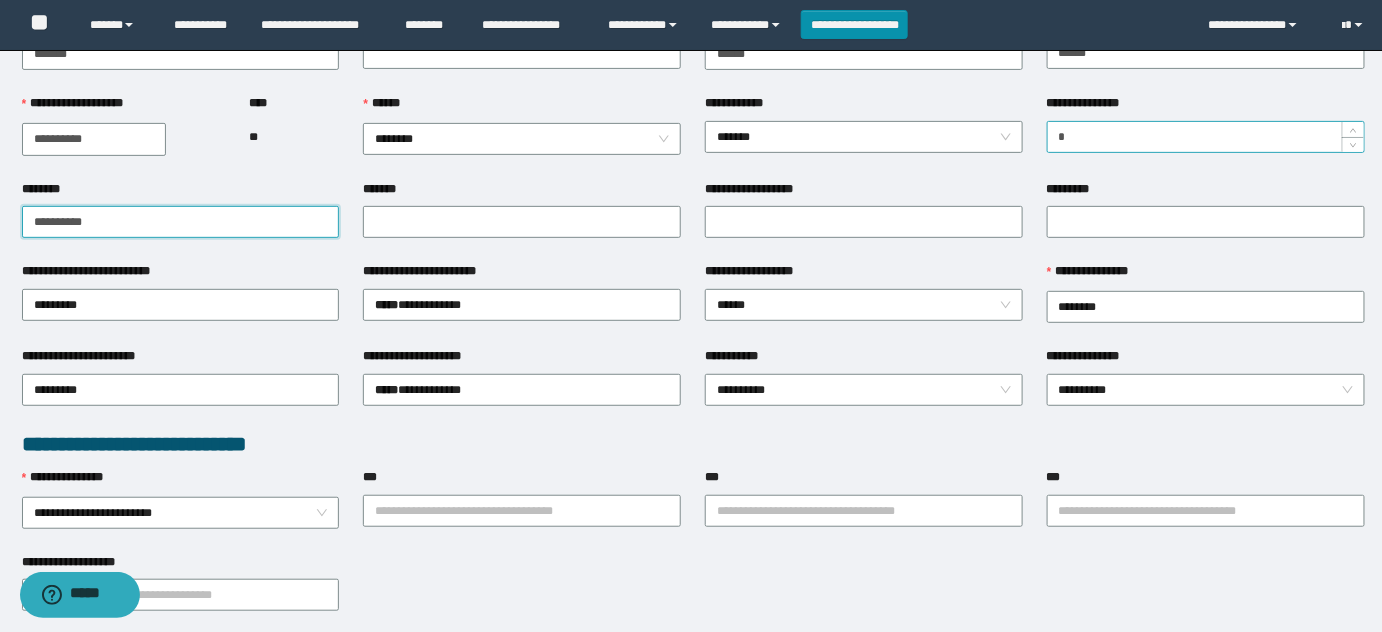 type on "**********" 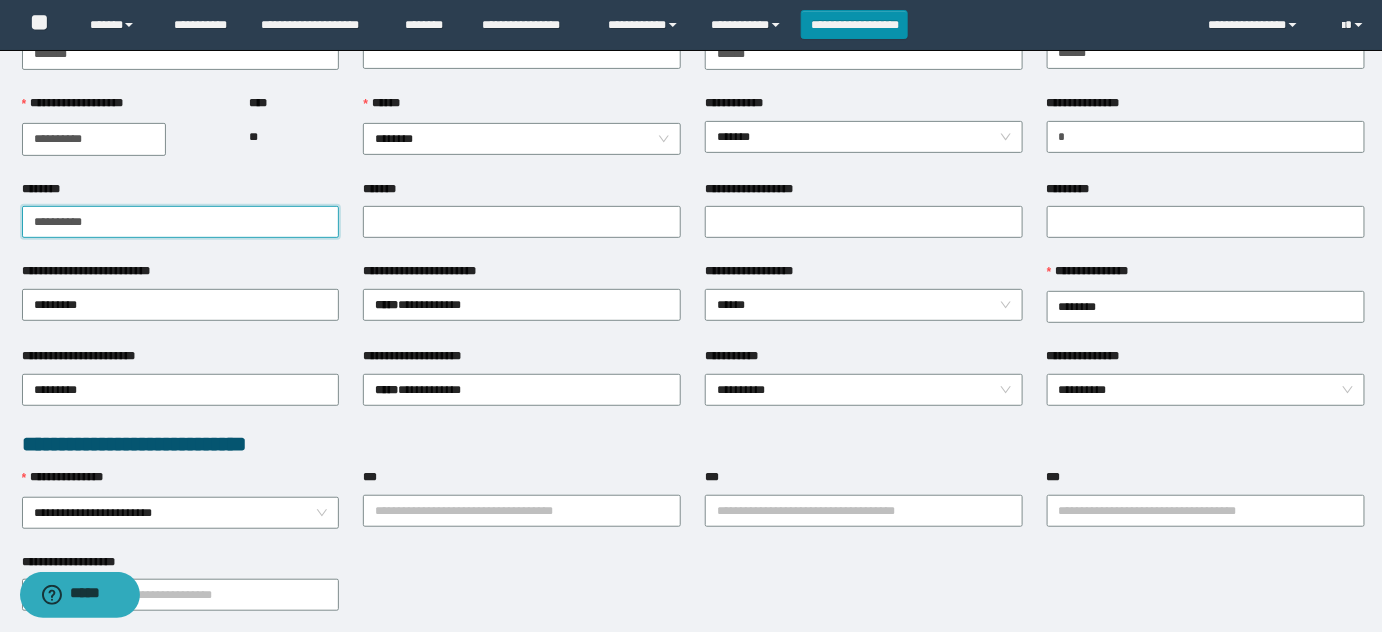 drag, startPoint x: 120, startPoint y: 219, endPoint x: 0, endPoint y: 238, distance: 121.49486 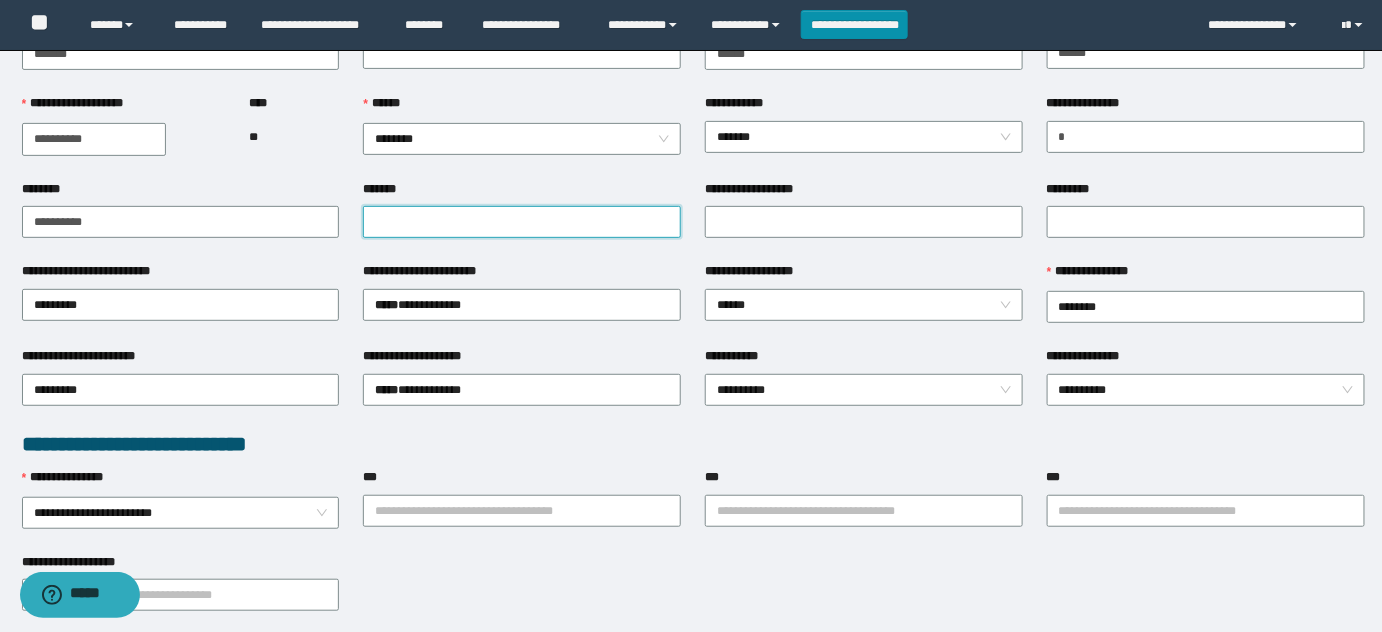 drag, startPoint x: 522, startPoint y: 221, endPoint x: 928, endPoint y: 196, distance: 406.76898 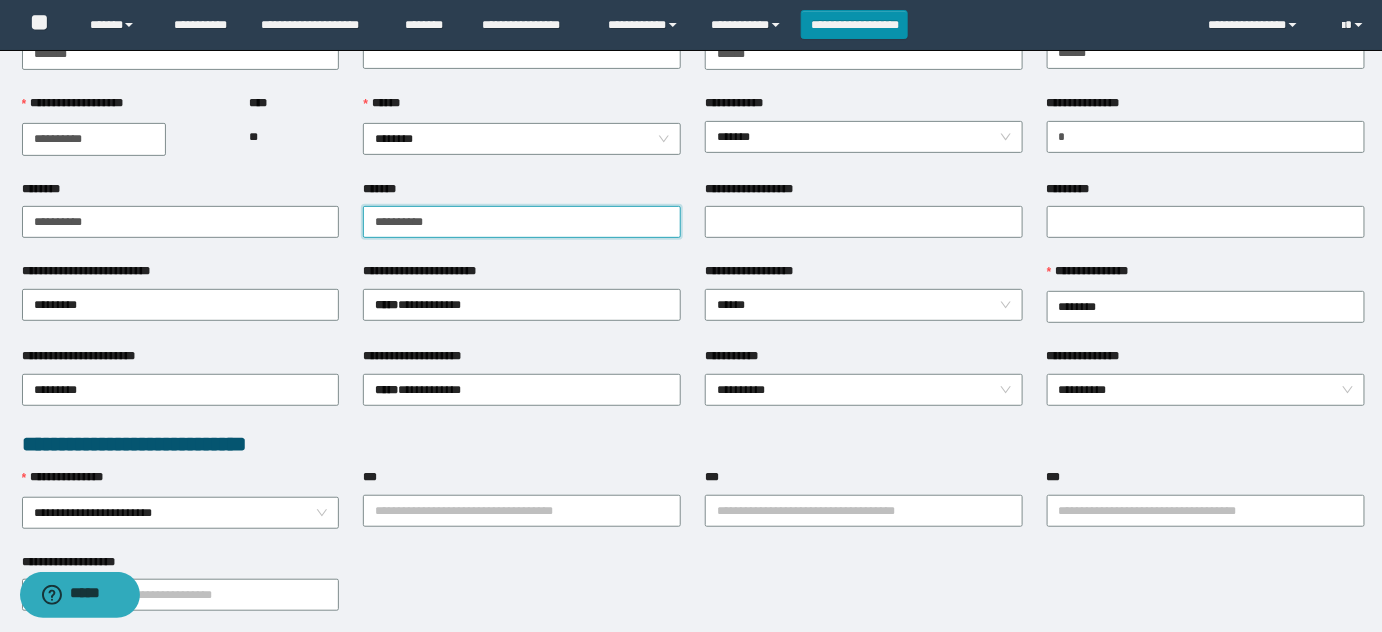 type on "**********" 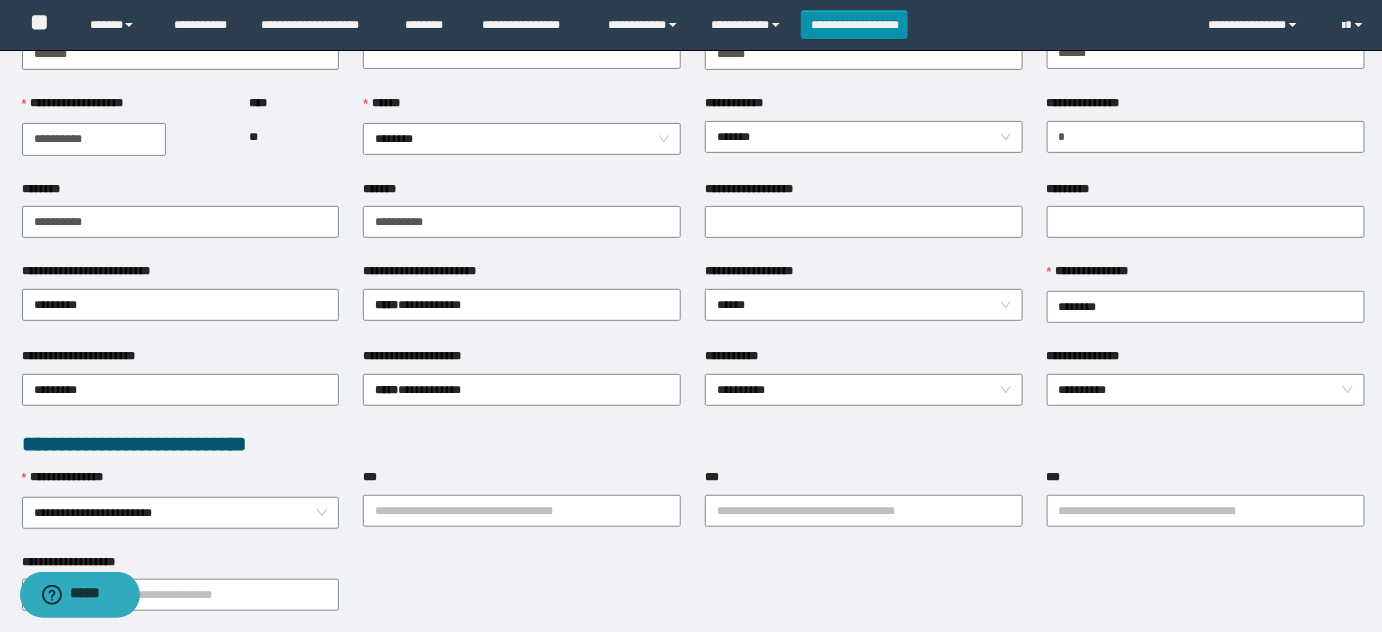 click on "**********" at bounding box center [864, 193] 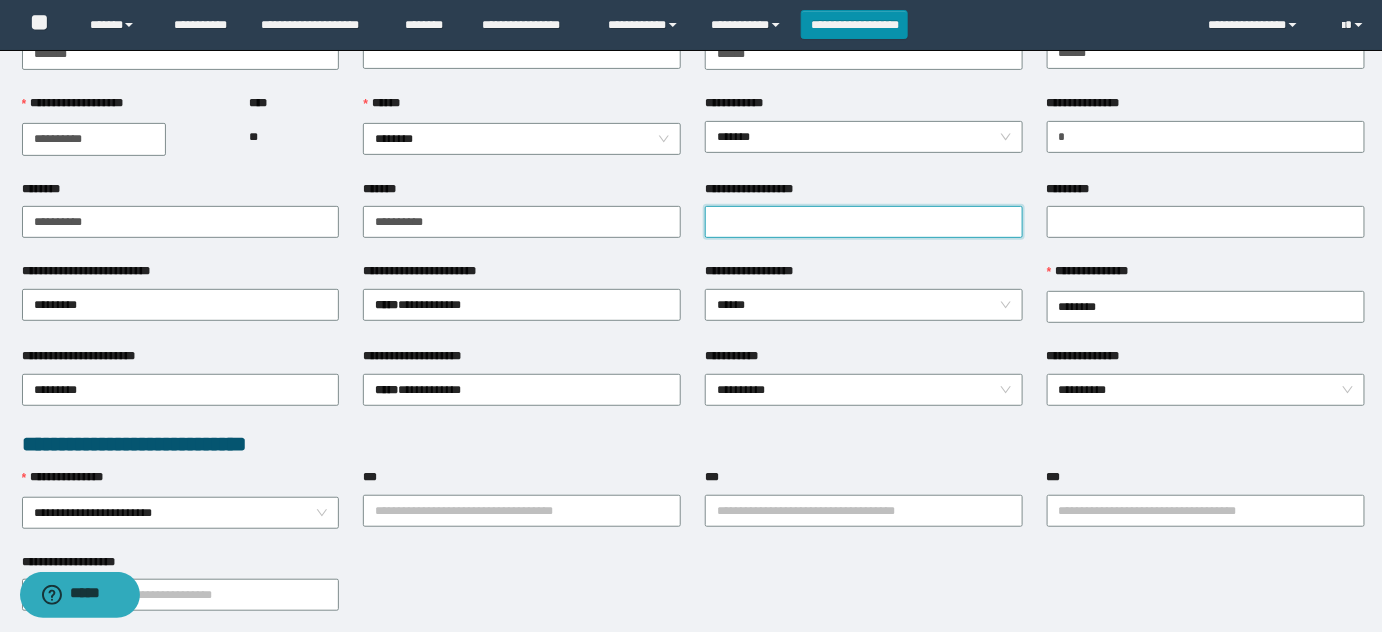 click on "**********" at bounding box center (864, 222) 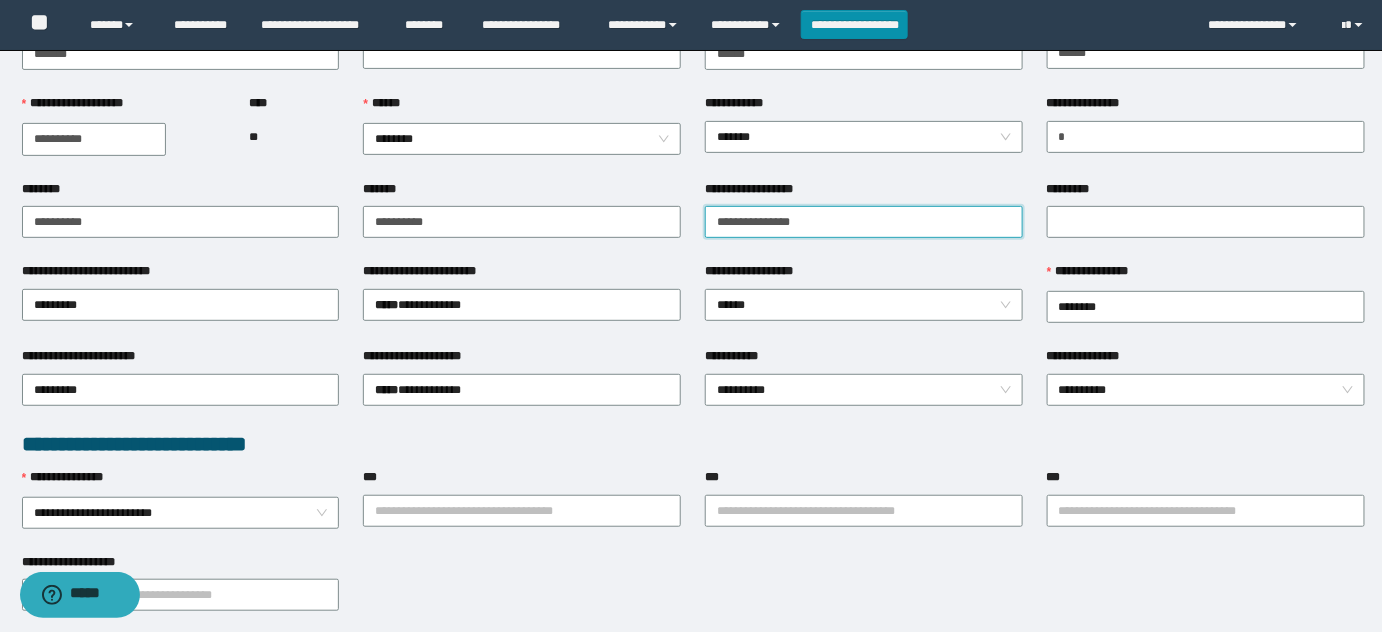 click on "**********" at bounding box center [864, 222] 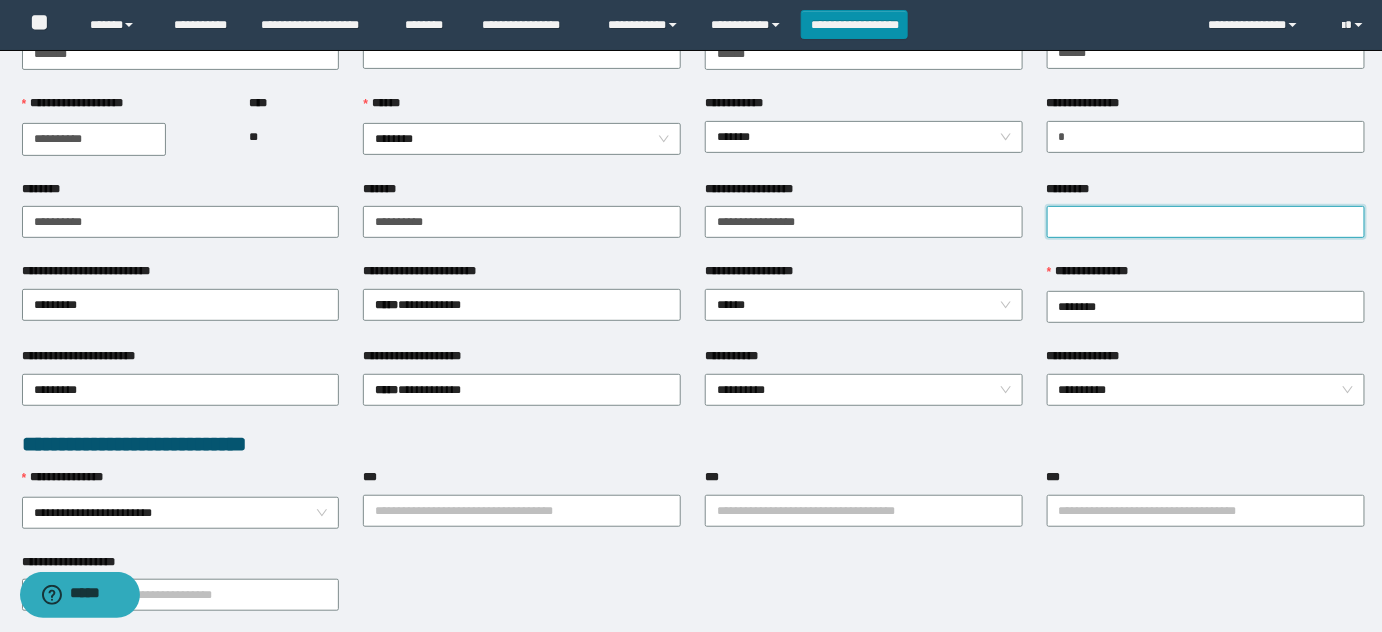 drag, startPoint x: 1141, startPoint y: 218, endPoint x: 1083, endPoint y: 235, distance: 60.440052 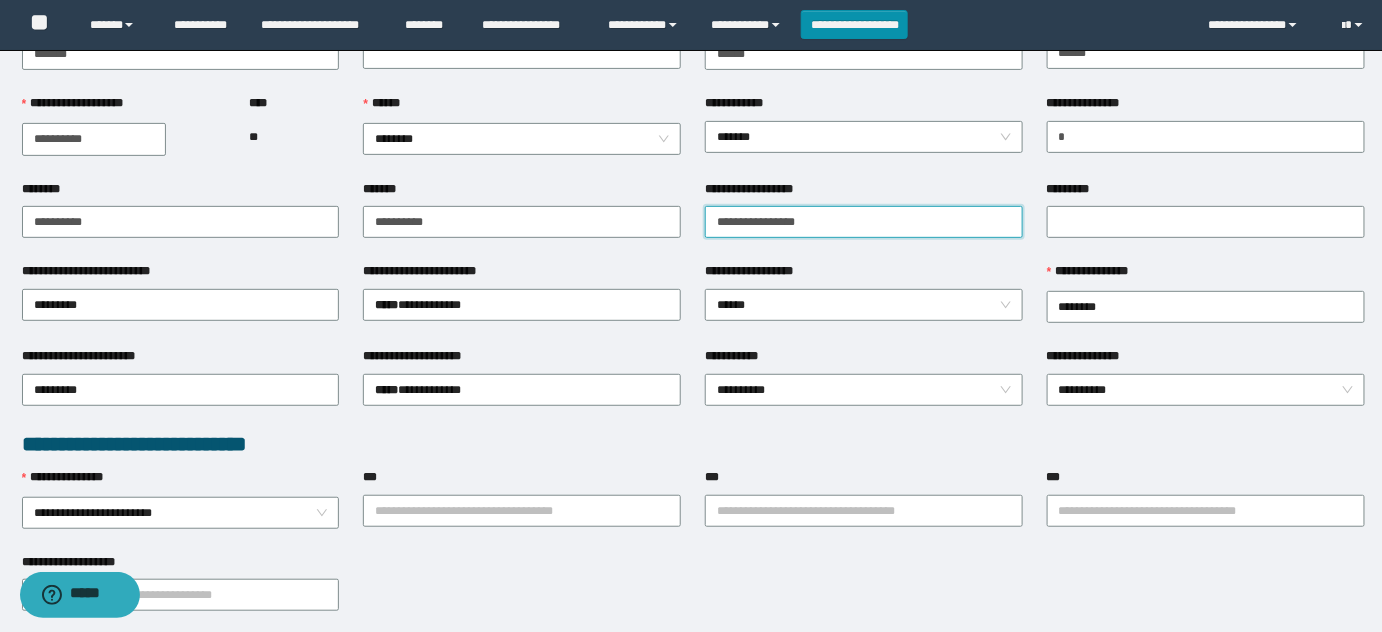 click on "**********" at bounding box center [864, 222] 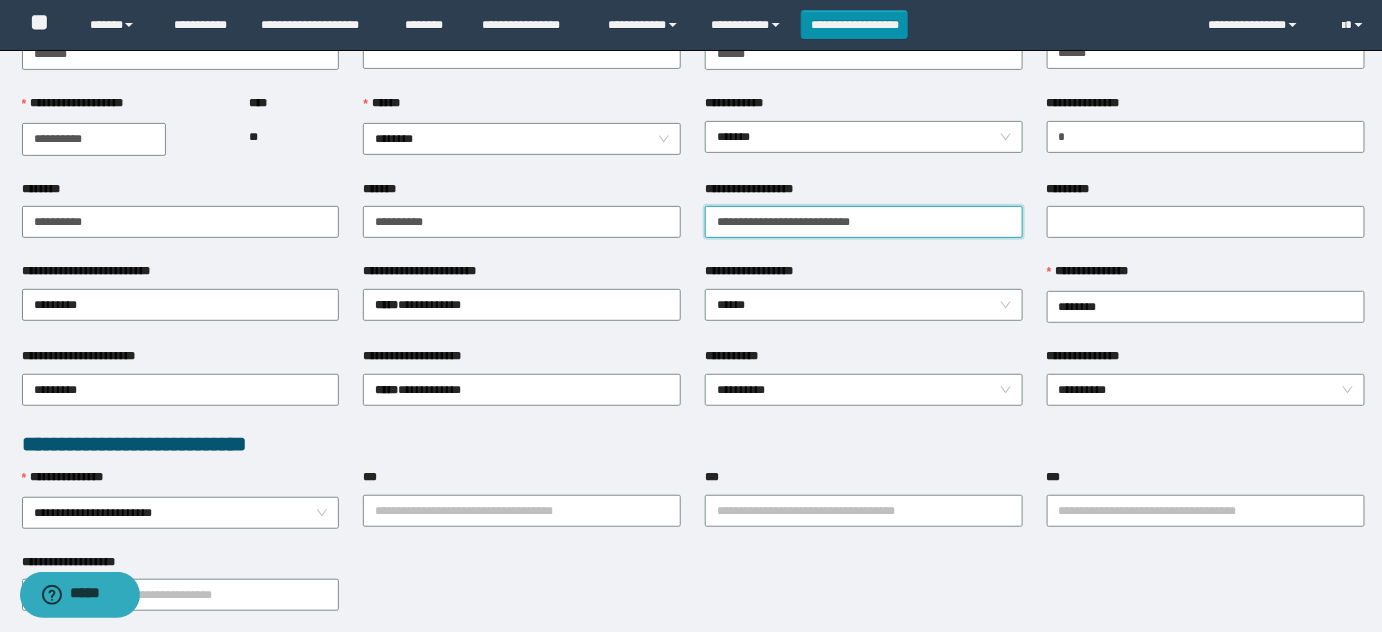 type on "**********" 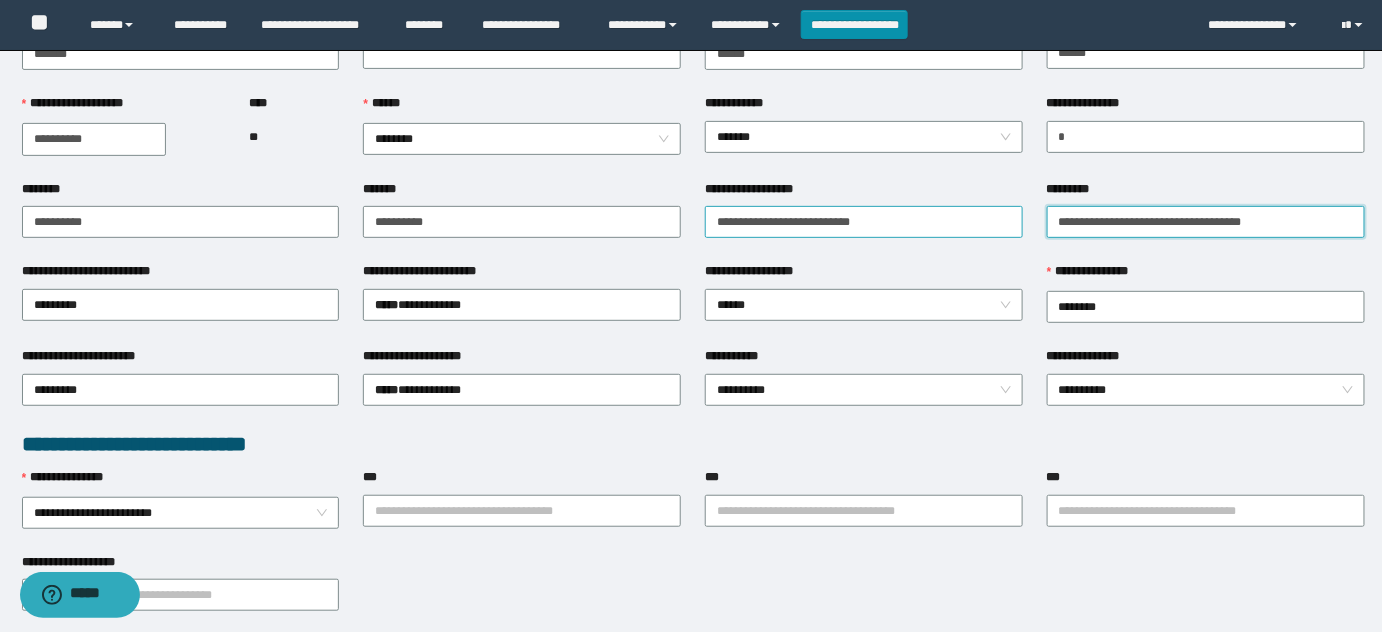 type on "**********" 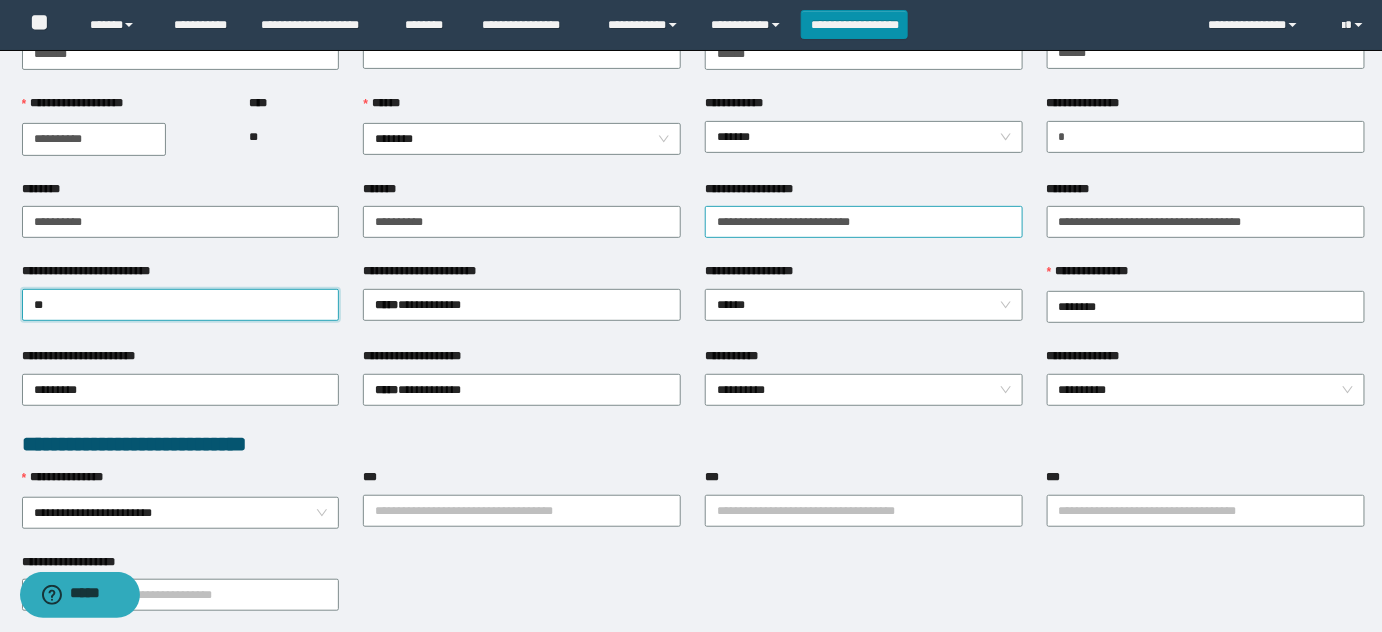 type on "***" 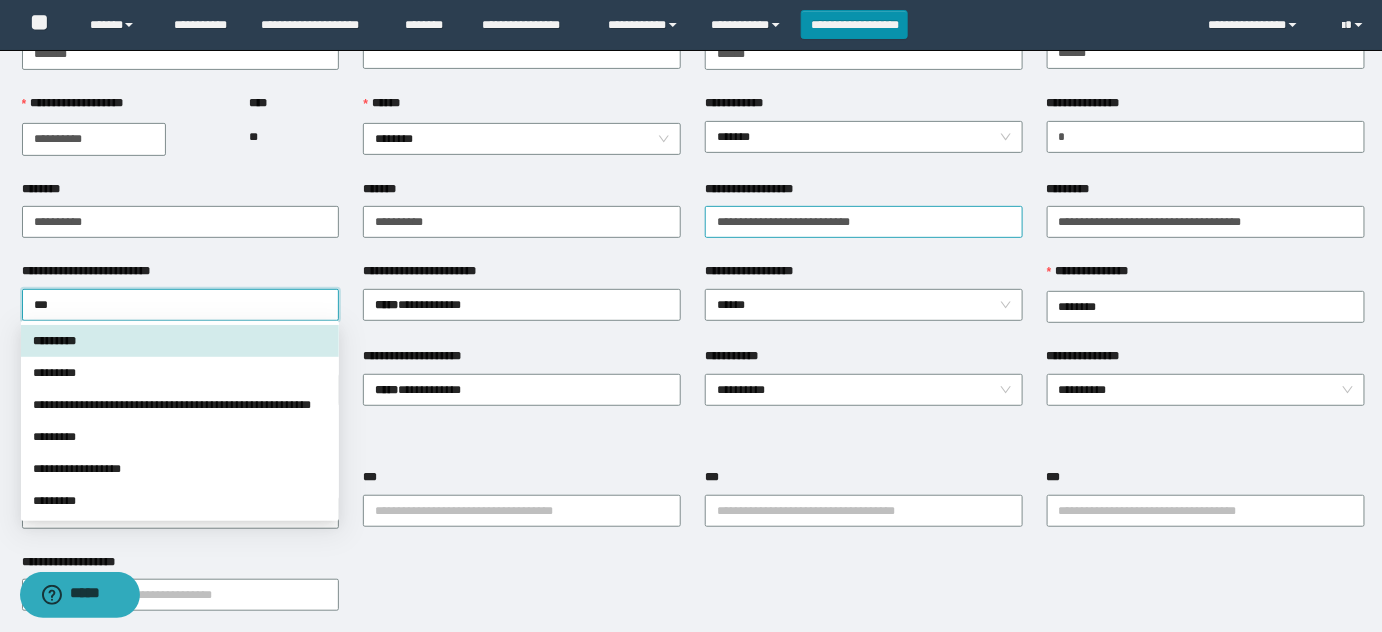 type 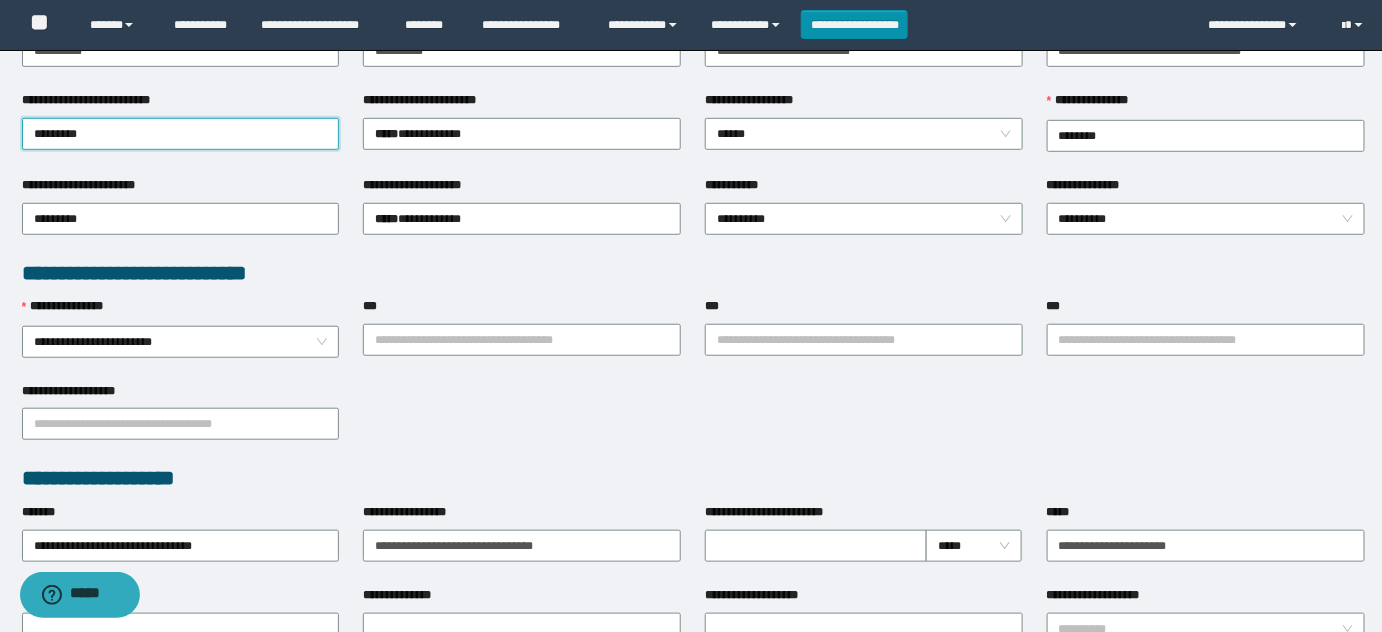 scroll, scrollTop: 363, scrollLeft: 0, axis: vertical 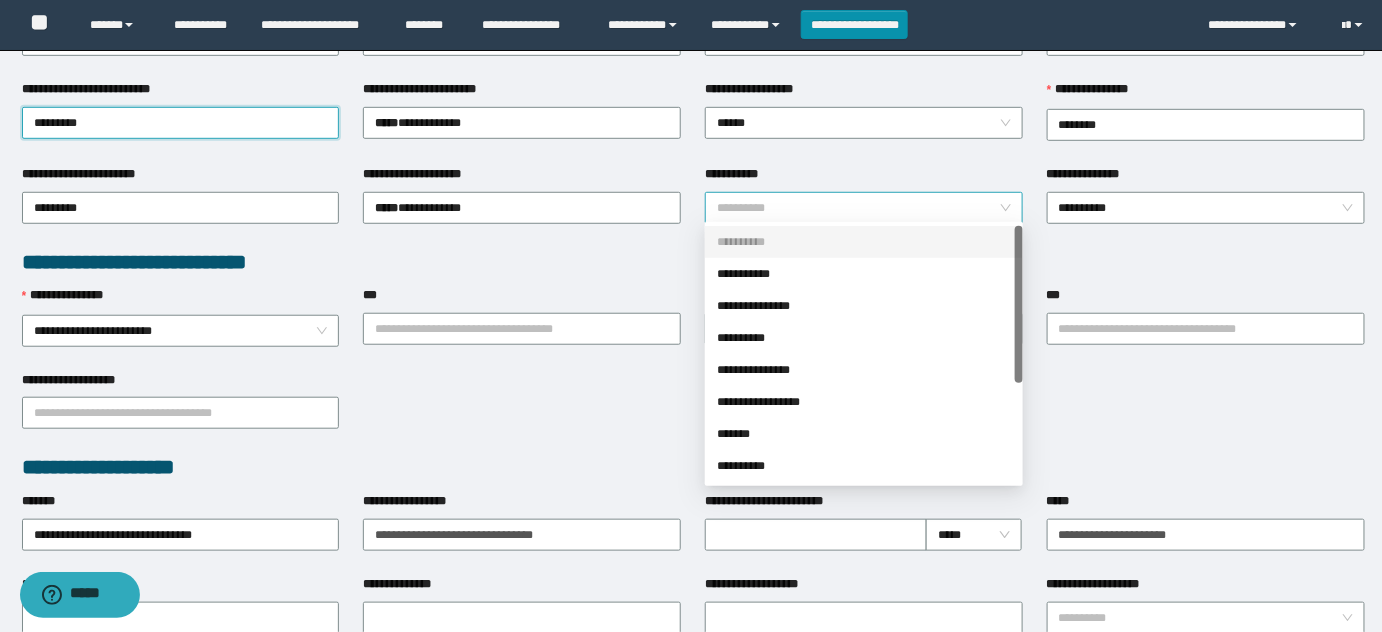 click on "**********" at bounding box center (864, 208) 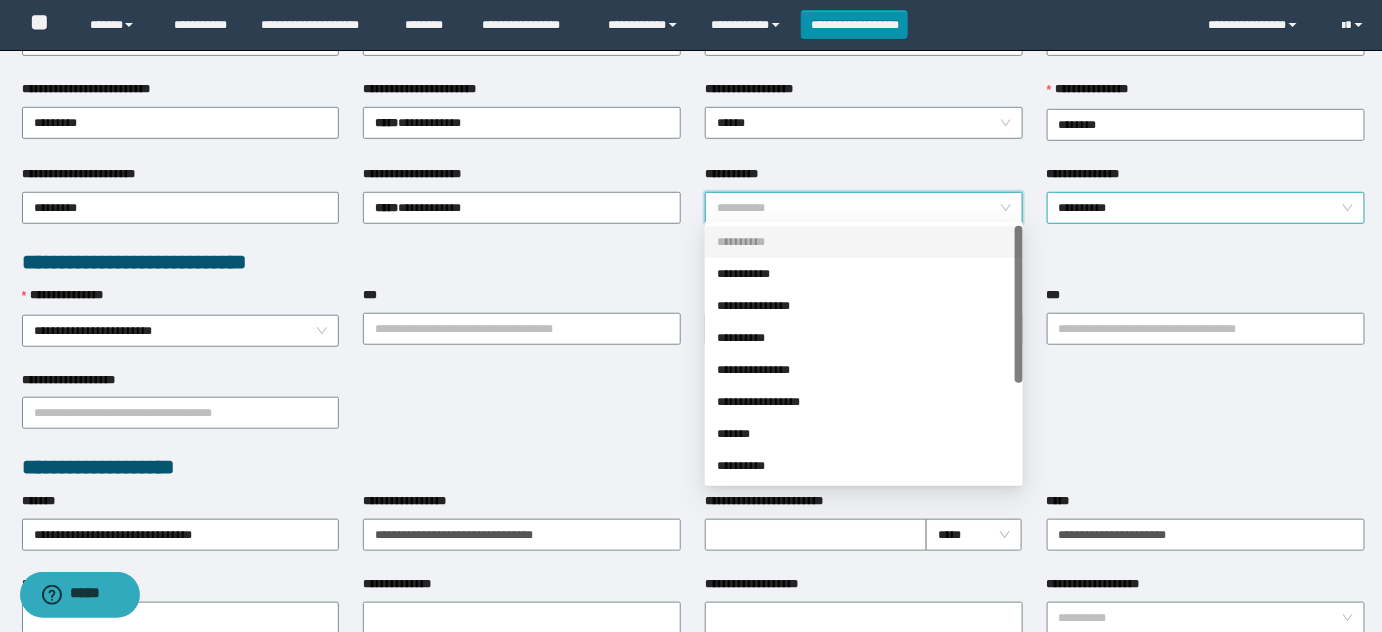 click on "**********" at bounding box center [1206, 208] 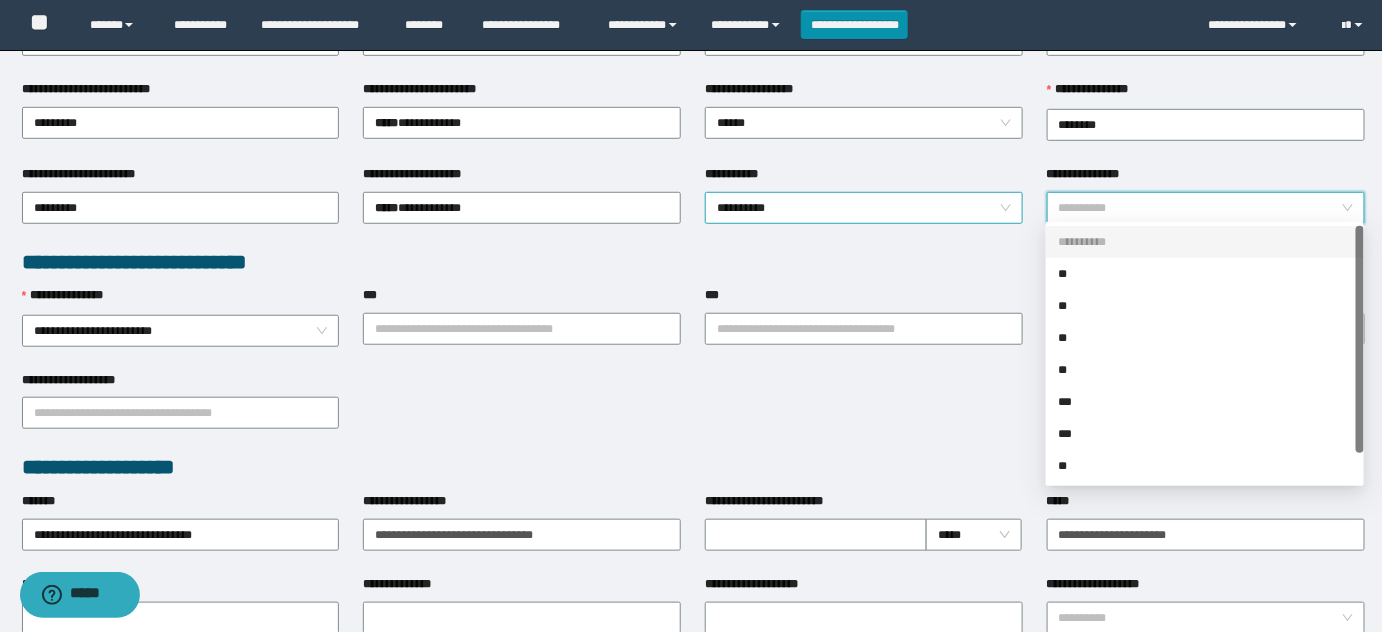 click on "**********" at bounding box center (864, 208) 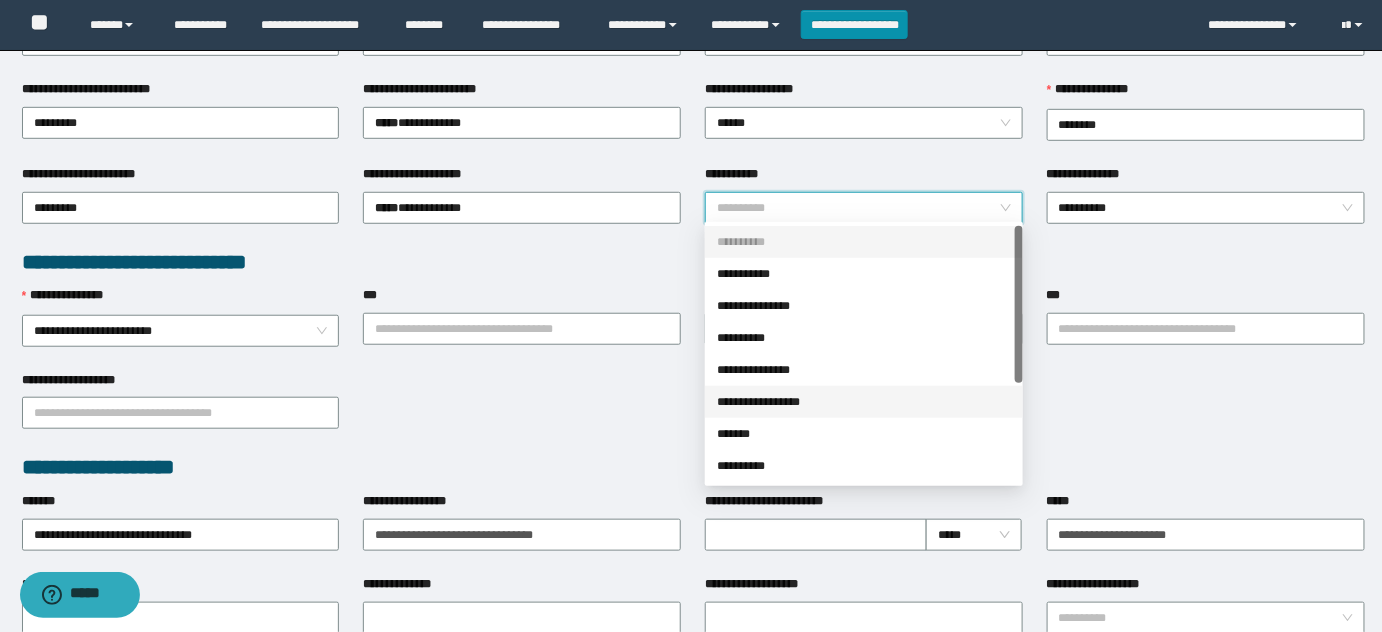 click on "**********" at bounding box center [864, 402] 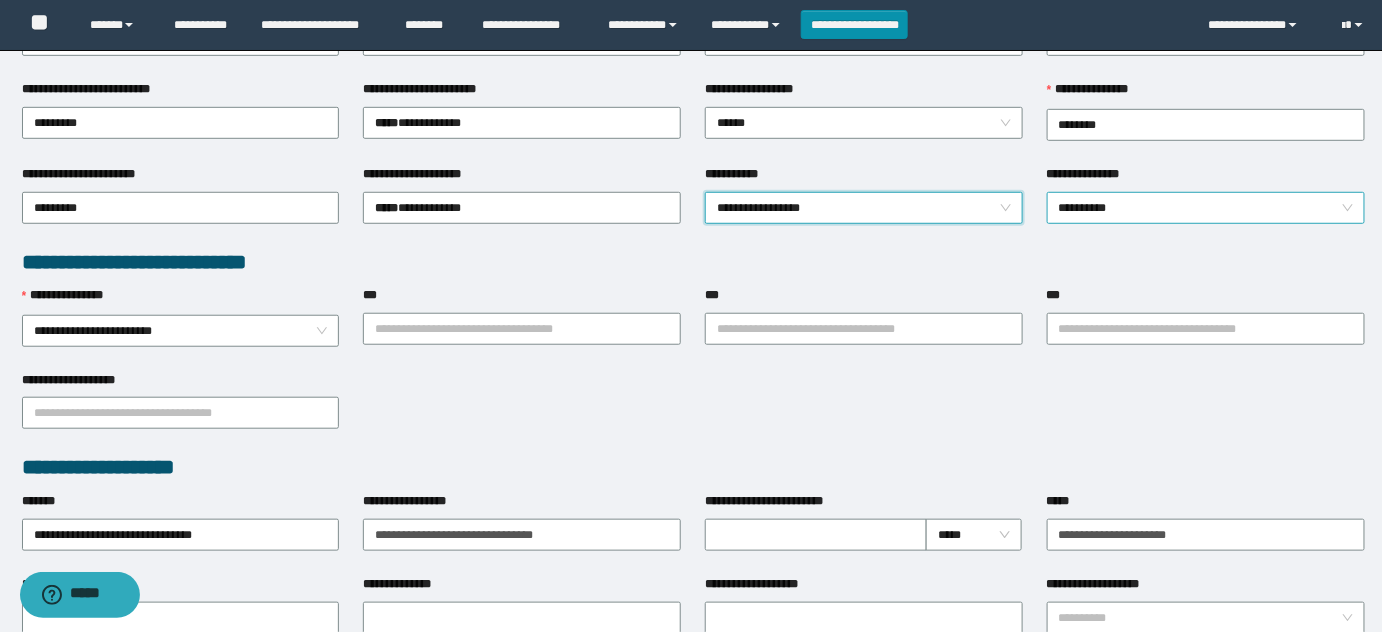 click on "**********" at bounding box center (1206, 208) 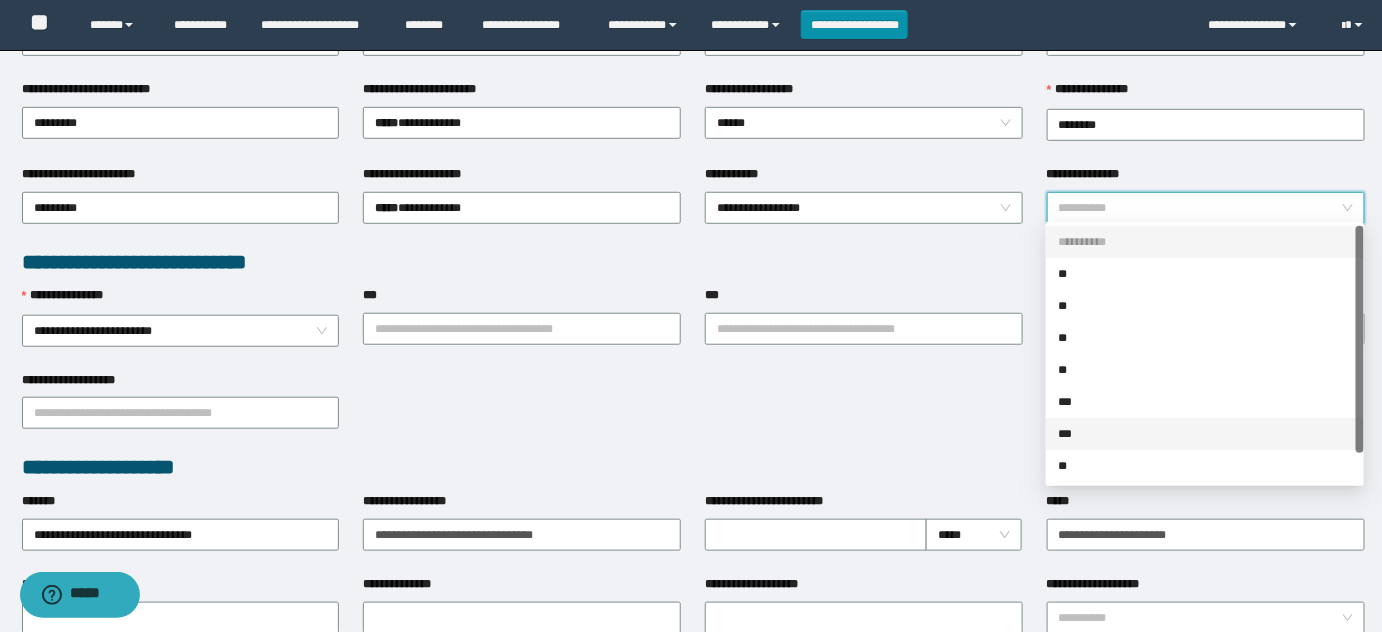 click on "**********" at bounding box center (864, 328) 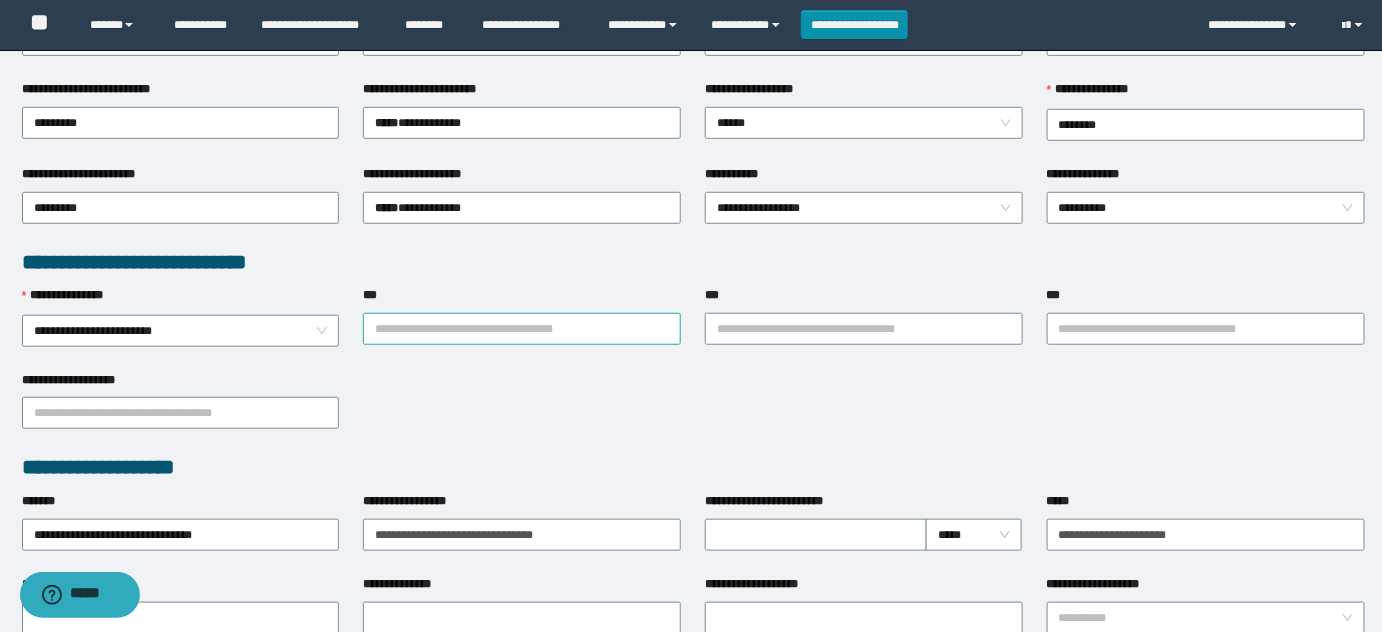 click on "***" at bounding box center [522, 329] 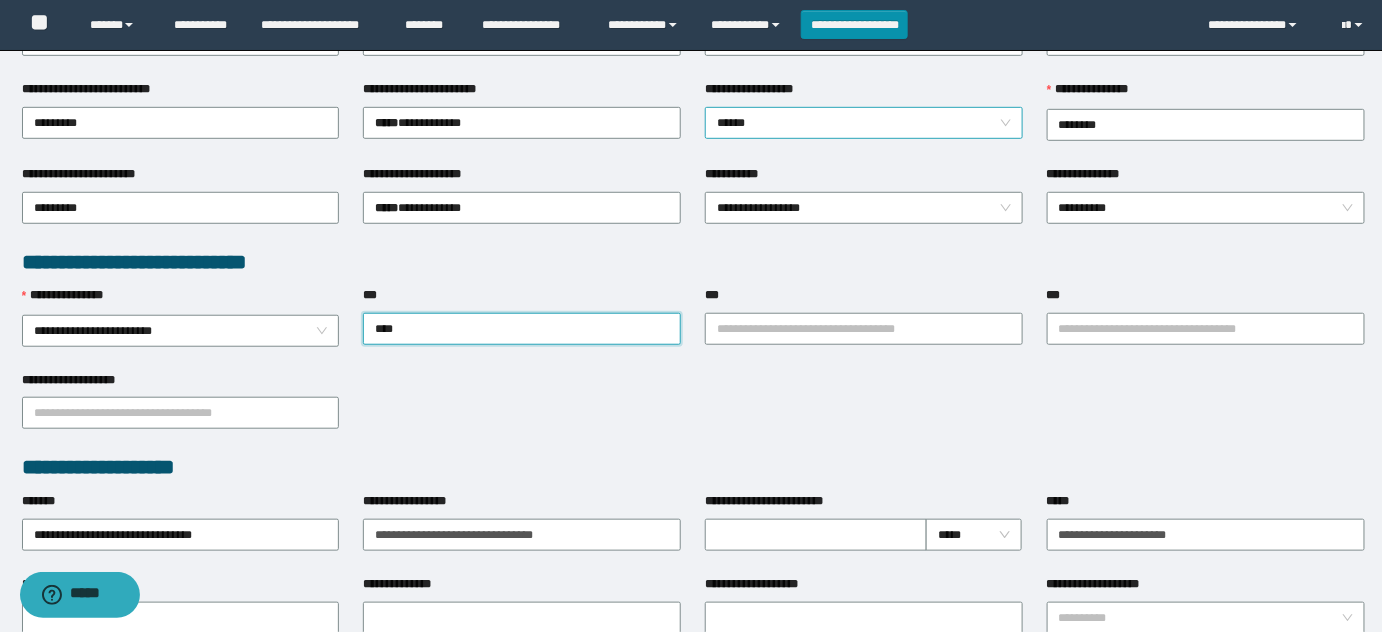 type on "*****" 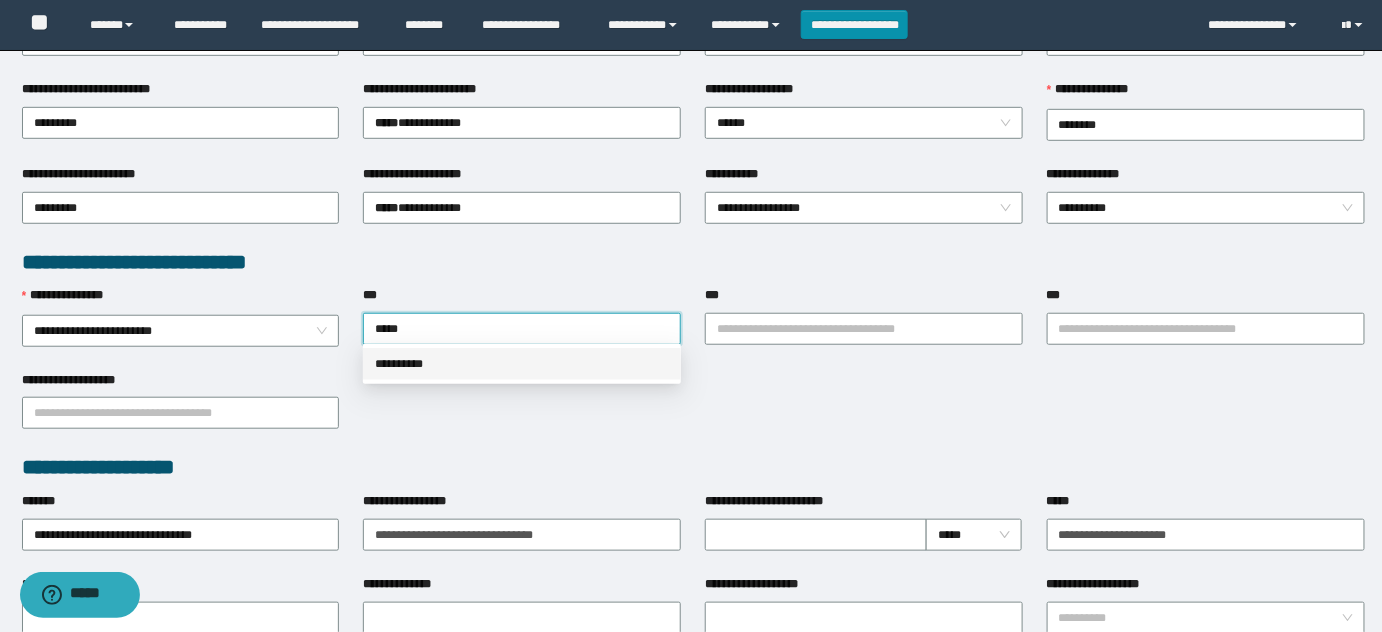 click on "**********" at bounding box center (522, 364) 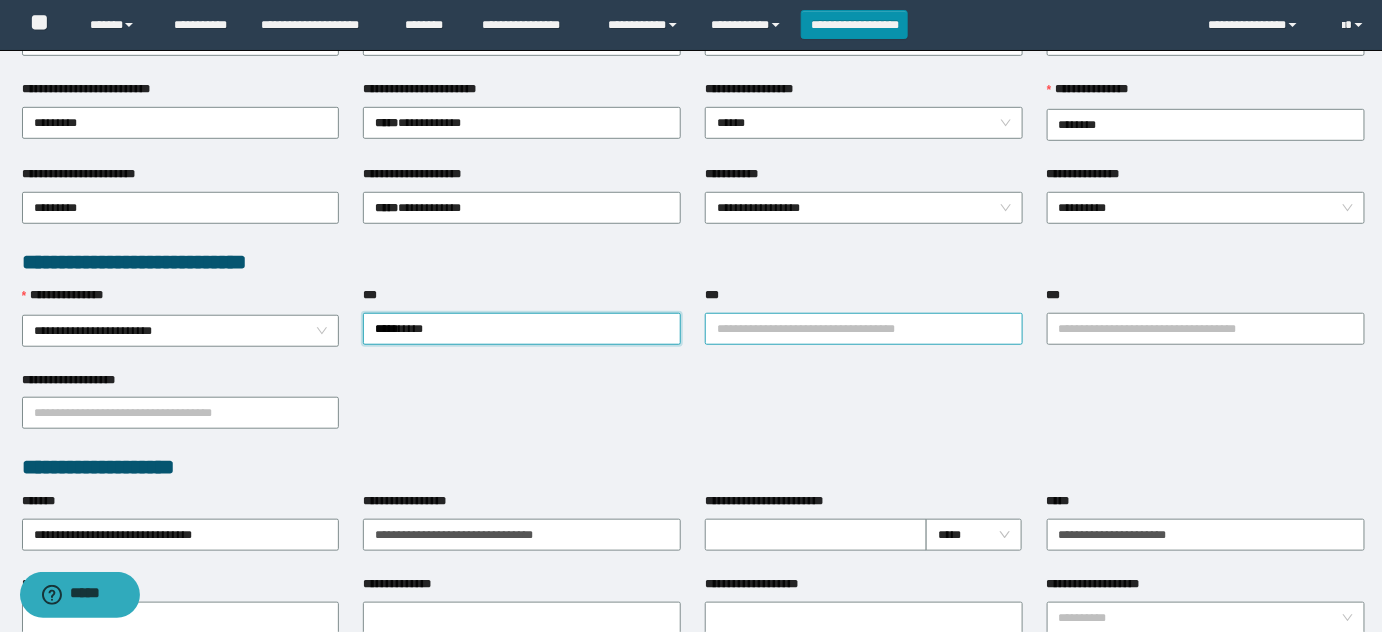 click on "***" at bounding box center (864, 329) 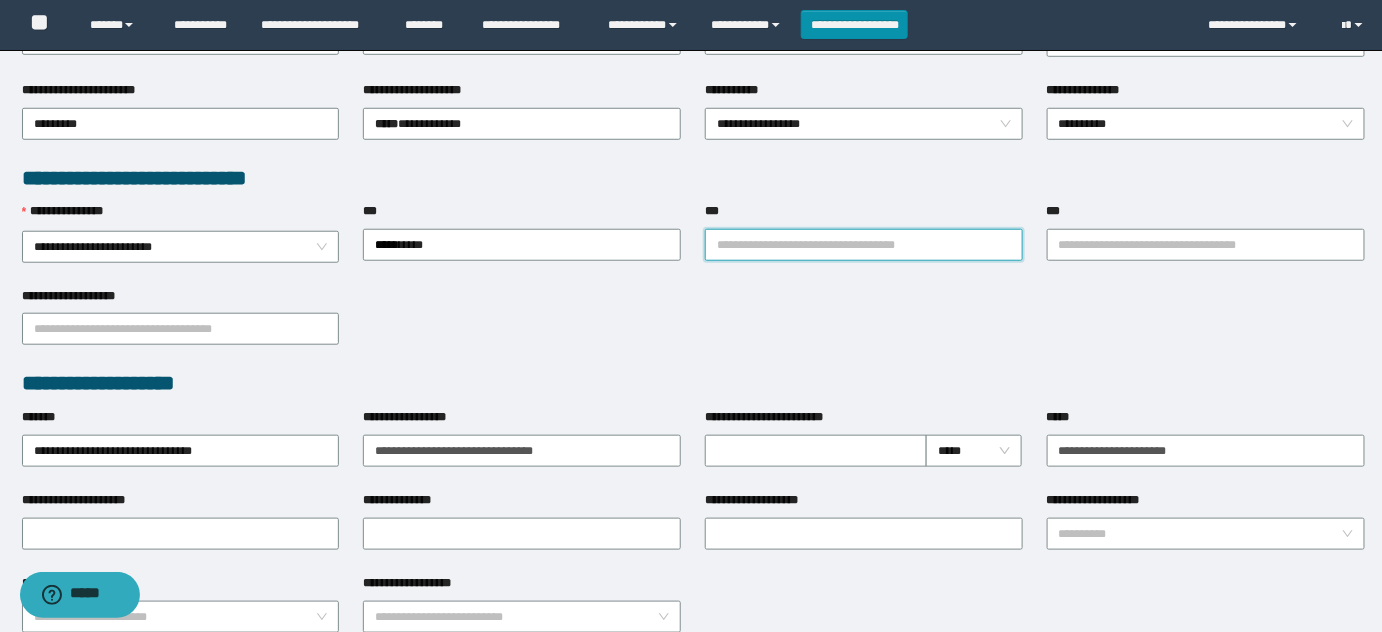 scroll, scrollTop: 545, scrollLeft: 0, axis: vertical 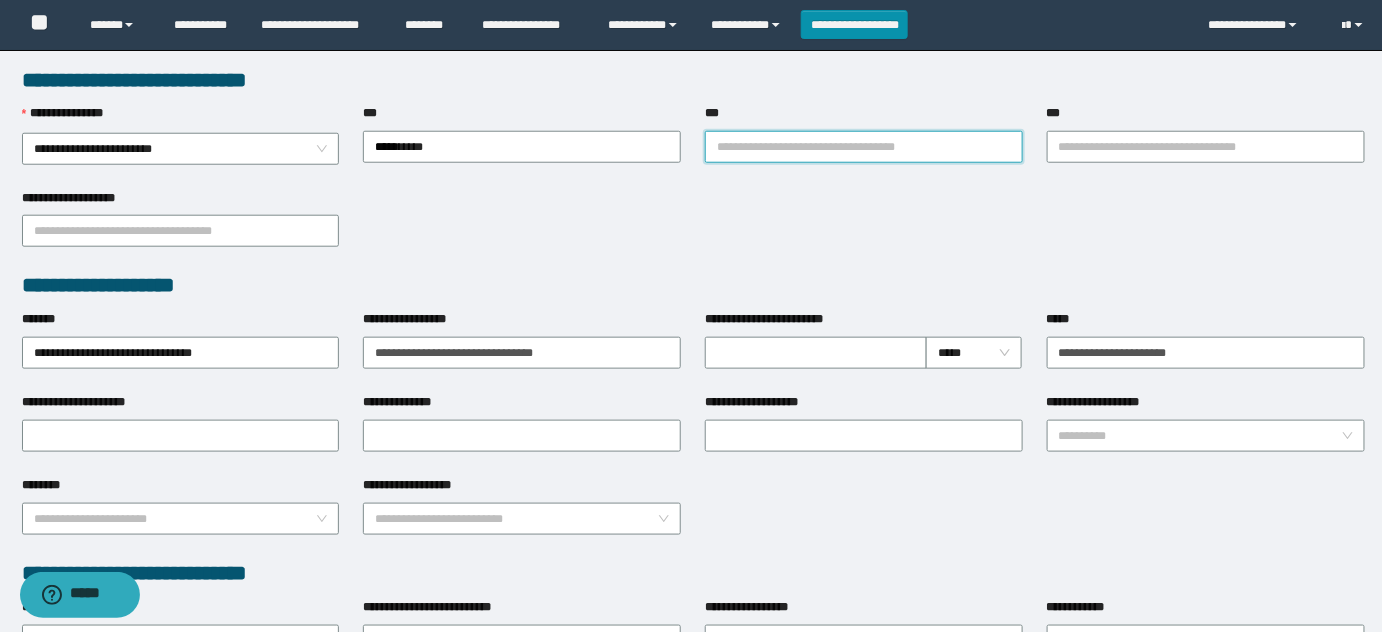 click on "**********" at bounding box center [864, 146] 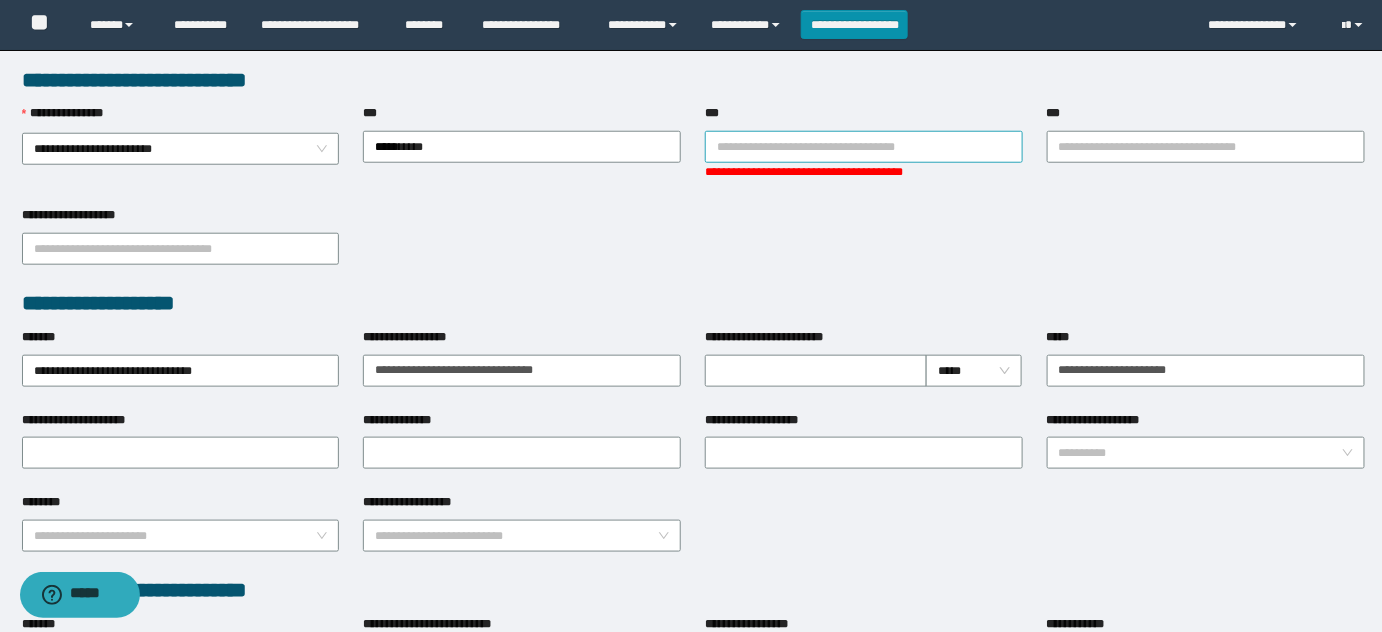 click on "***" at bounding box center [864, 147] 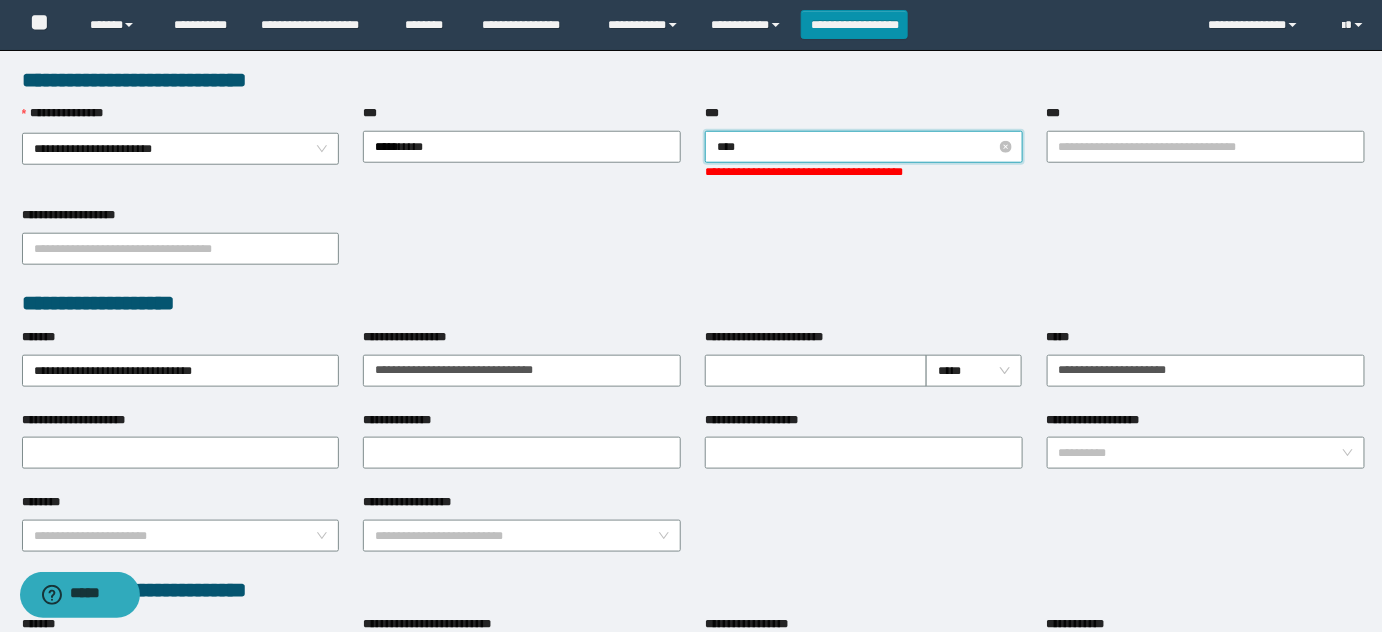 type on "*****" 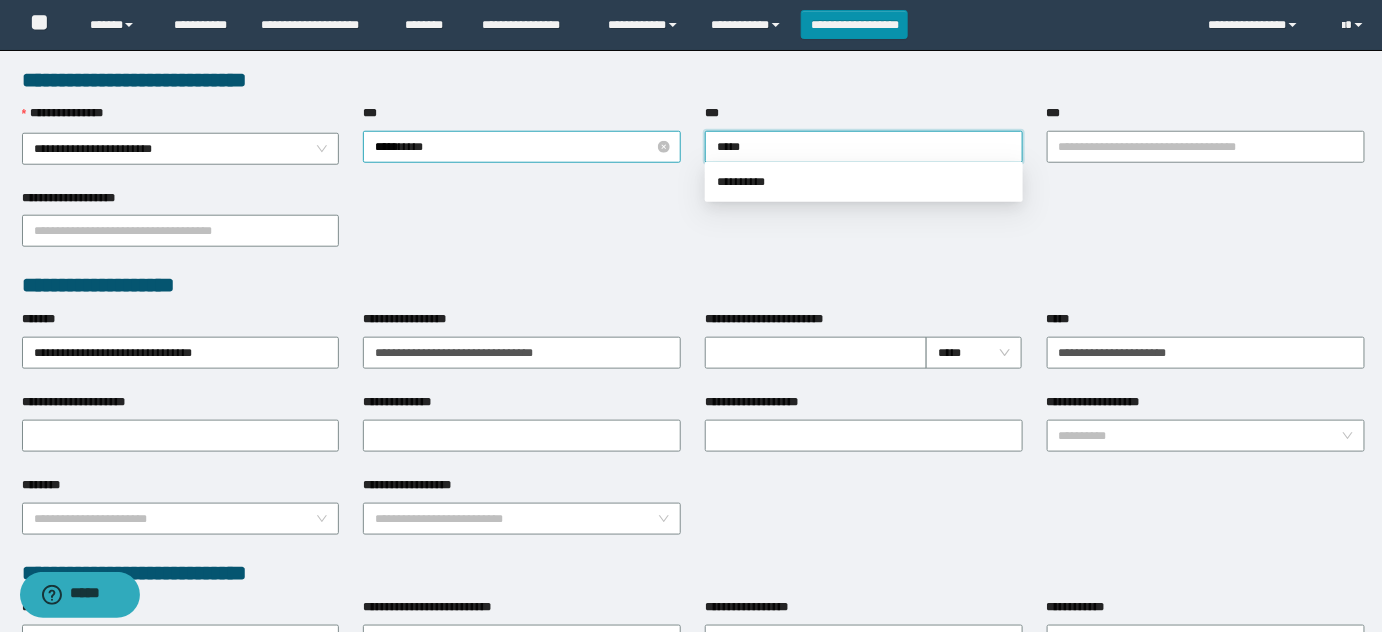 drag, startPoint x: 815, startPoint y: 152, endPoint x: 674, endPoint y: 143, distance: 141.28694 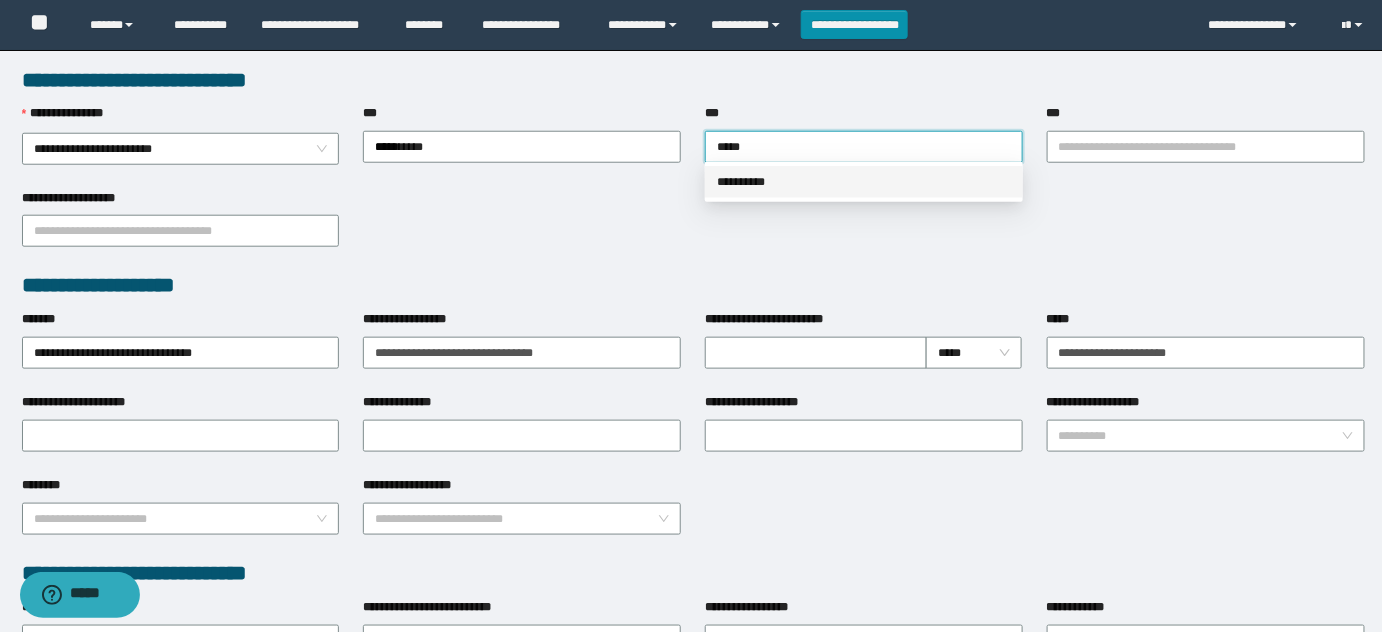 click on "**********" at bounding box center (864, 182) 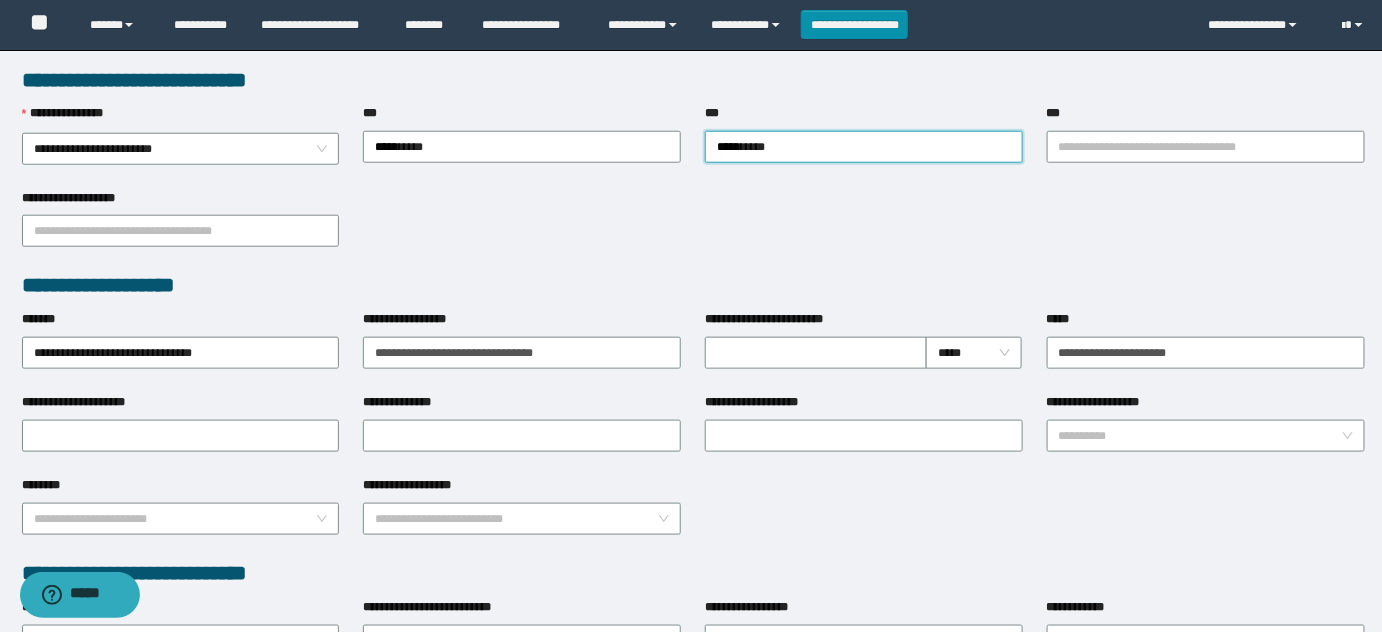 click on "**********" at bounding box center (1206, 146) 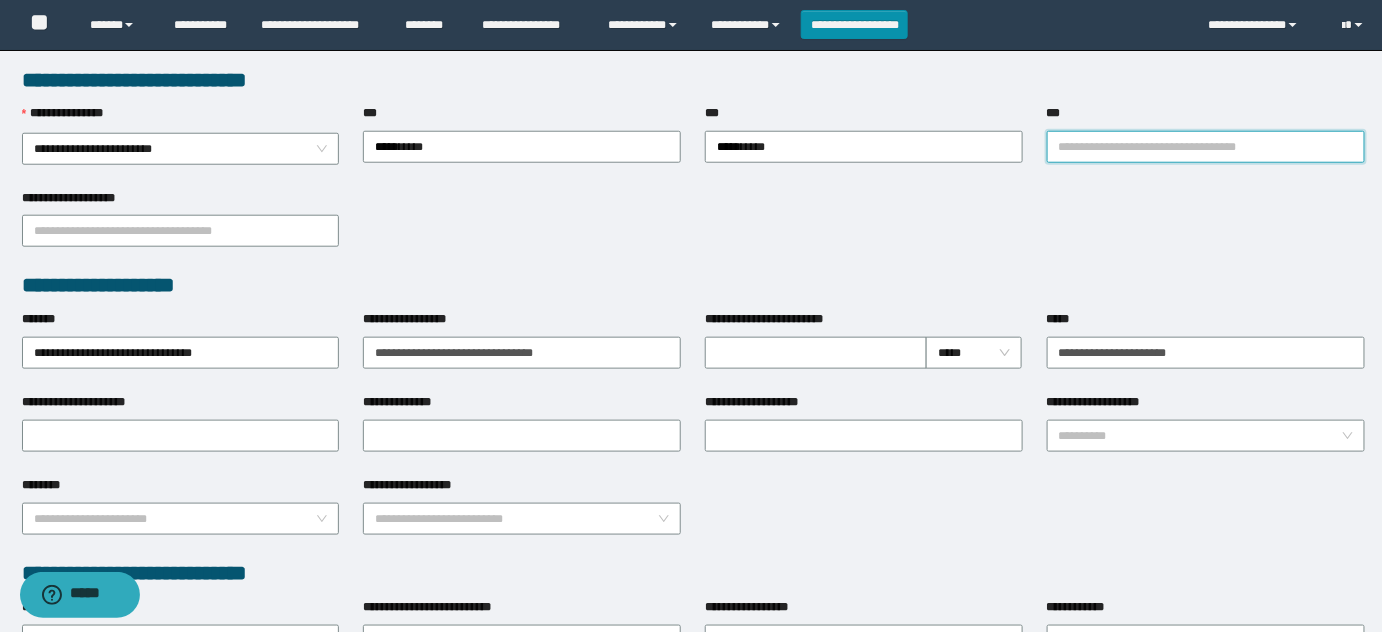 click on "***" at bounding box center [1206, 147] 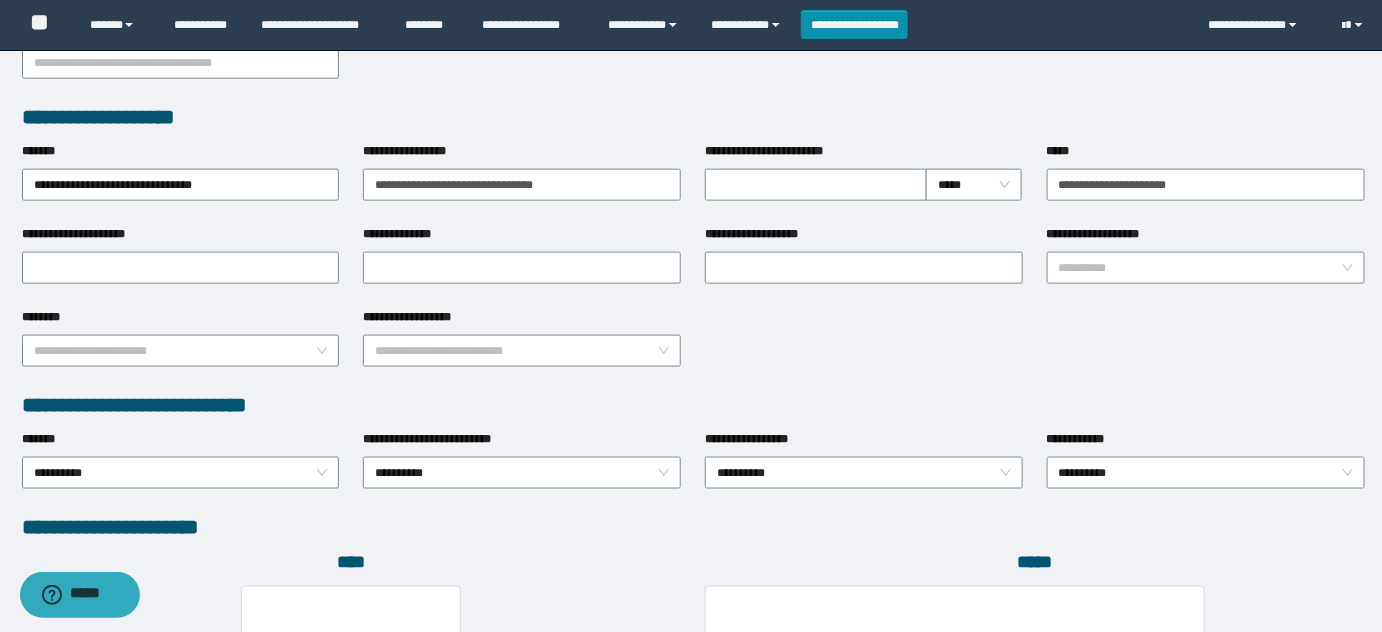 scroll, scrollTop: 727, scrollLeft: 0, axis: vertical 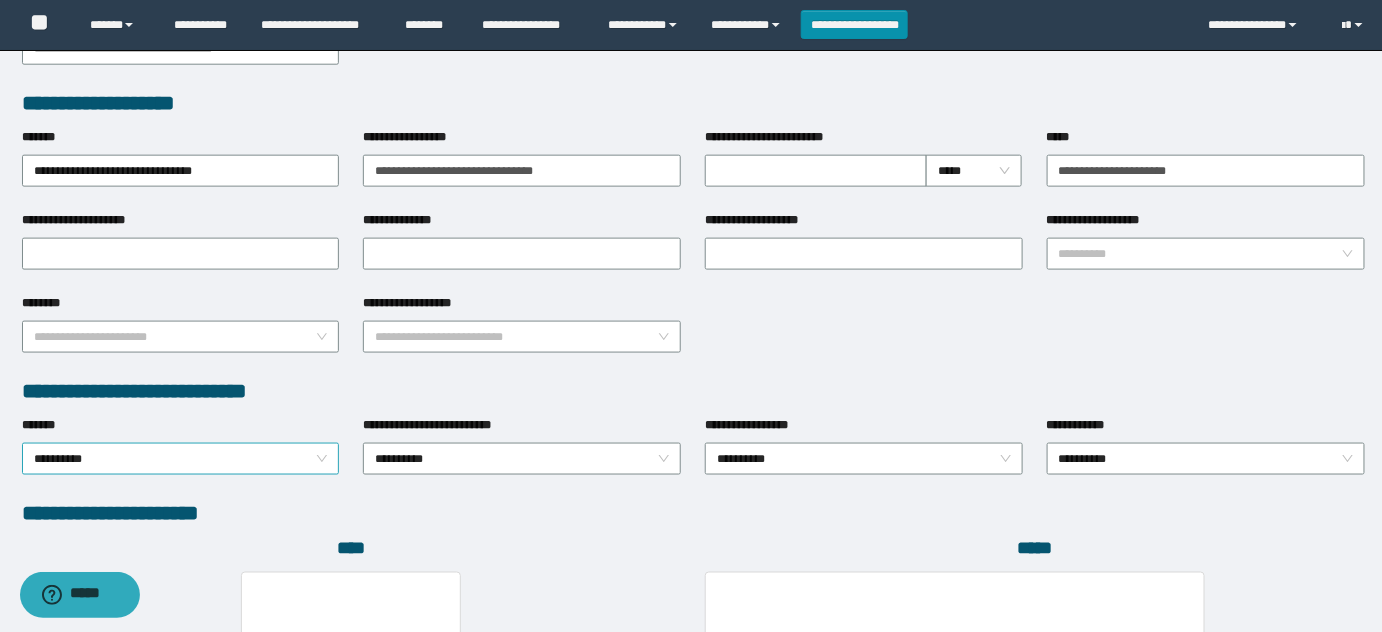 click on "**********" at bounding box center [181, 459] 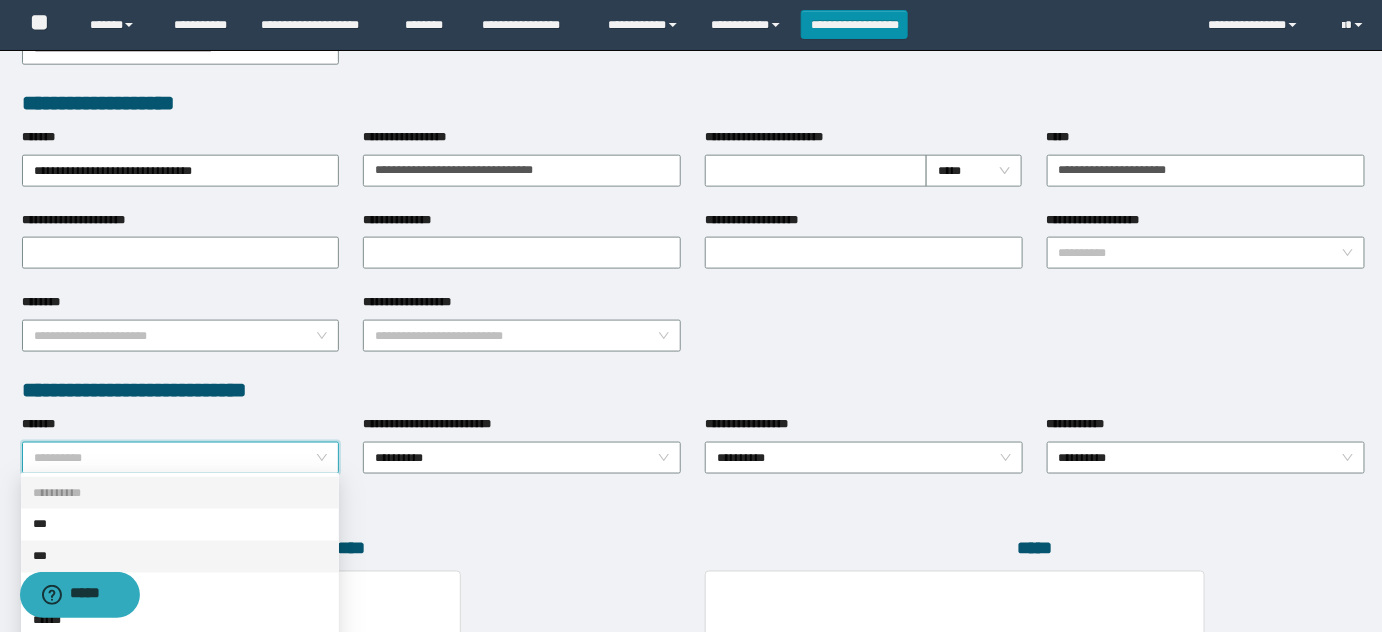 click on "***" at bounding box center [180, 557] 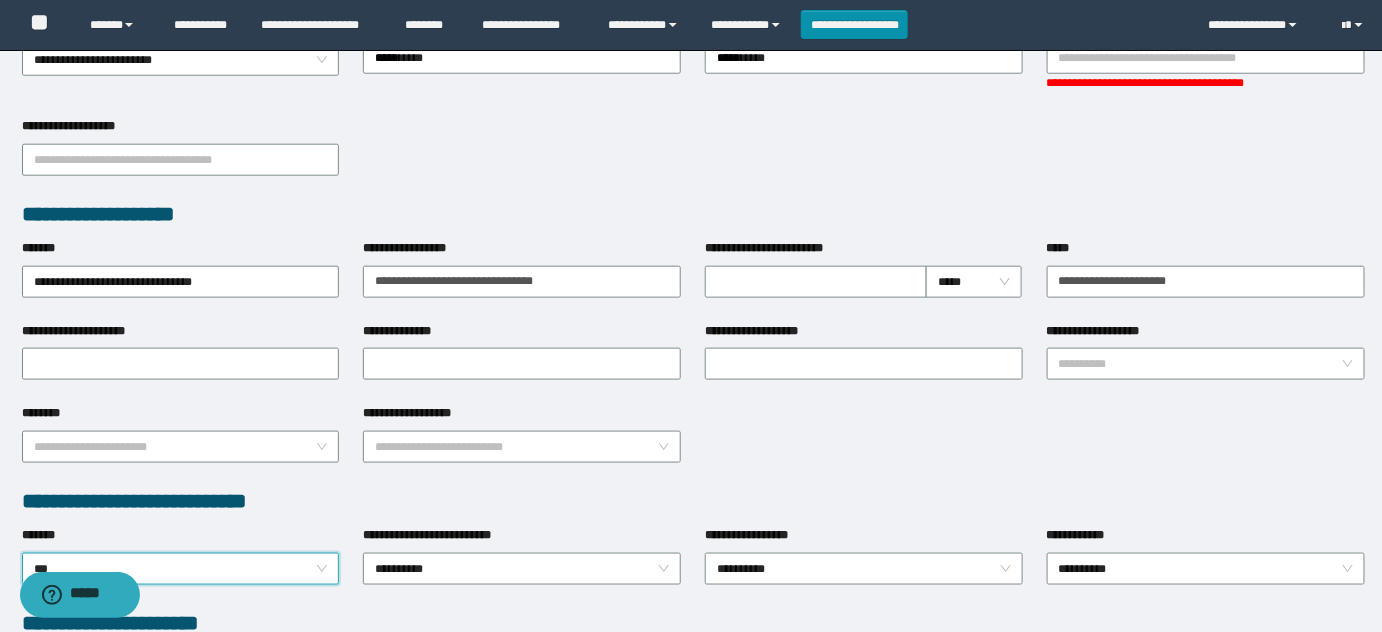 scroll, scrollTop: 472, scrollLeft: 0, axis: vertical 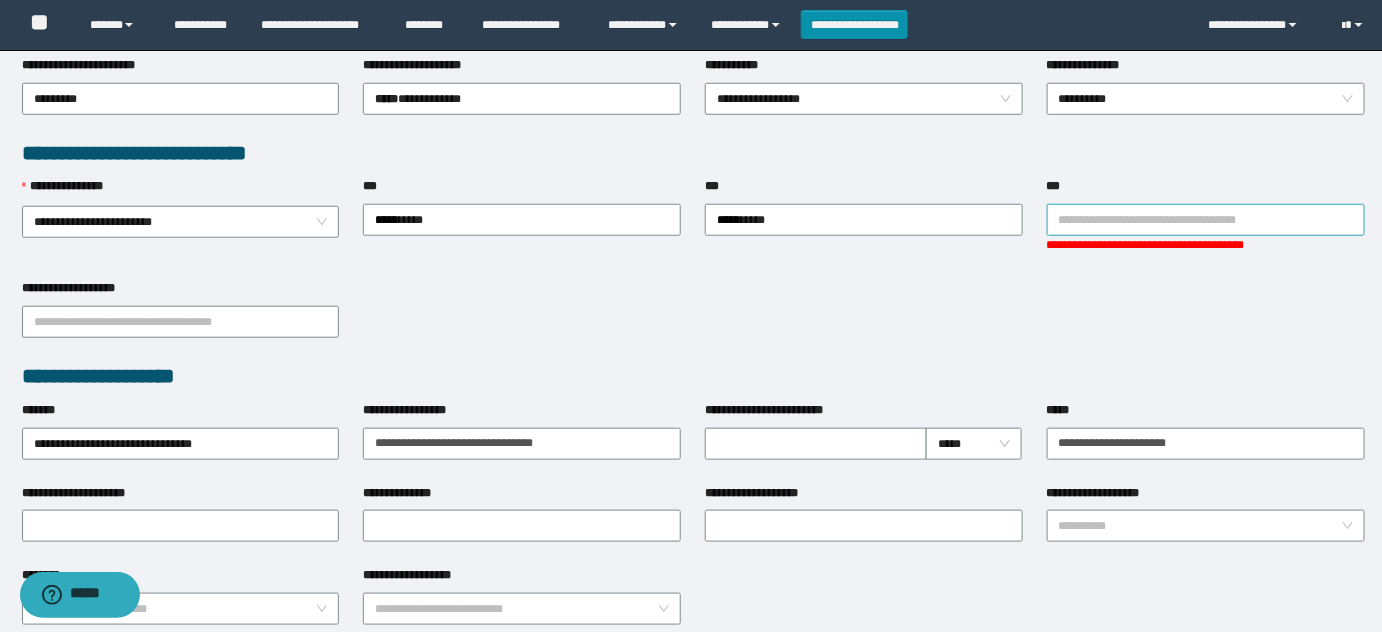 click on "***" at bounding box center (1206, 220) 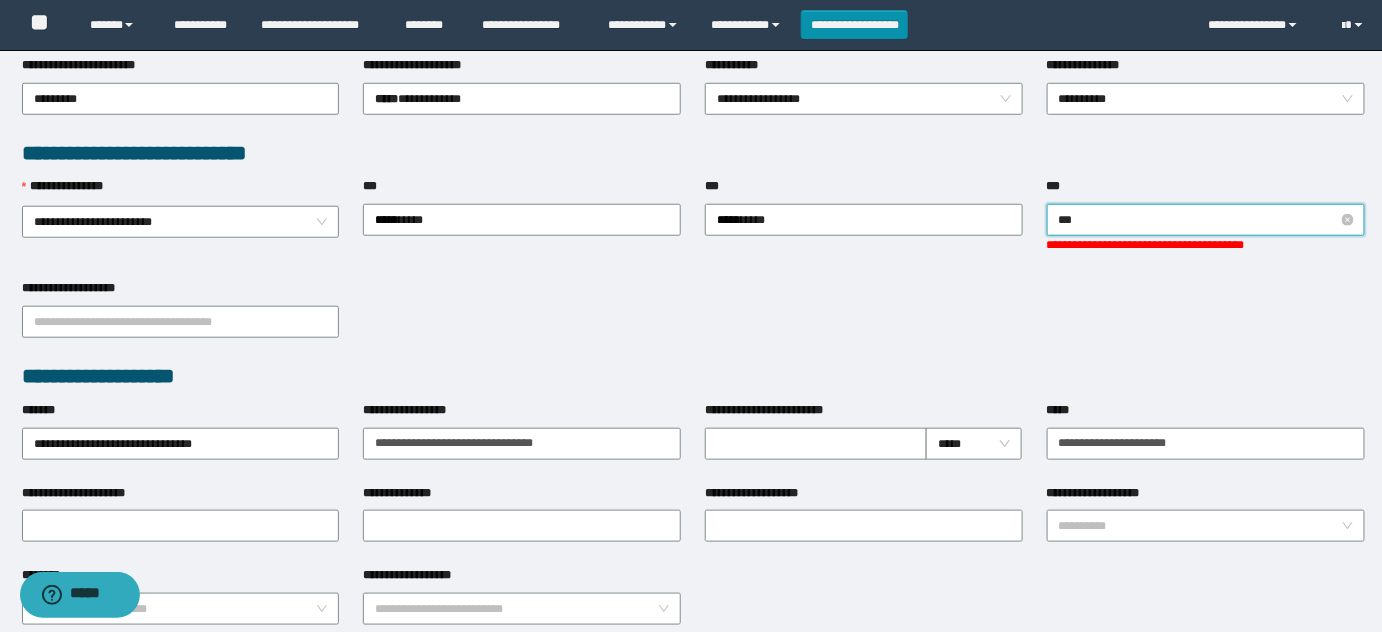 type on "****" 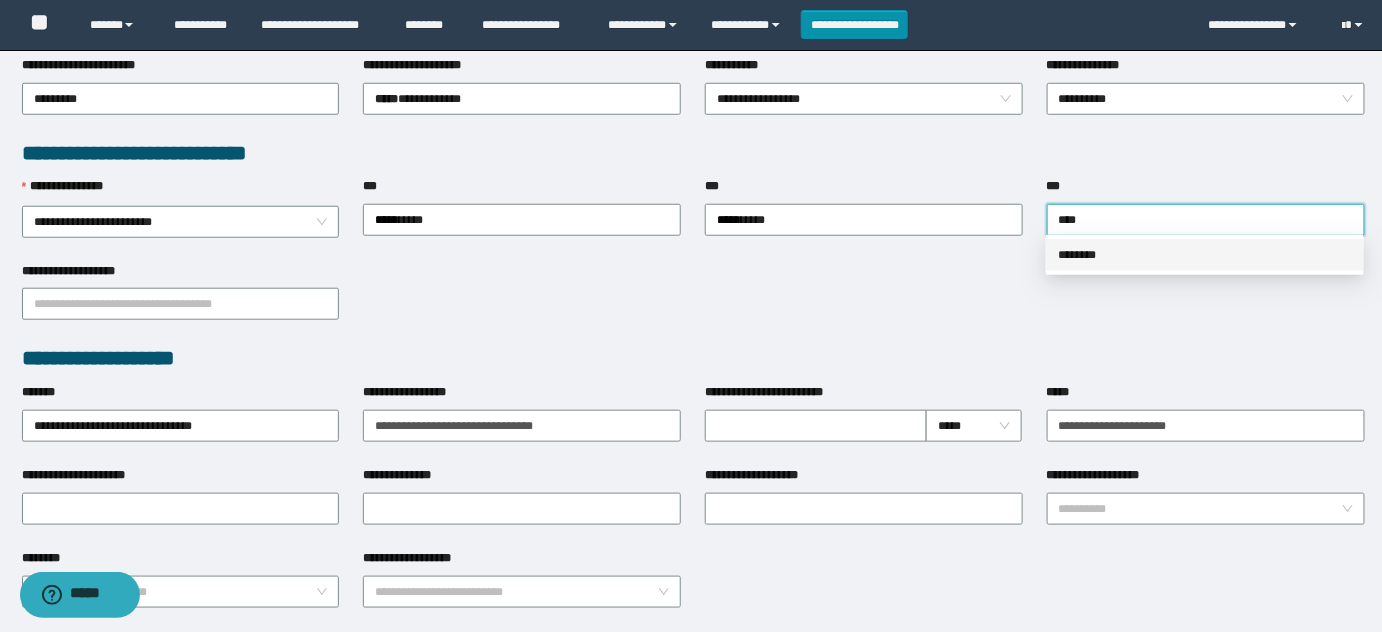 click on "********" at bounding box center (1205, 255) 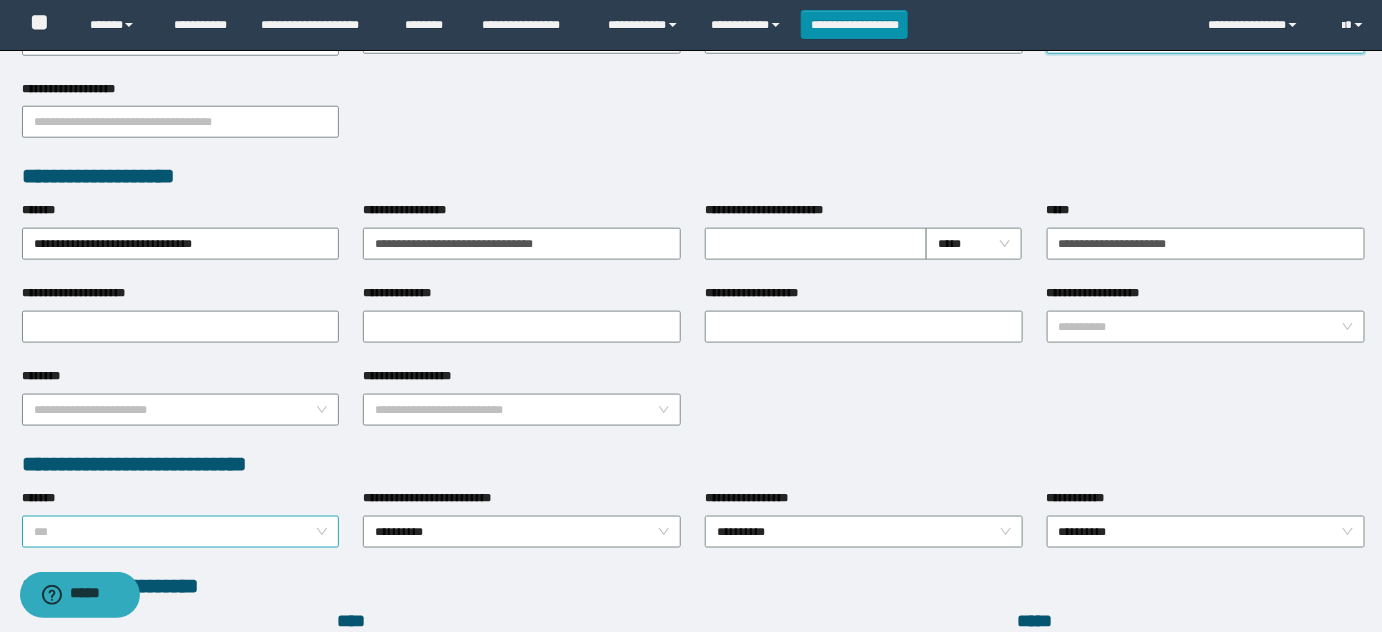 click on "***" at bounding box center [181, 532] 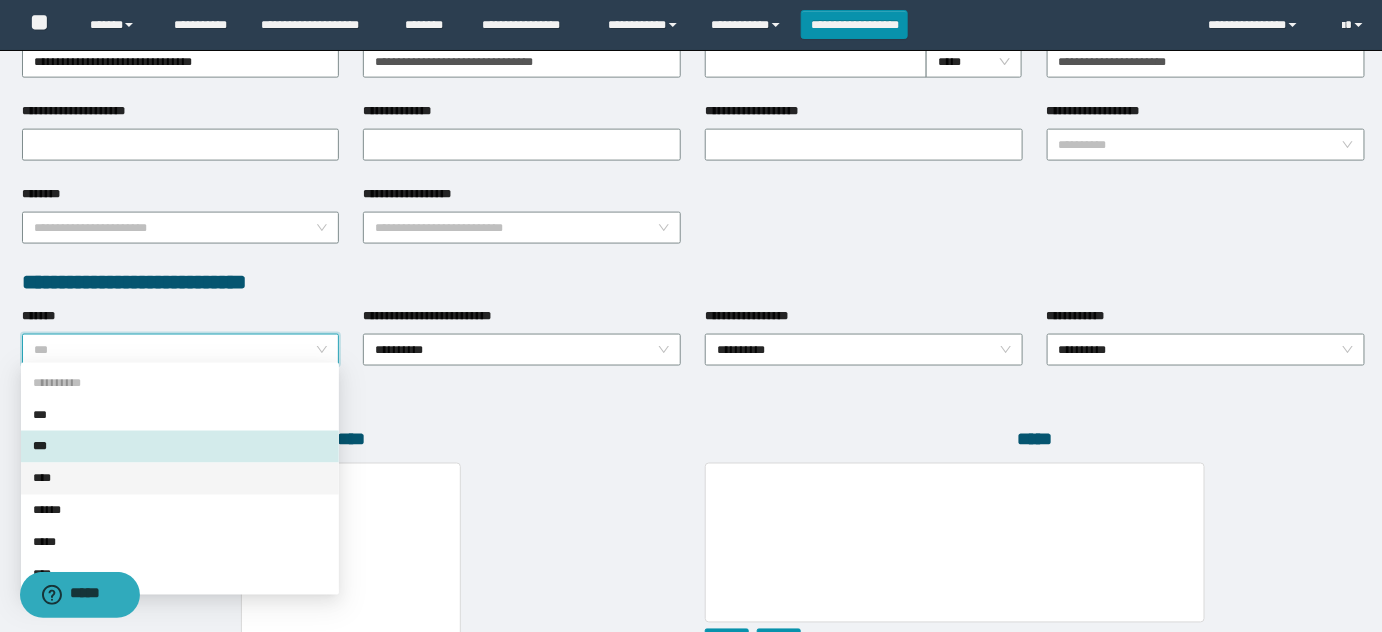 click on "****" at bounding box center (180, 479) 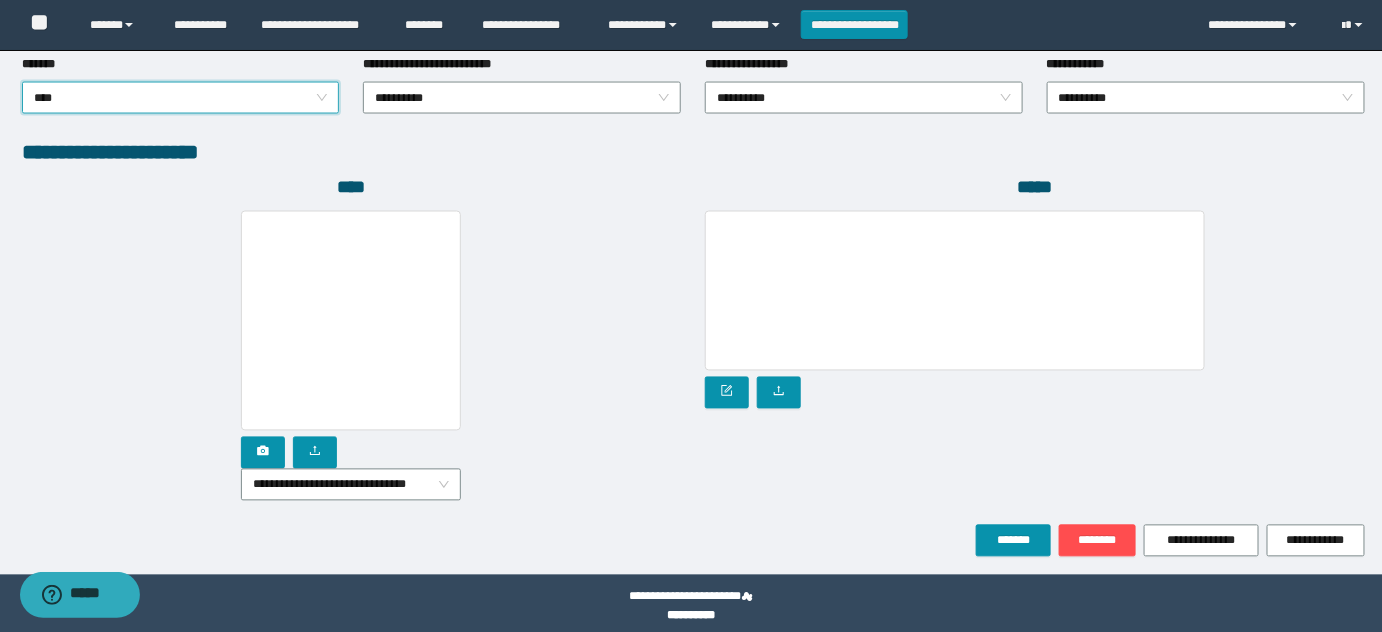 scroll, scrollTop: 1090, scrollLeft: 0, axis: vertical 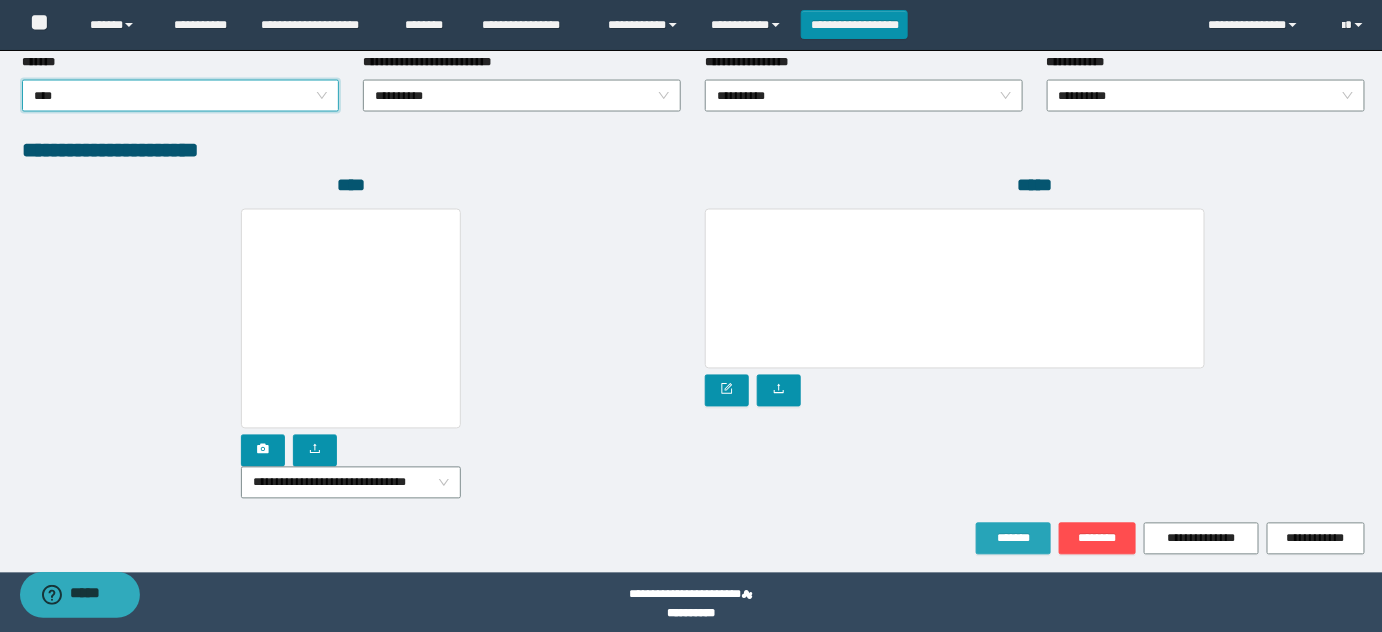 click on "*******" at bounding box center [1013, 539] 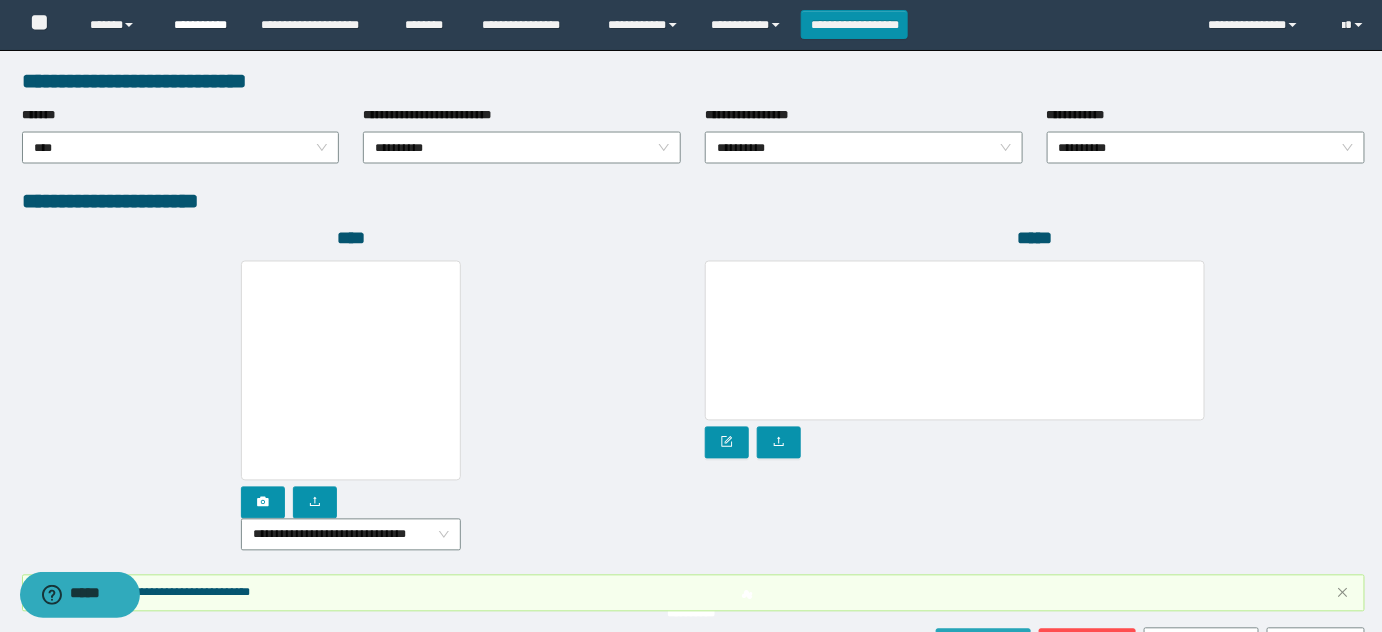 scroll, scrollTop: 1143, scrollLeft: 0, axis: vertical 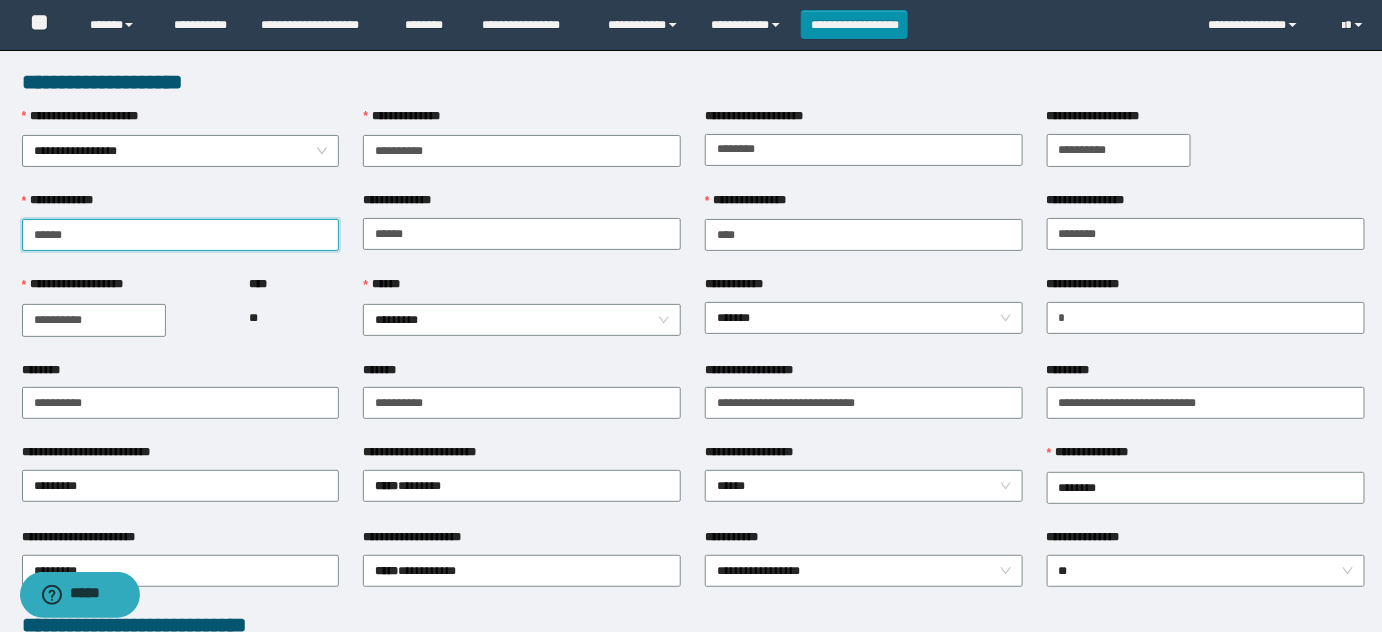 drag, startPoint x: 161, startPoint y: 235, endPoint x: 0, endPoint y: 274, distance: 165.65627 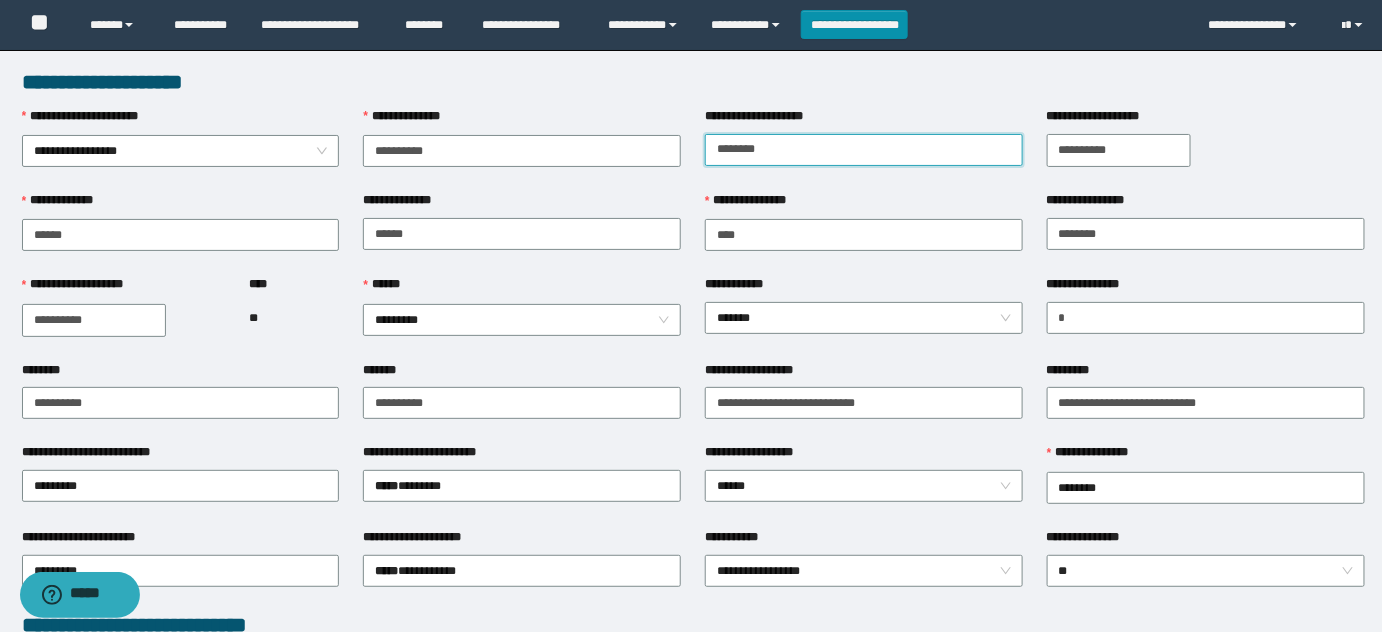 drag, startPoint x: 926, startPoint y: 159, endPoint x: 706, endPoint y: 138, distance: 221 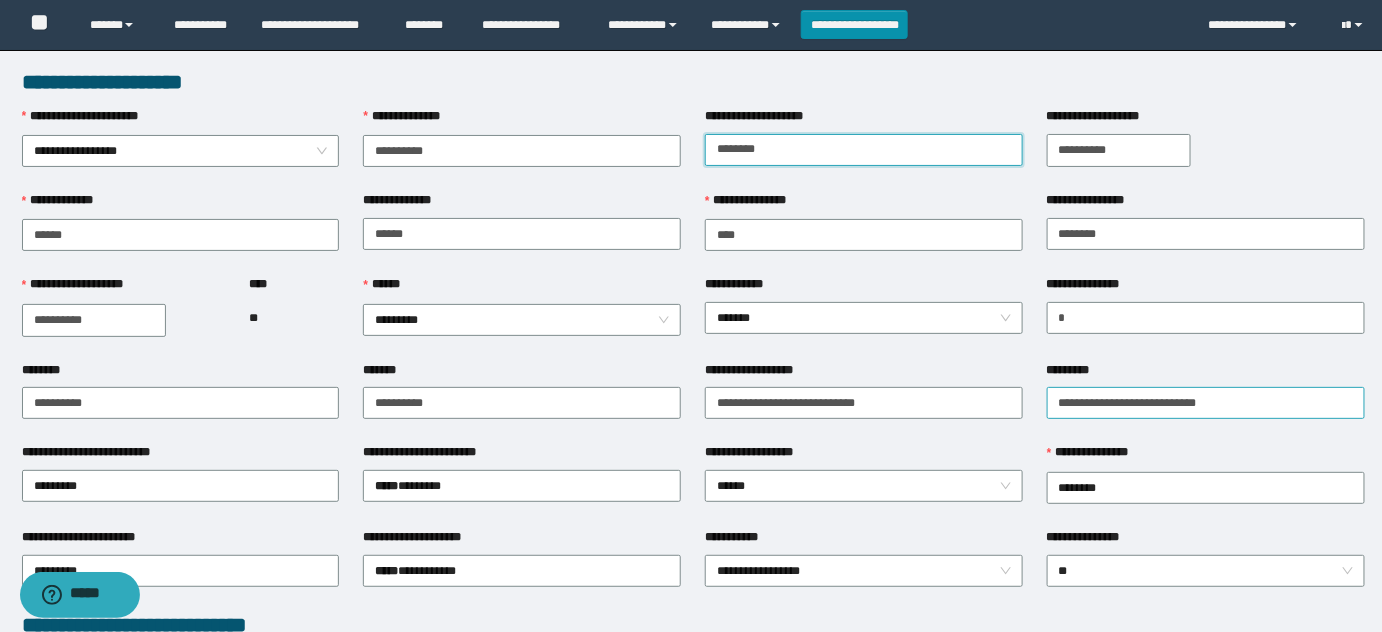 type on "********" 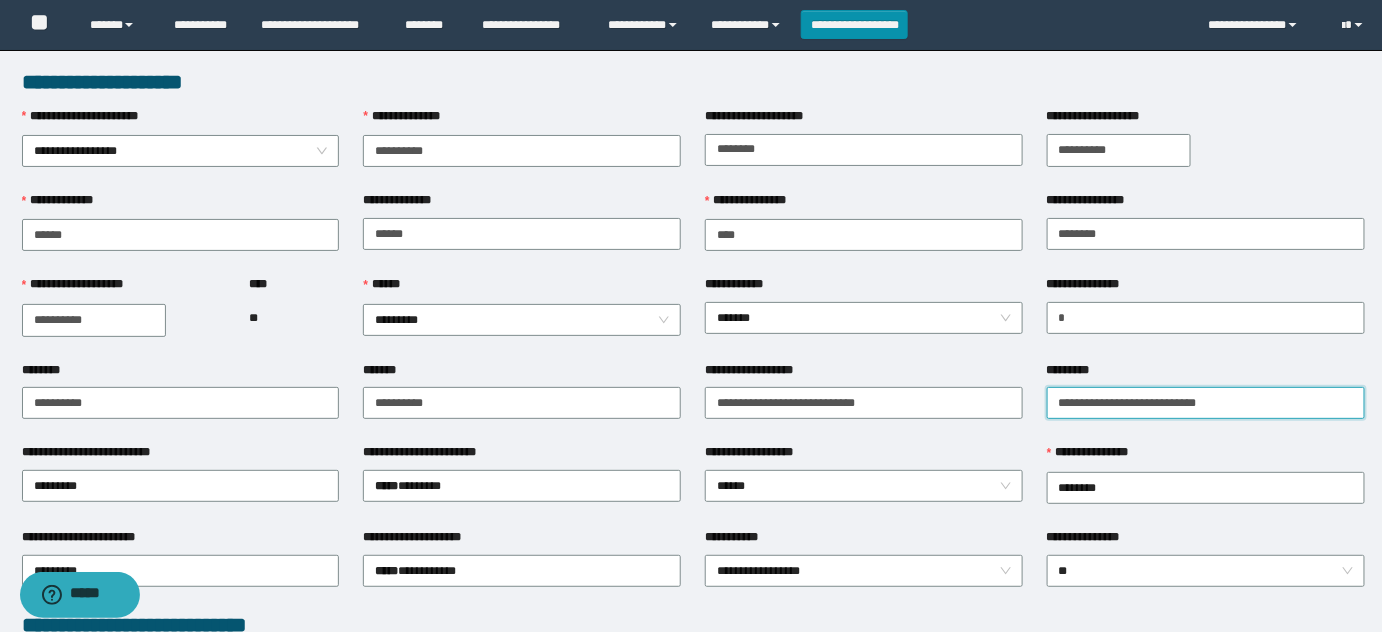 click on "**********" at bounding box center [1206, 403] 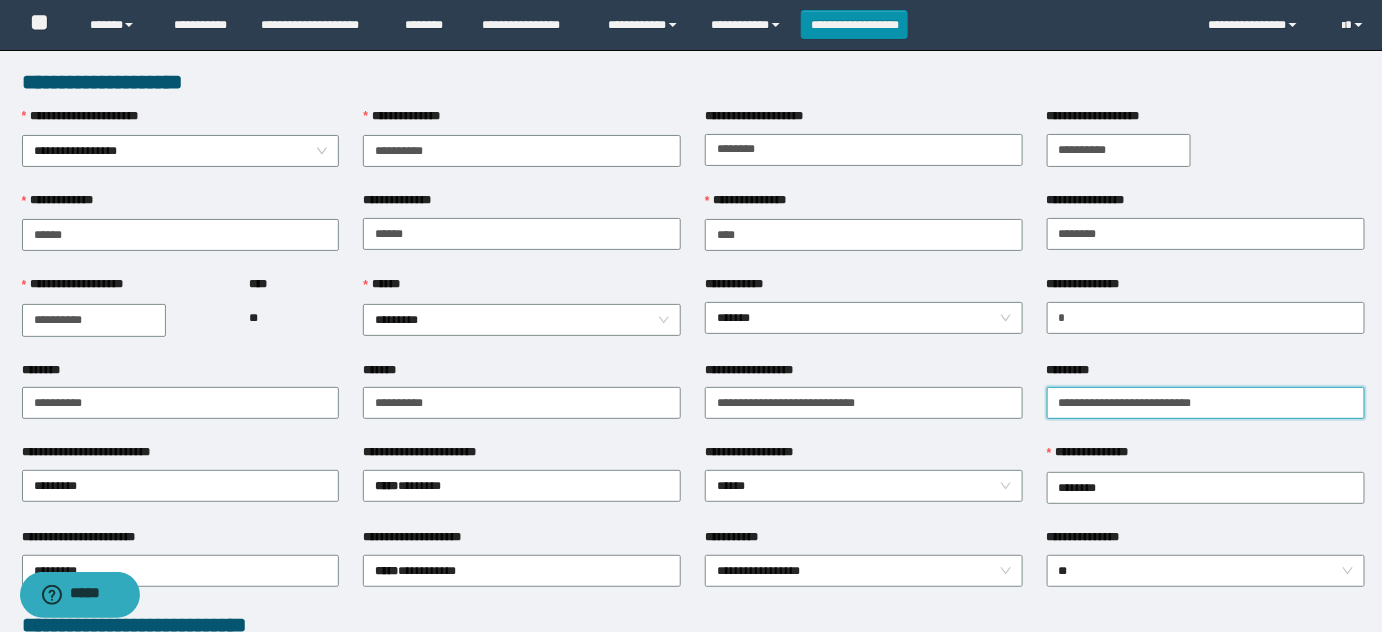 click on "**********" at bounding box center (1206, 403) 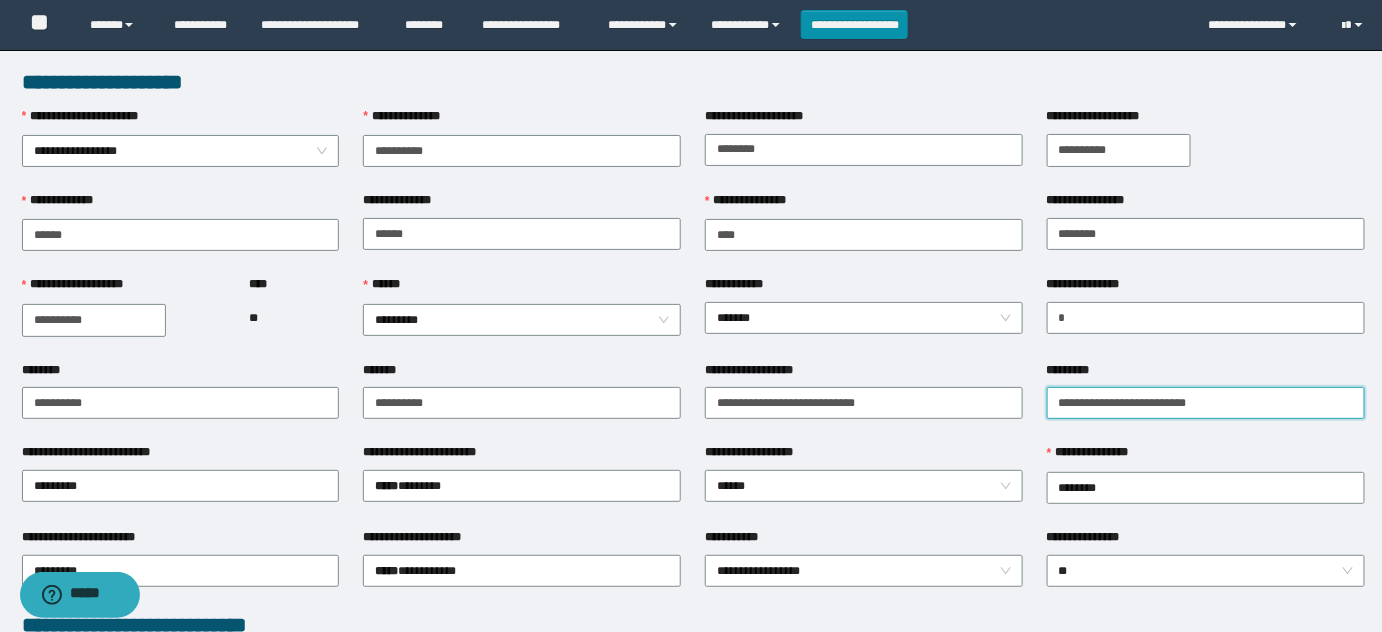 click on "**********" at bounding box center [1206, 403] 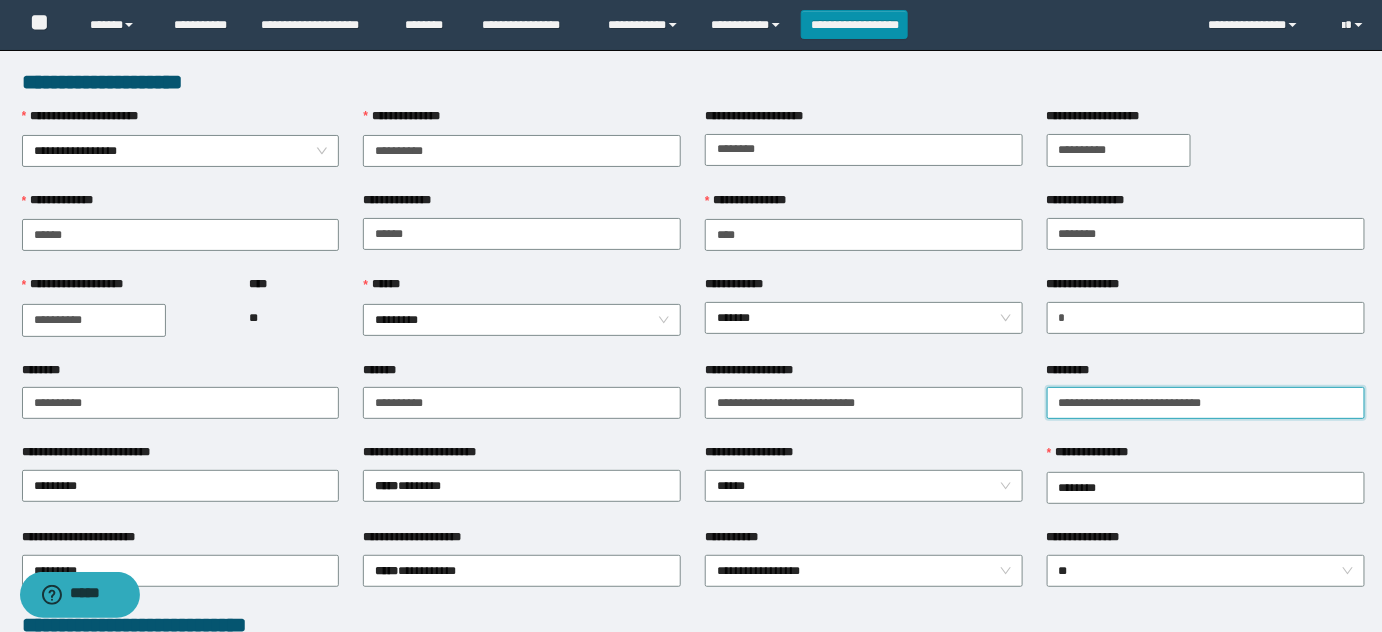 click on "**********" at bounding box center (1206, 403) 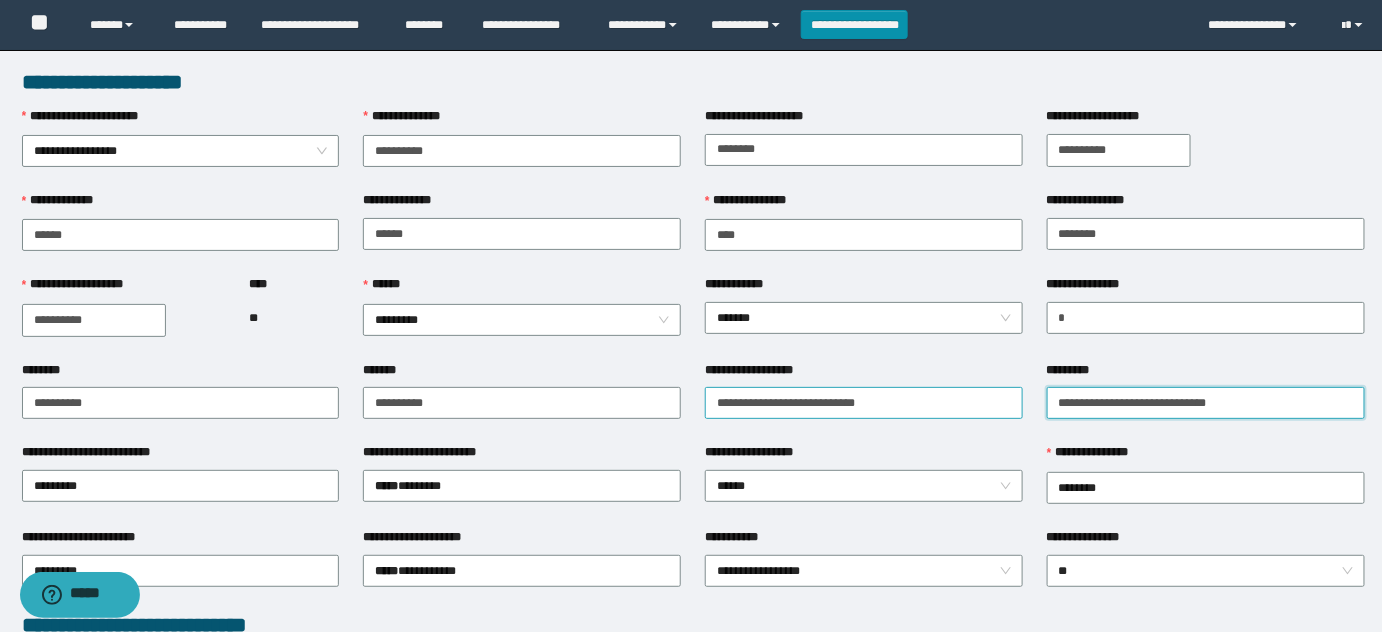 drag, startPoint x: 1144, startPoint y: 402, endPoint x: 741, endPoint y: 394, distance: 403.0794 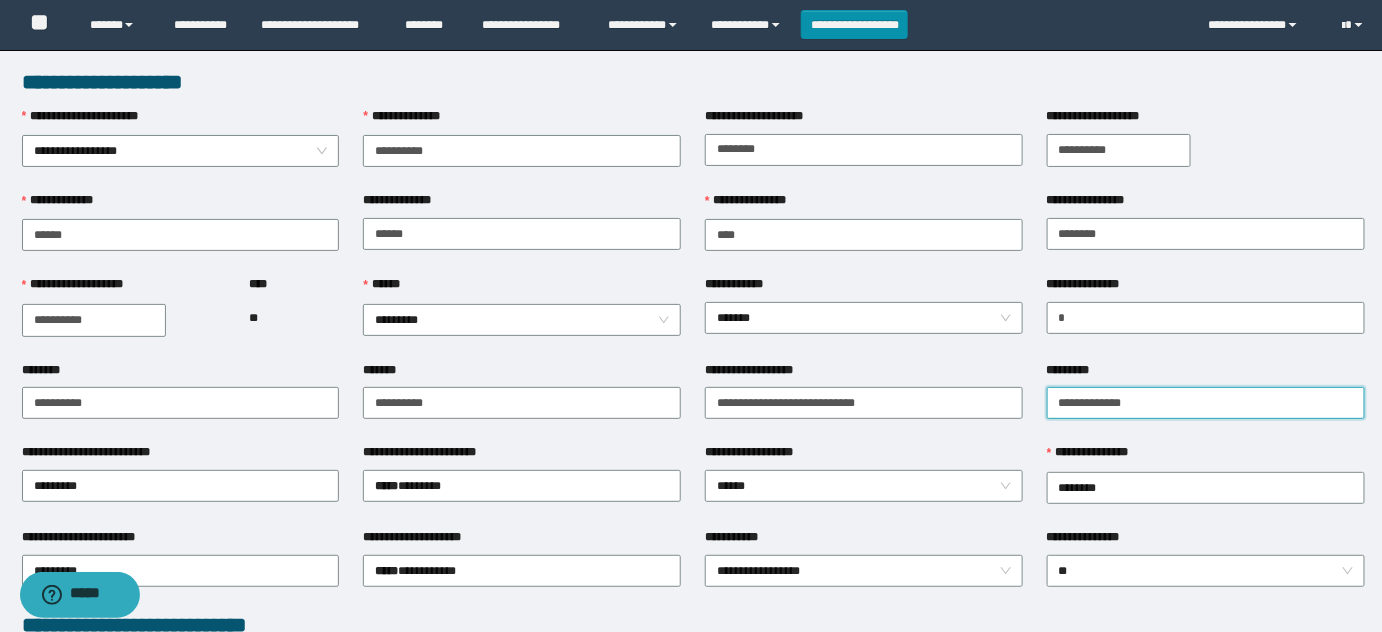 click on "**********" at bounding box center [1206, 403] 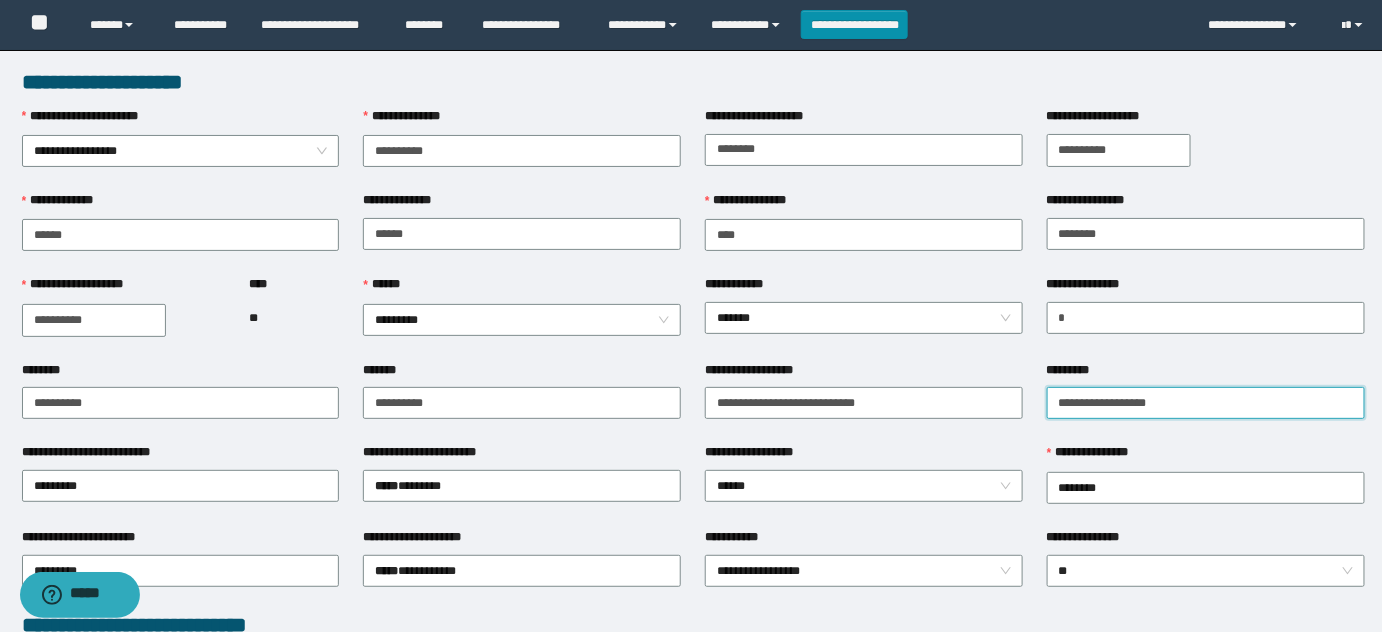 type on "**********" 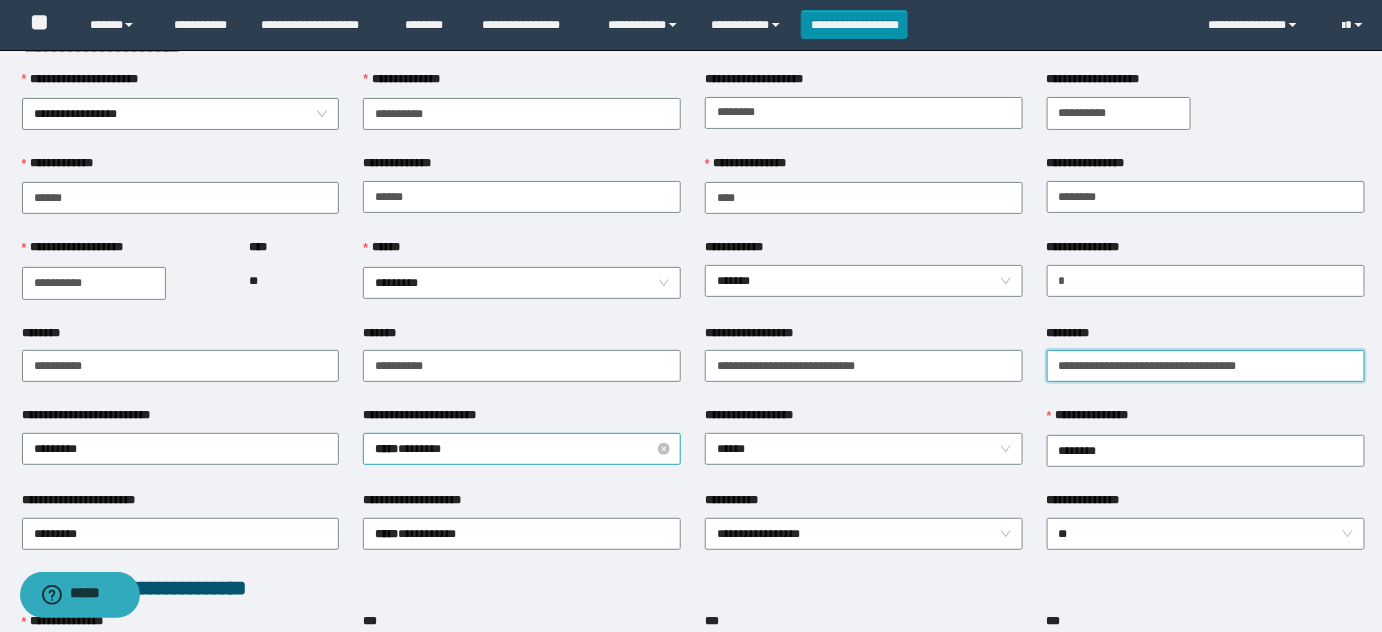 scroll, scrollTop: 90, scrollLeft: 0, axis: vertical 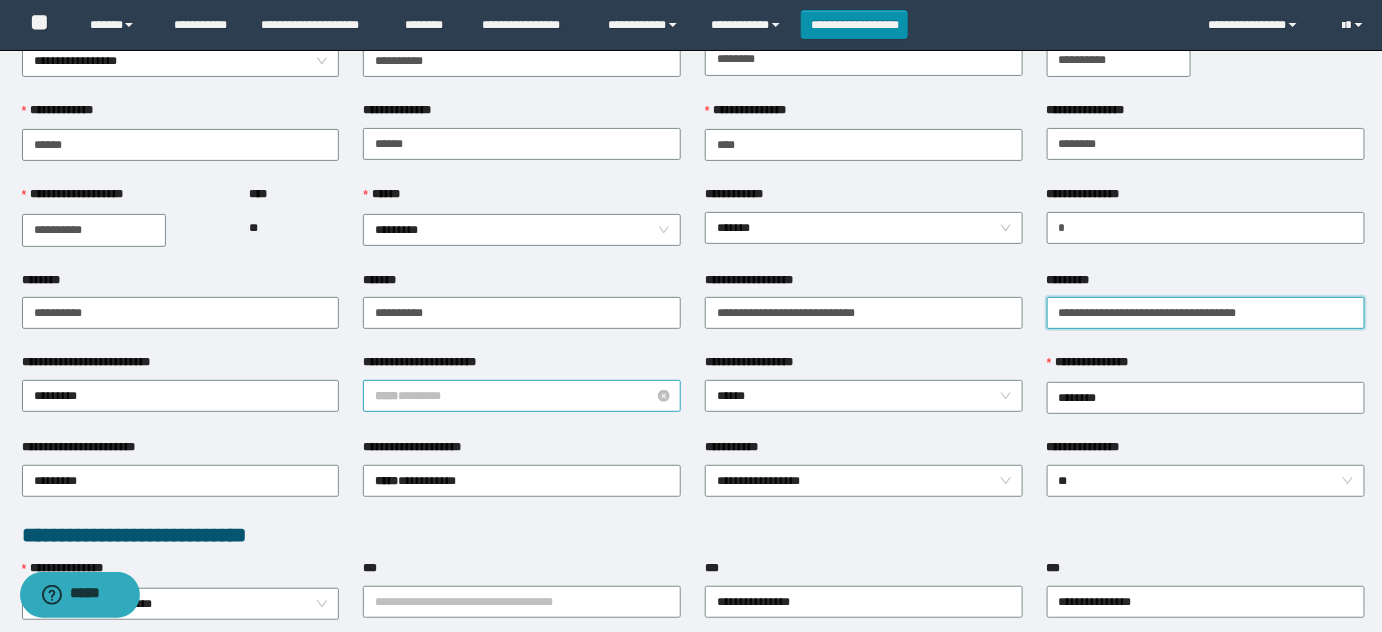 click on "***** * *****" at bounding box center (522, 396) 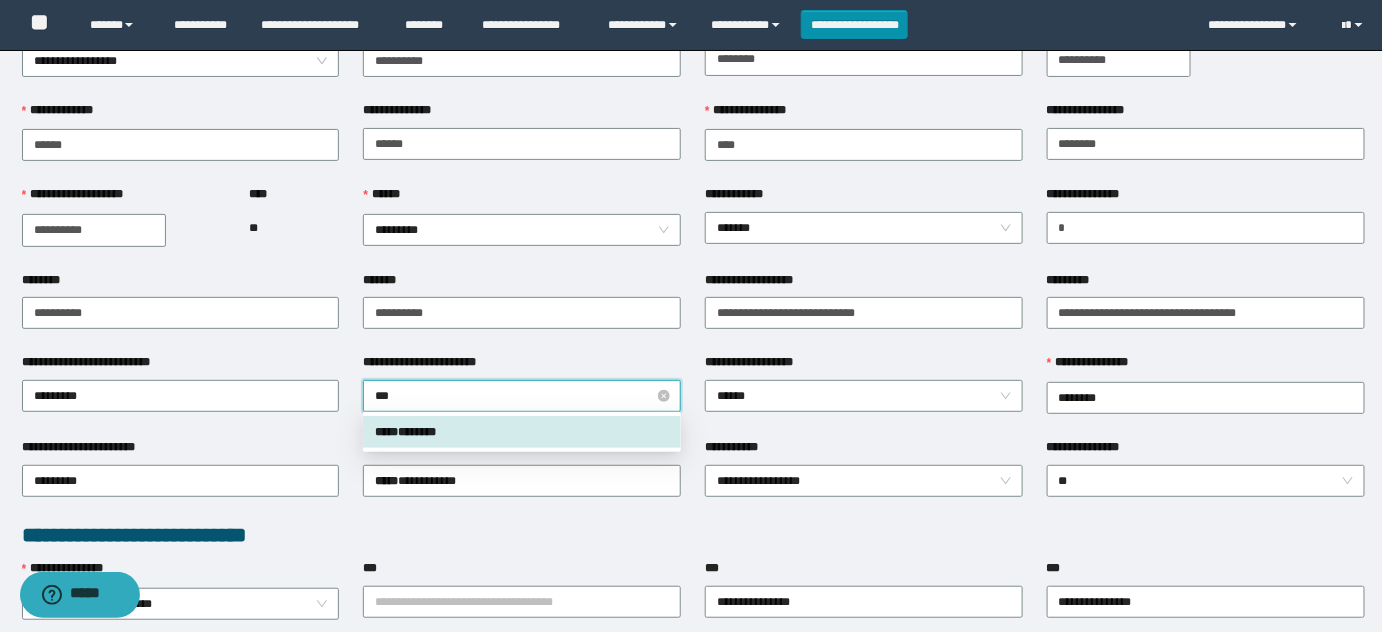 type on "****" 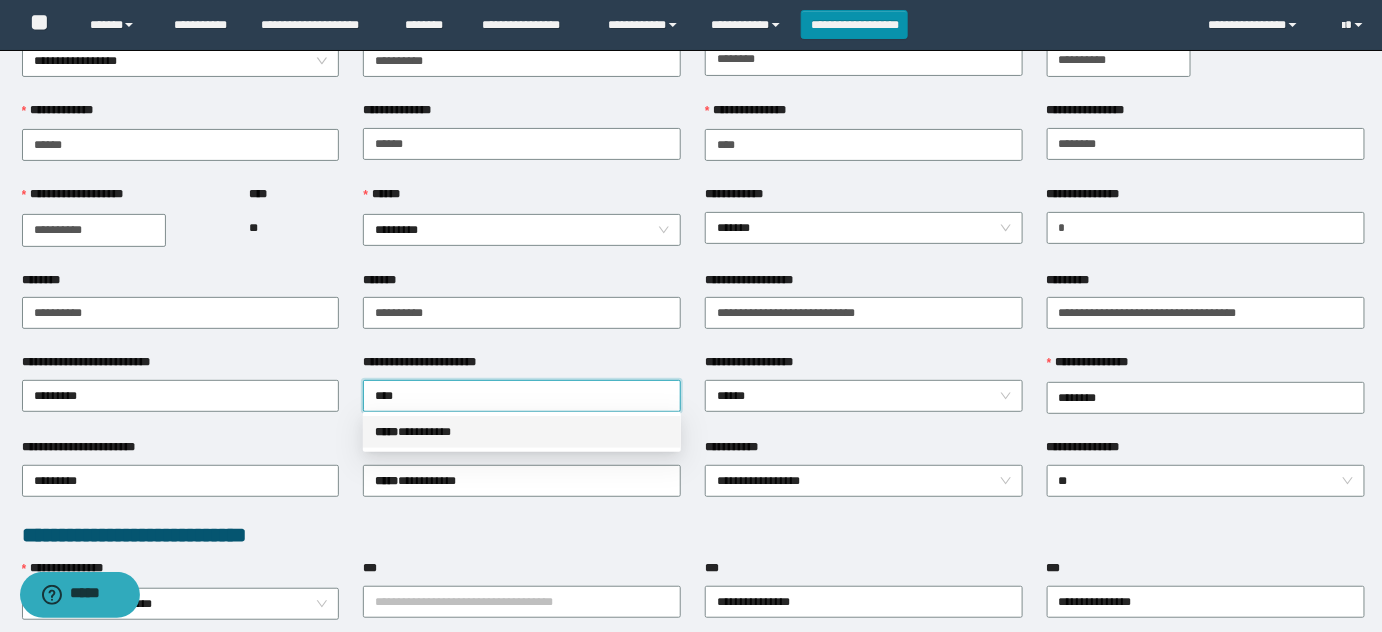 click on "***** * ********" at bounding box center (522, 432) 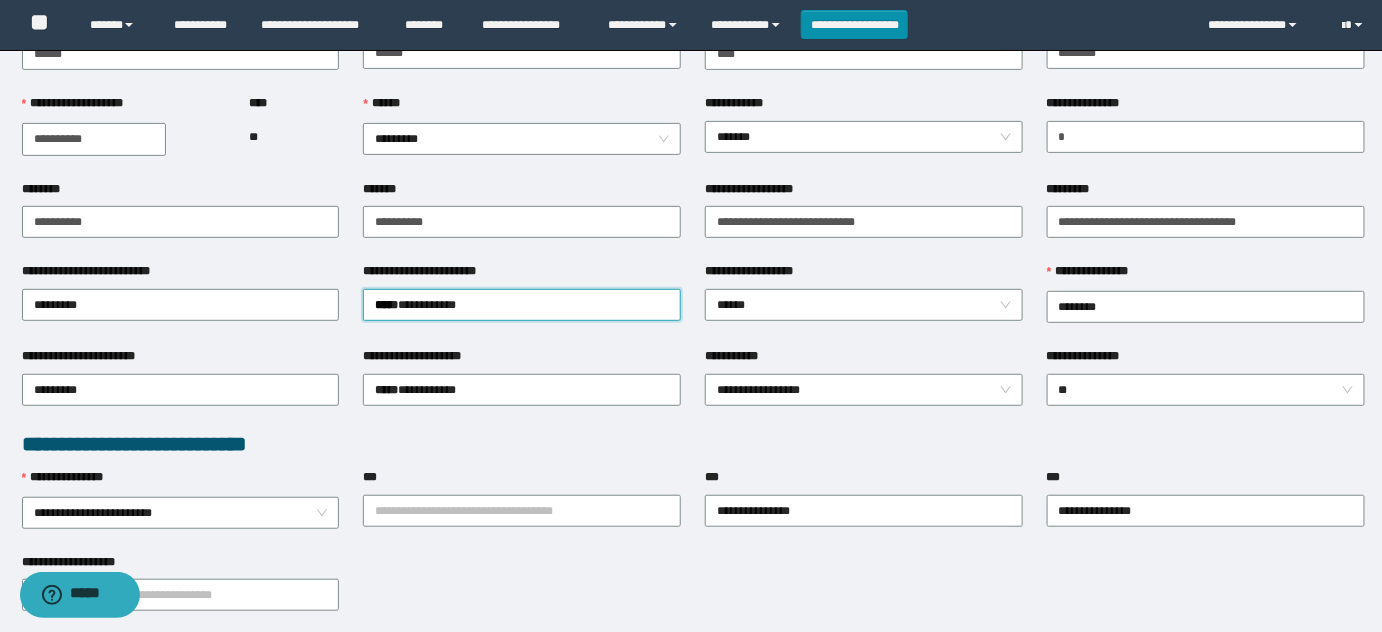 scroll, scrollTop: 272, scrollLeft: 0, axis: vertical 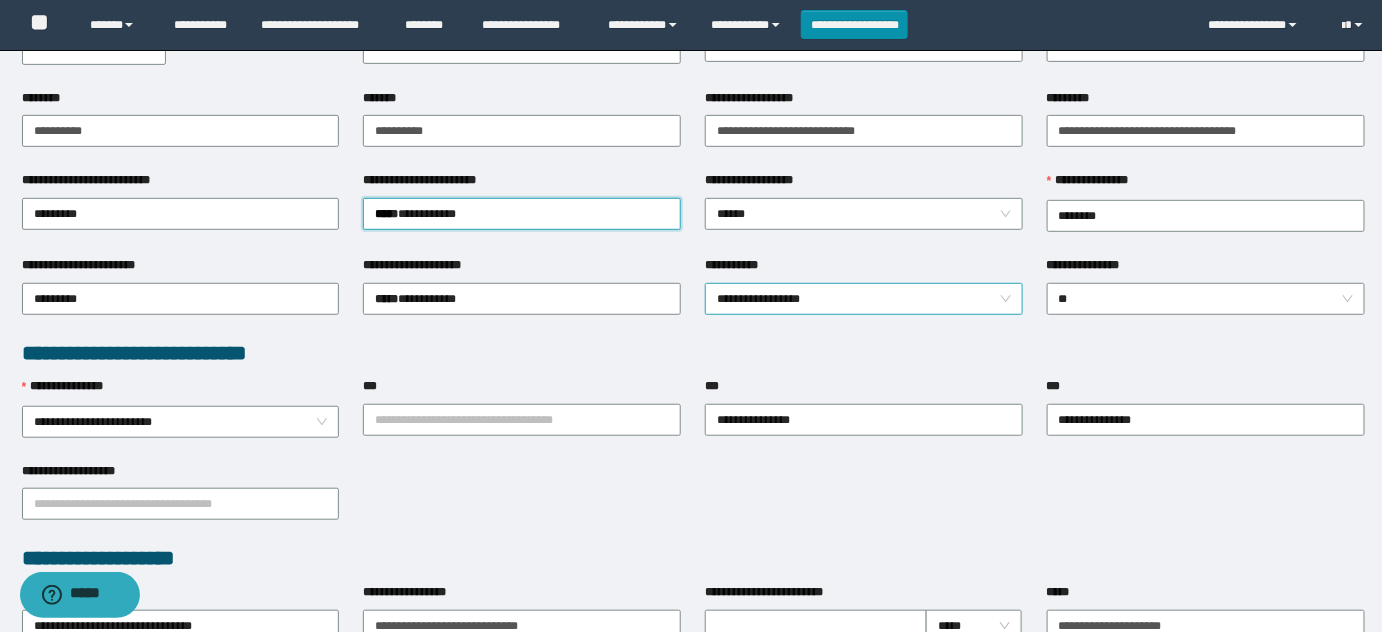 click on "**********" at bounding box center [864, 299] 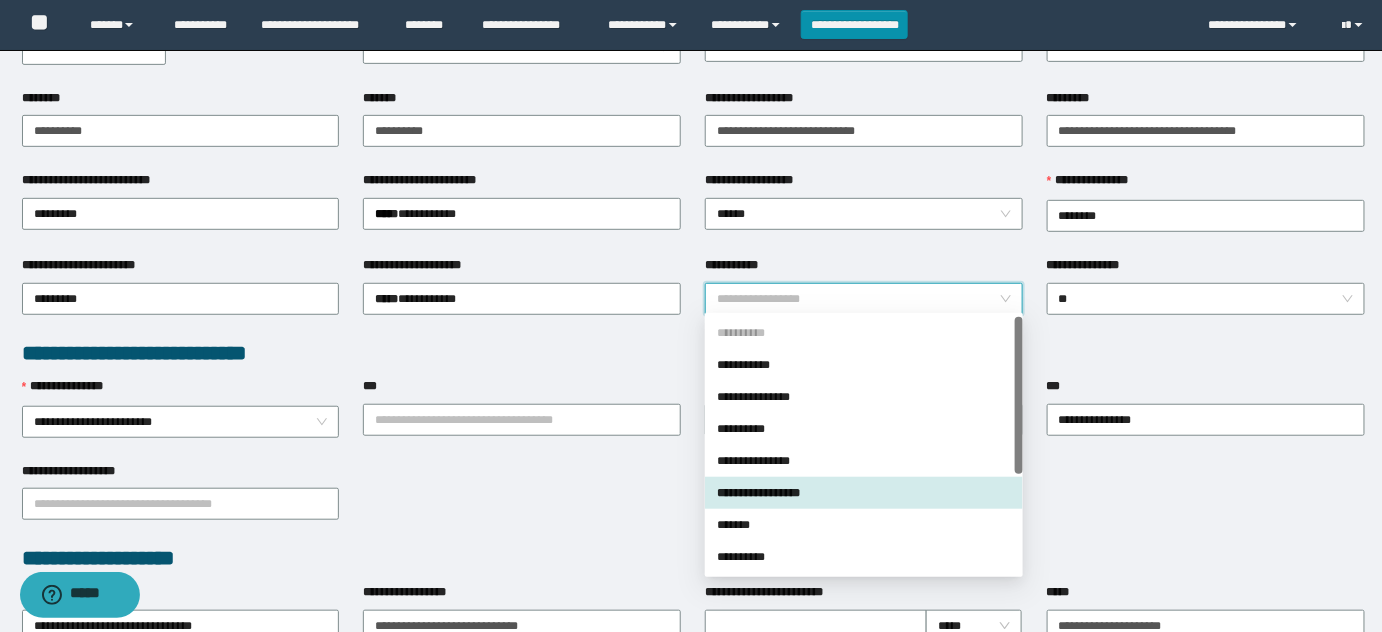 click on "**********" at bounding box center (864, 299) 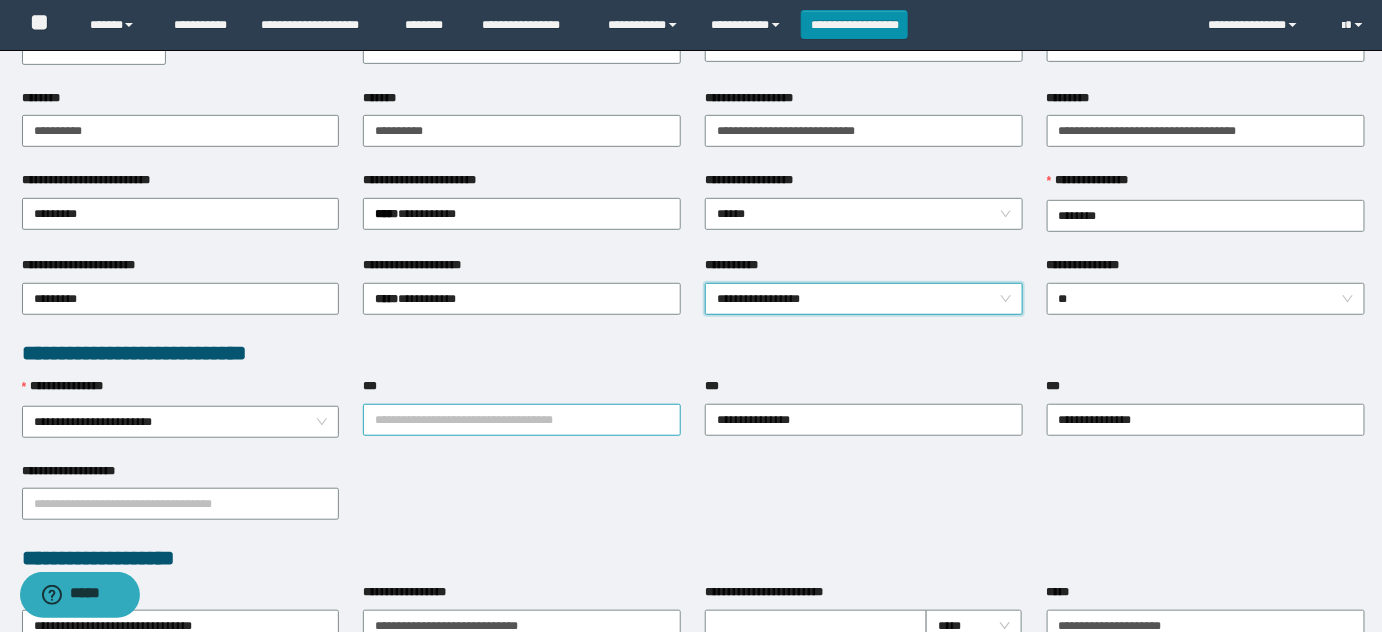 click on "***" at bounding box center [522, 420] 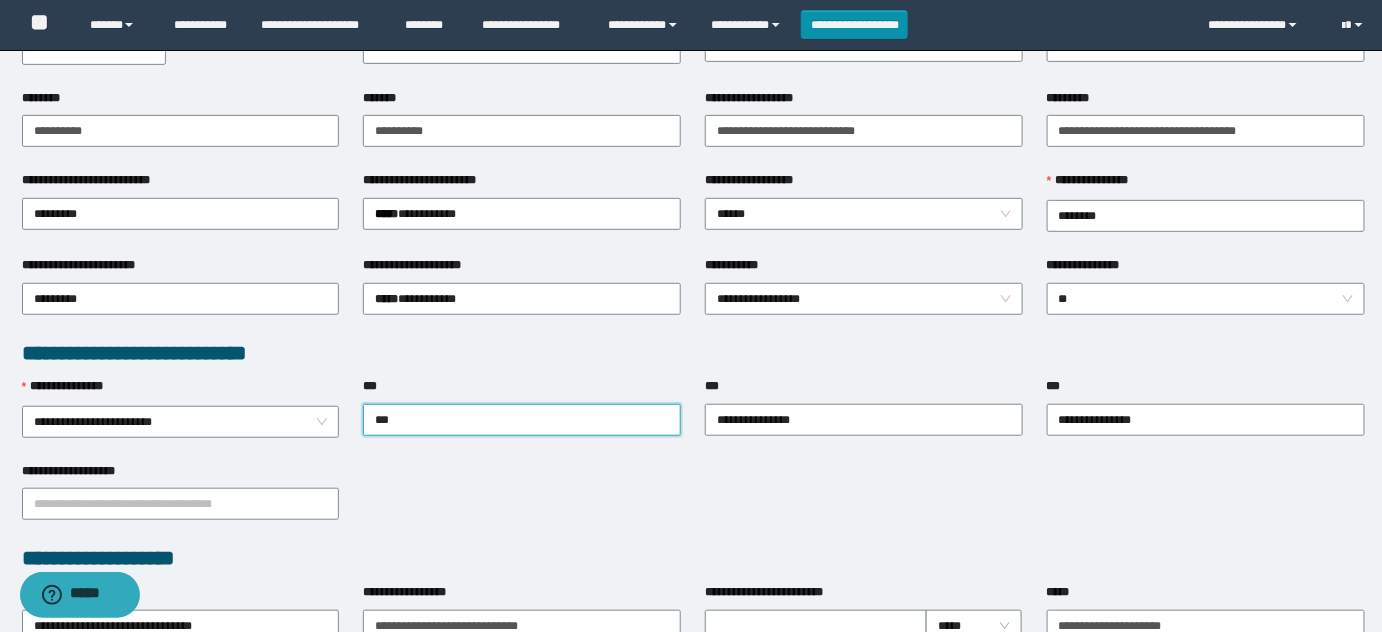 type on "****" 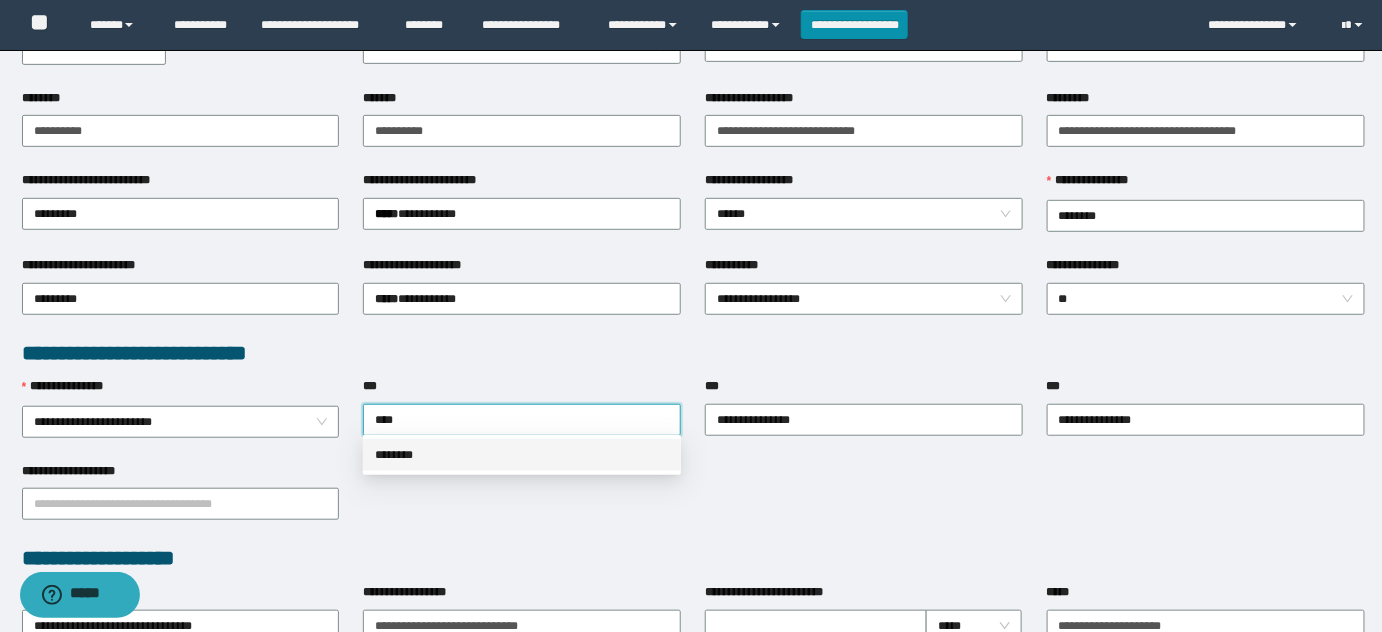 click on "********" at bounding box center (522, 455) 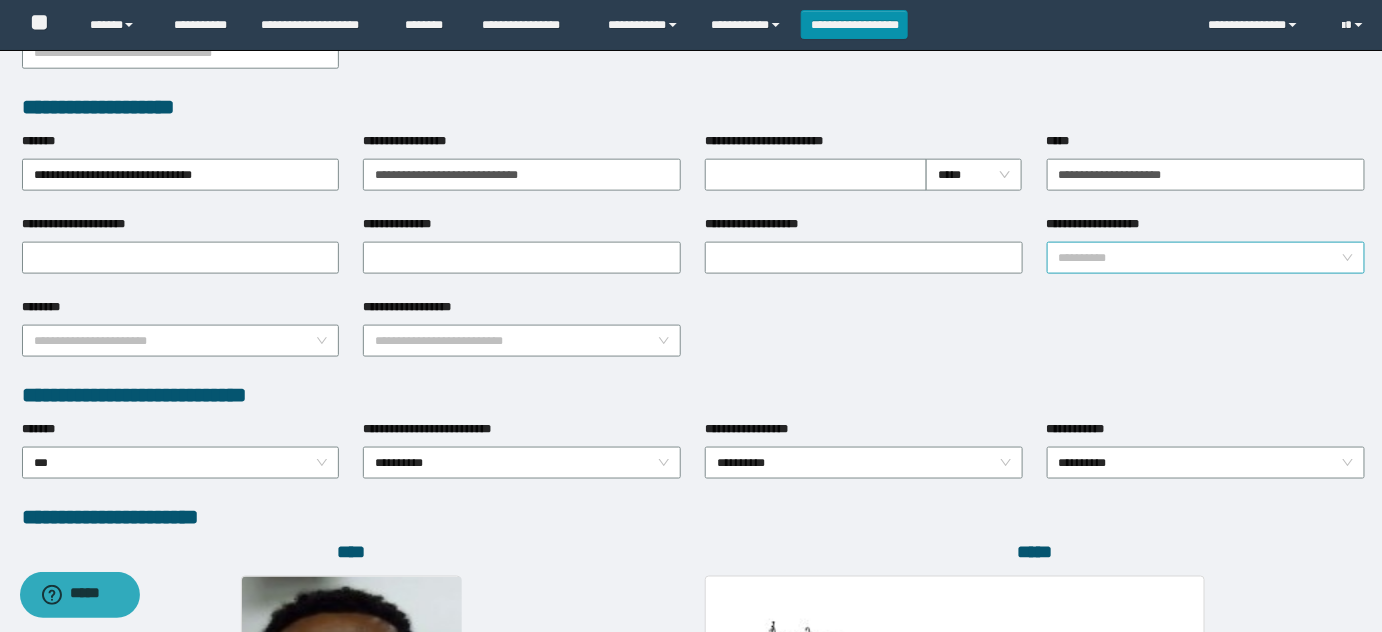 scroll, scrollTop: 727, scrollLeft: 0, axis: vertical 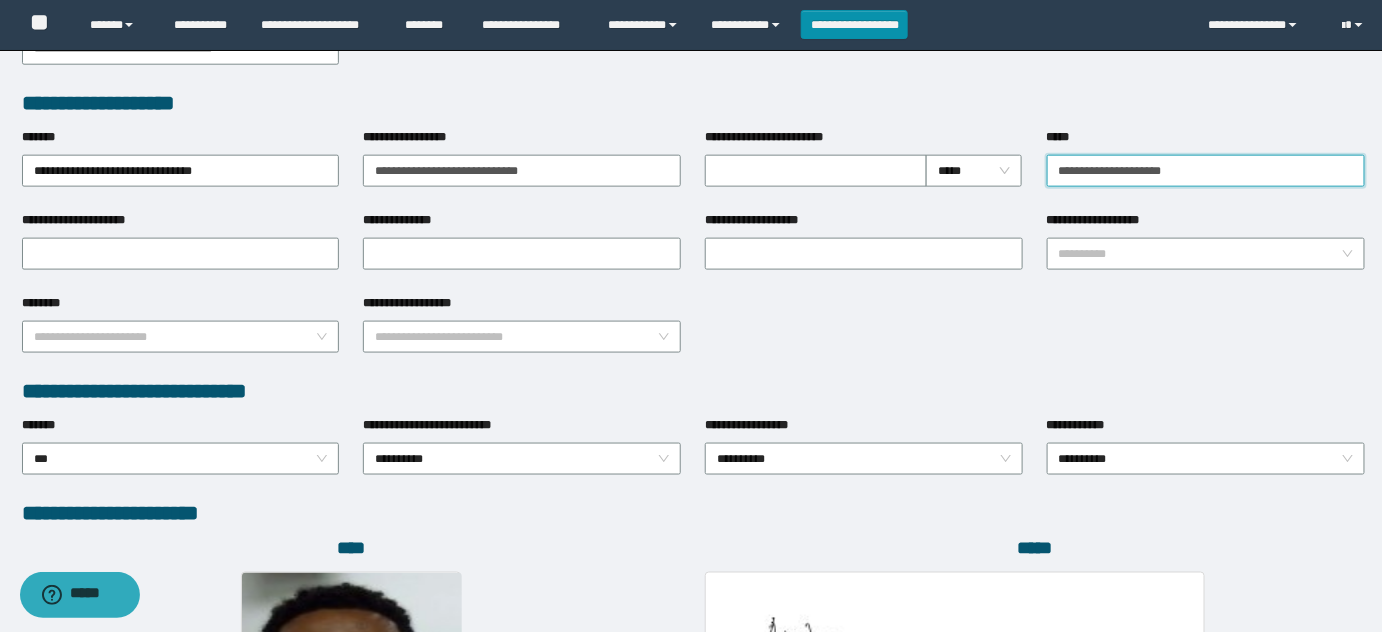 click on "**********" at bounding box center (1206, 171) 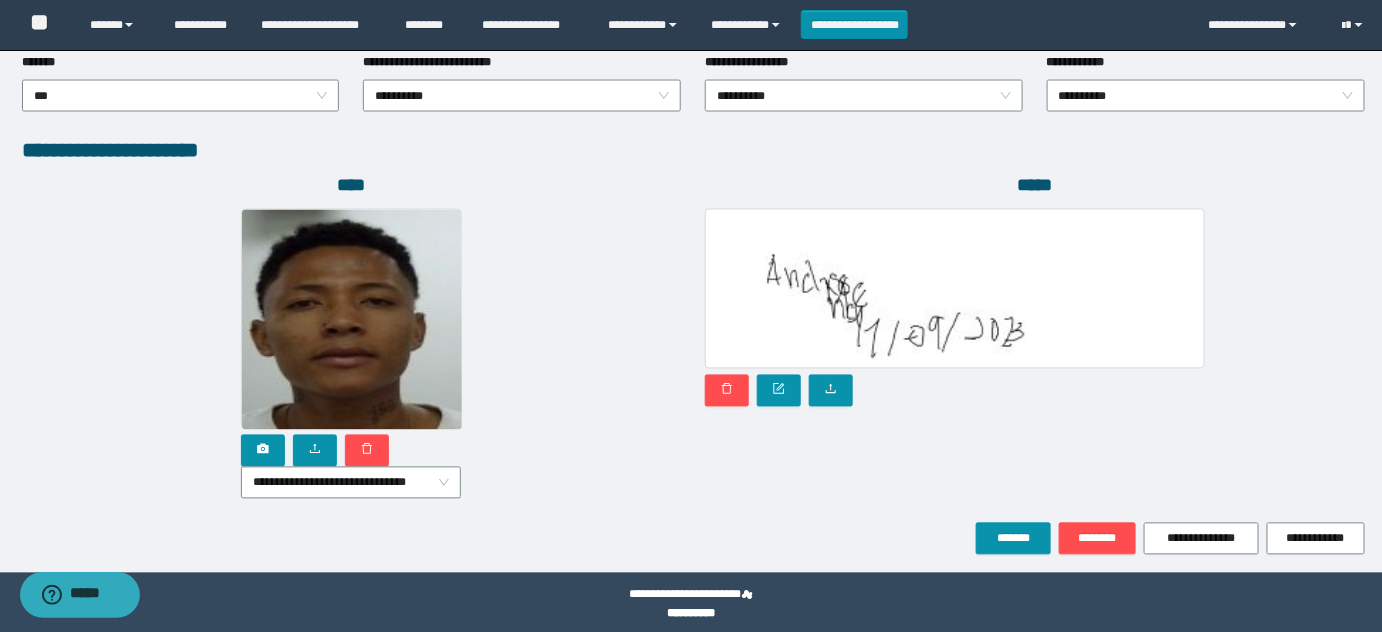 scroll, scrollTop: 1101, scrollLeft: 0, axis: vertical 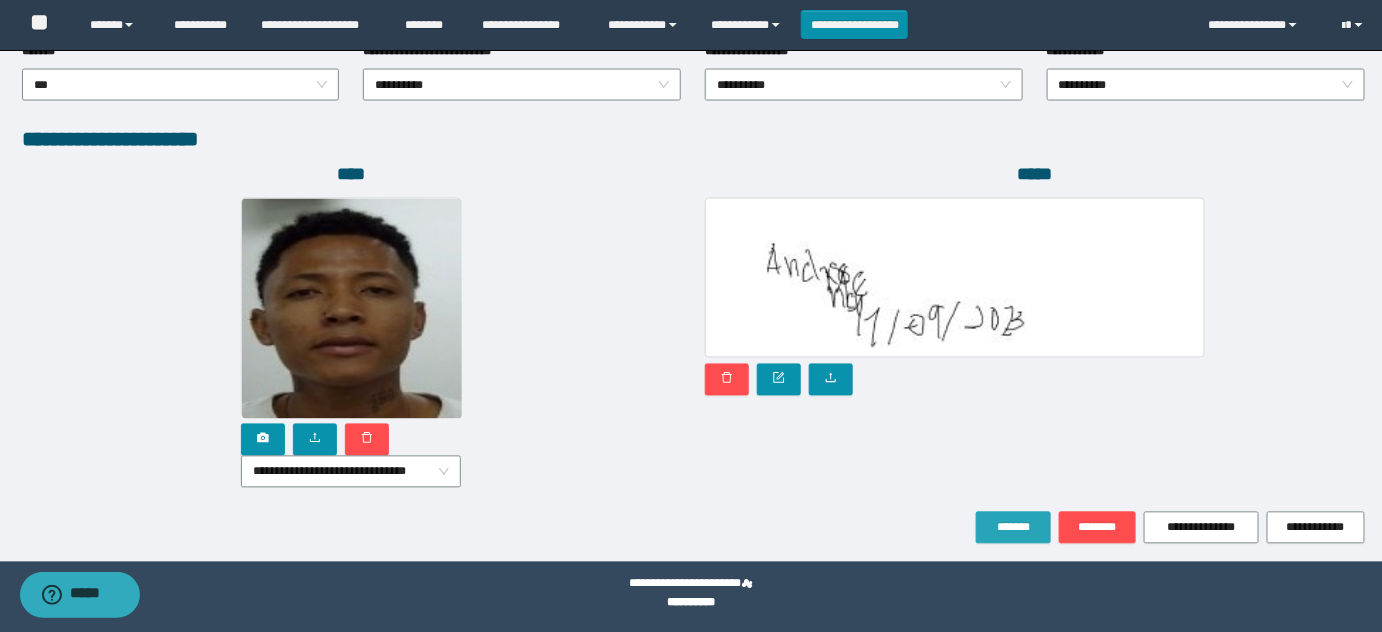click on "*******" at bounding box center (1013, 528) 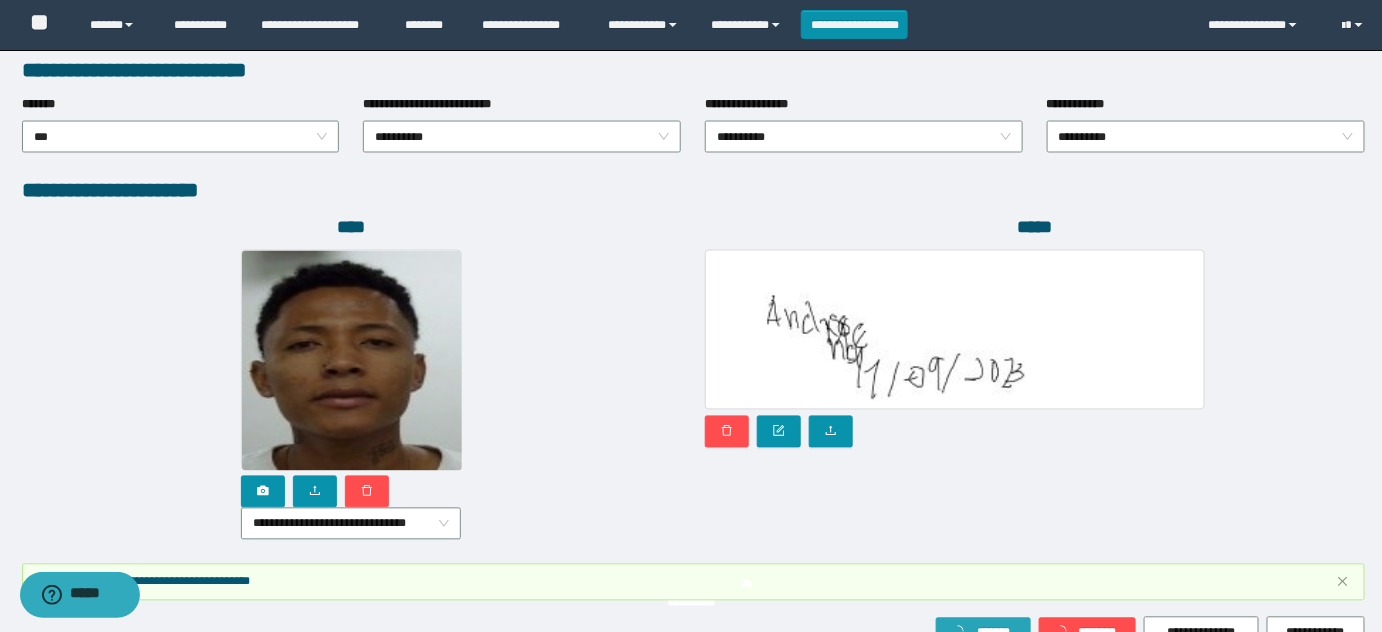 scroll, scrollTop: 1154, scrollLeft: 0, axis: vertical 